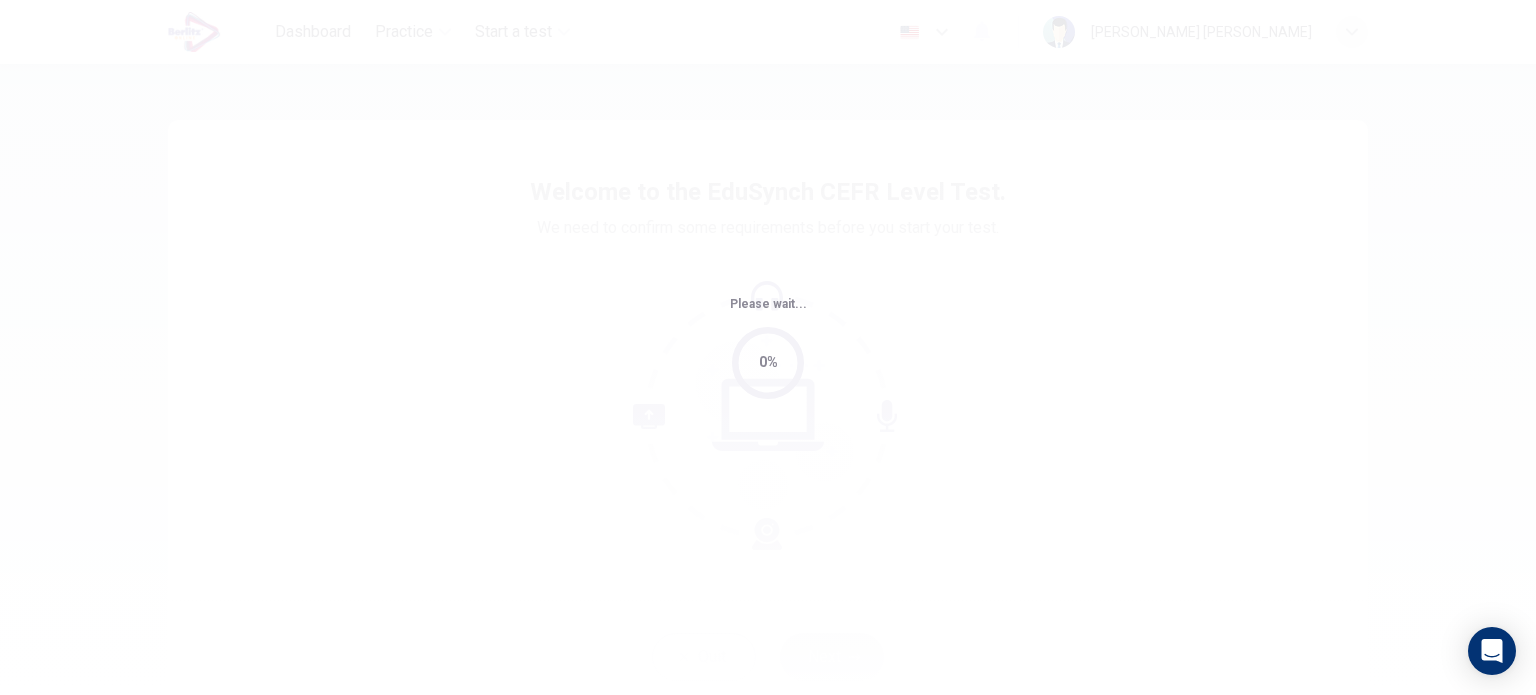 scroll, scrollTop: 0, scrollLeft: 0, axis: both 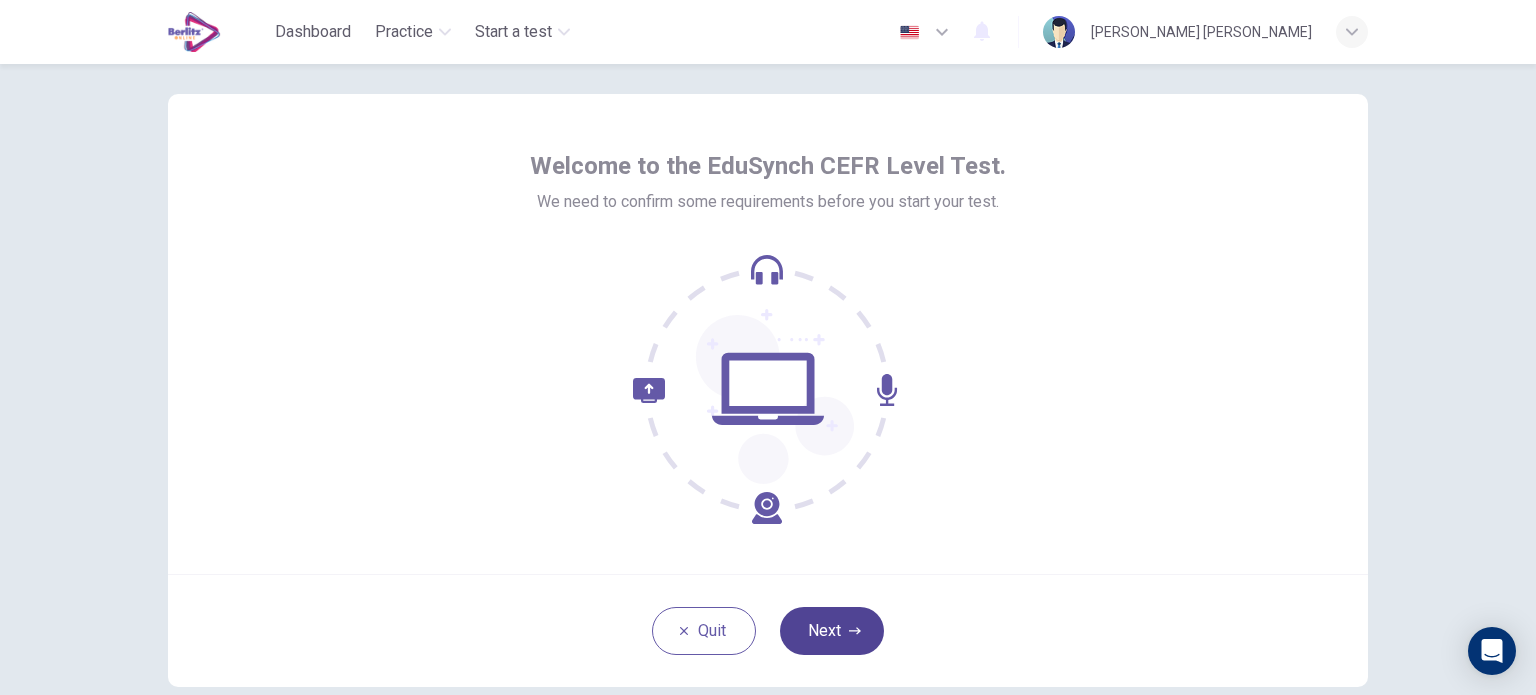 click on "Next" at bounding box center [832, 631] 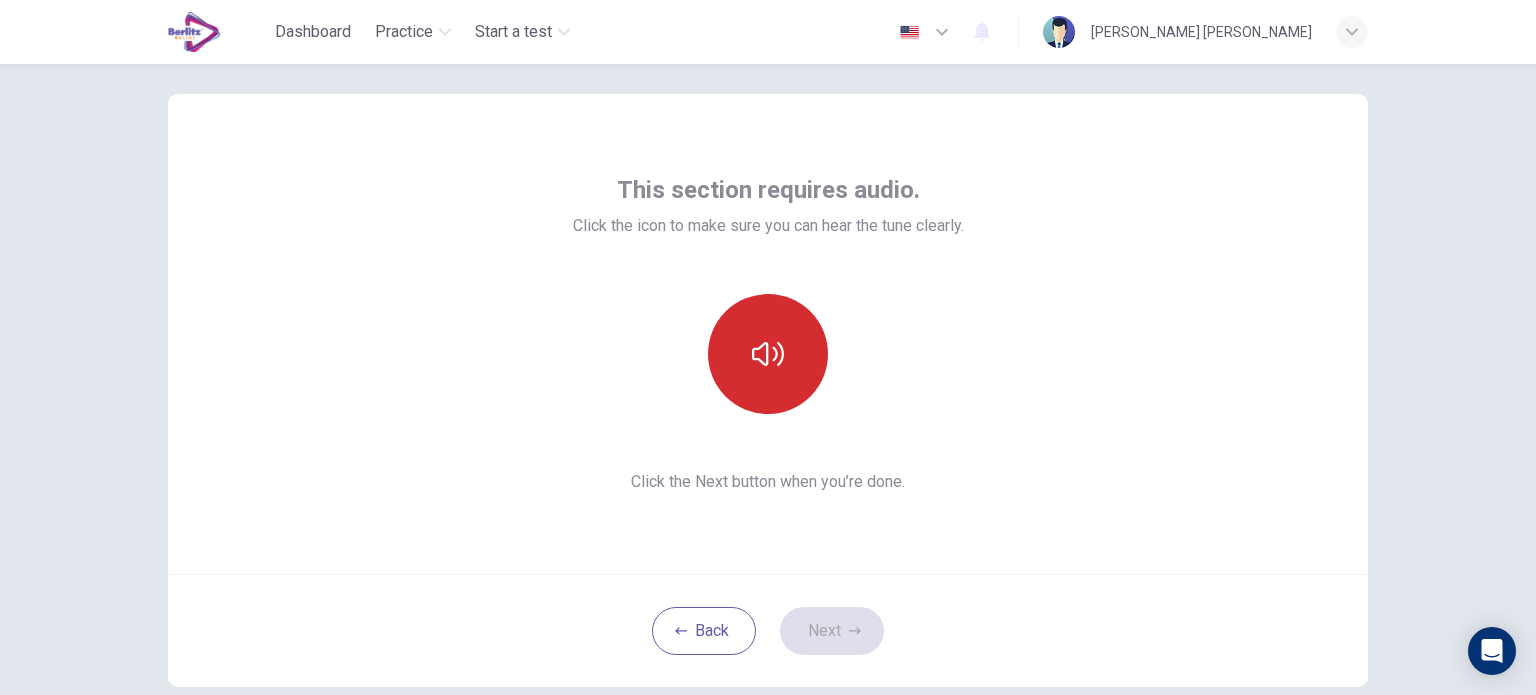 click at bounding box center [768, 354] 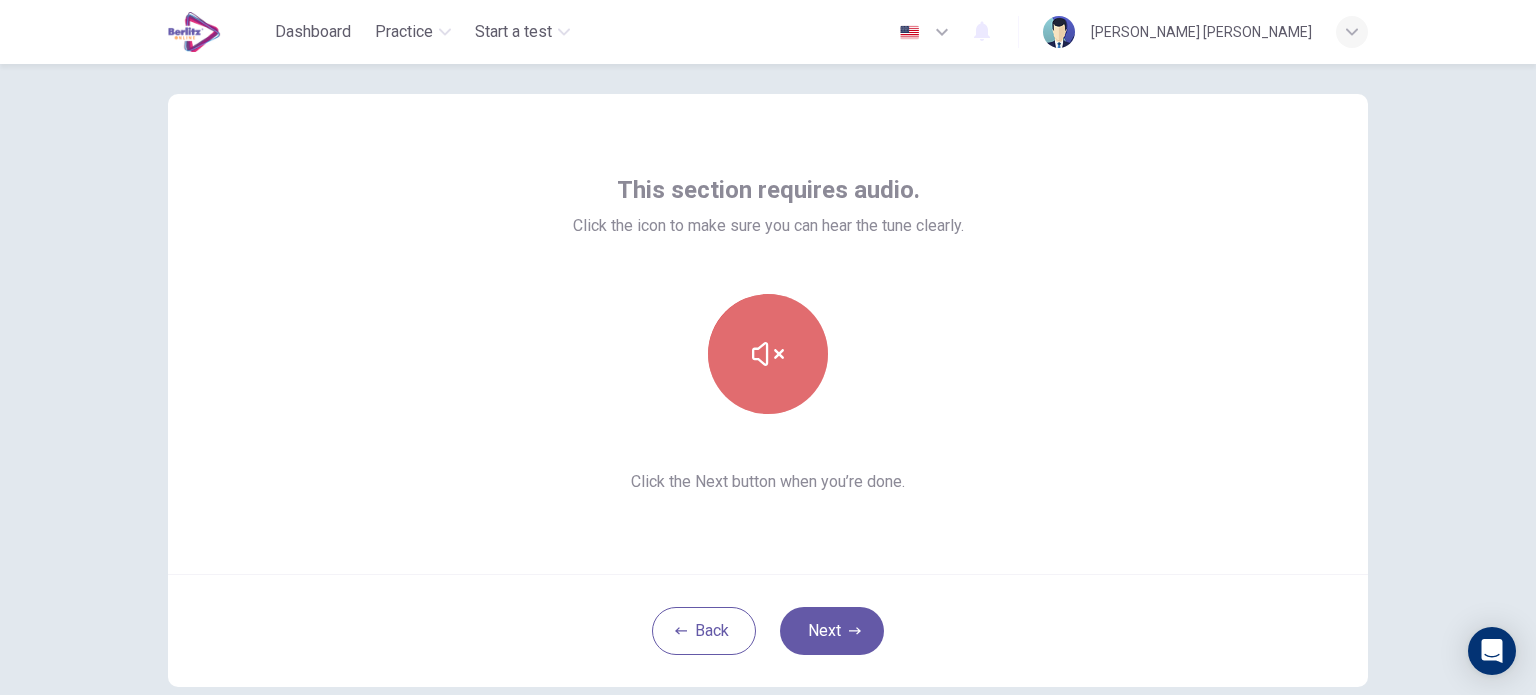 click at bounding box center [768, 354] 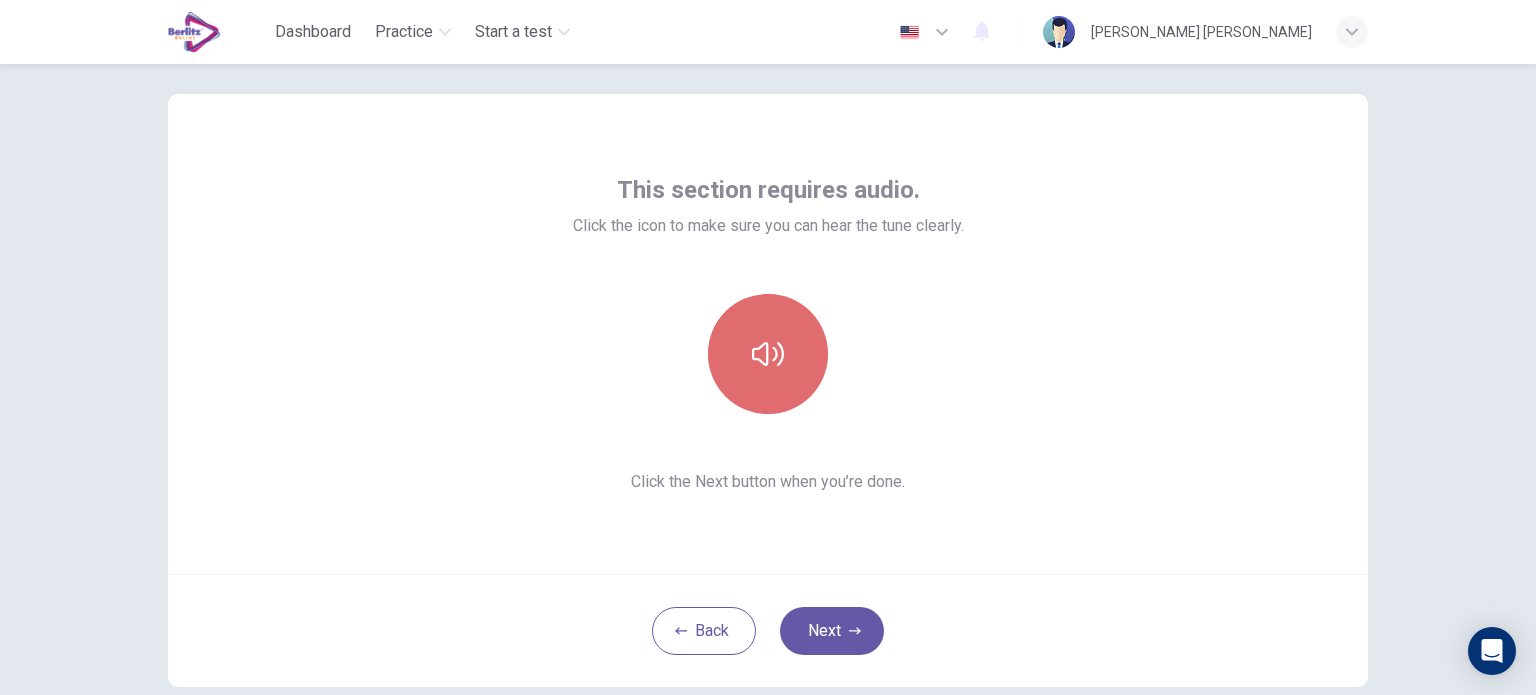 click at bounding box center (768, 354) 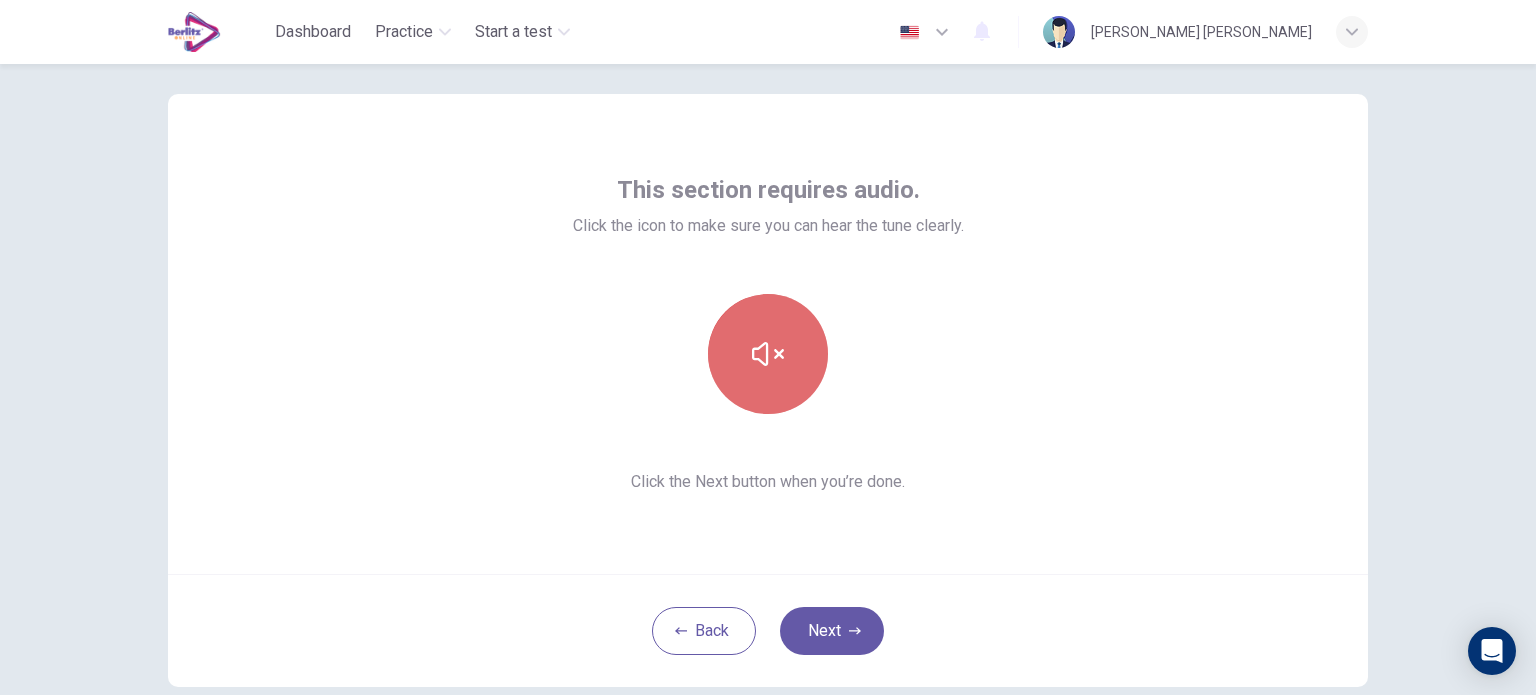 click at bounding box center [768, 354] 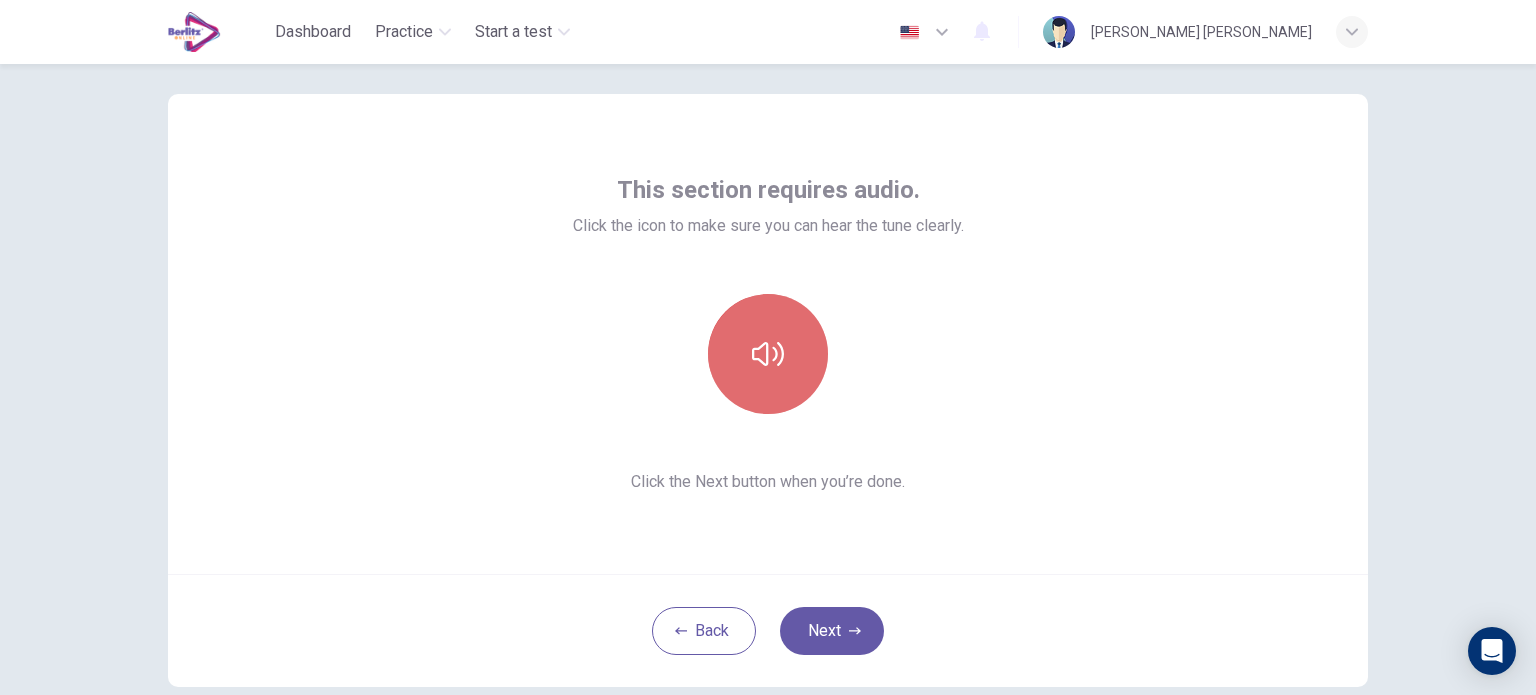 click at bounding box center (768, 354) 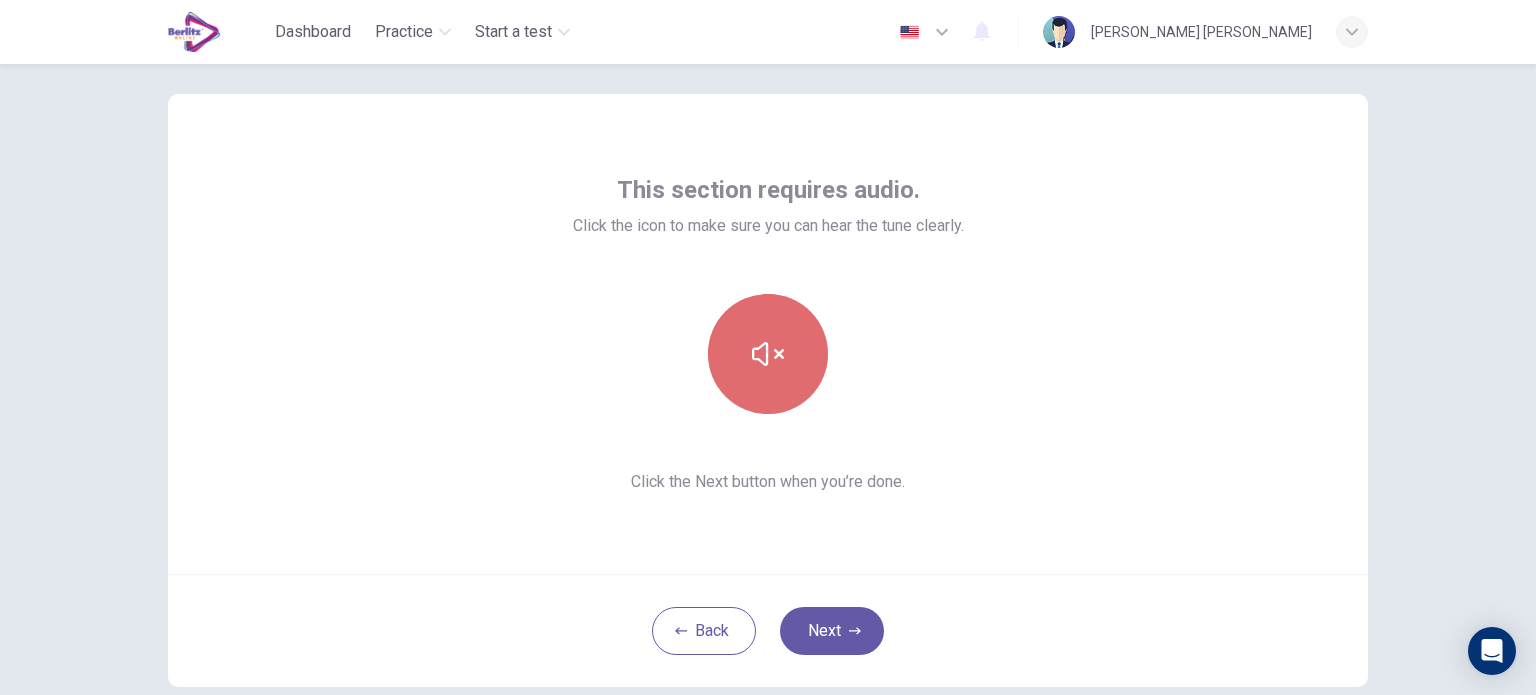 click at bounding box center [768, 354] 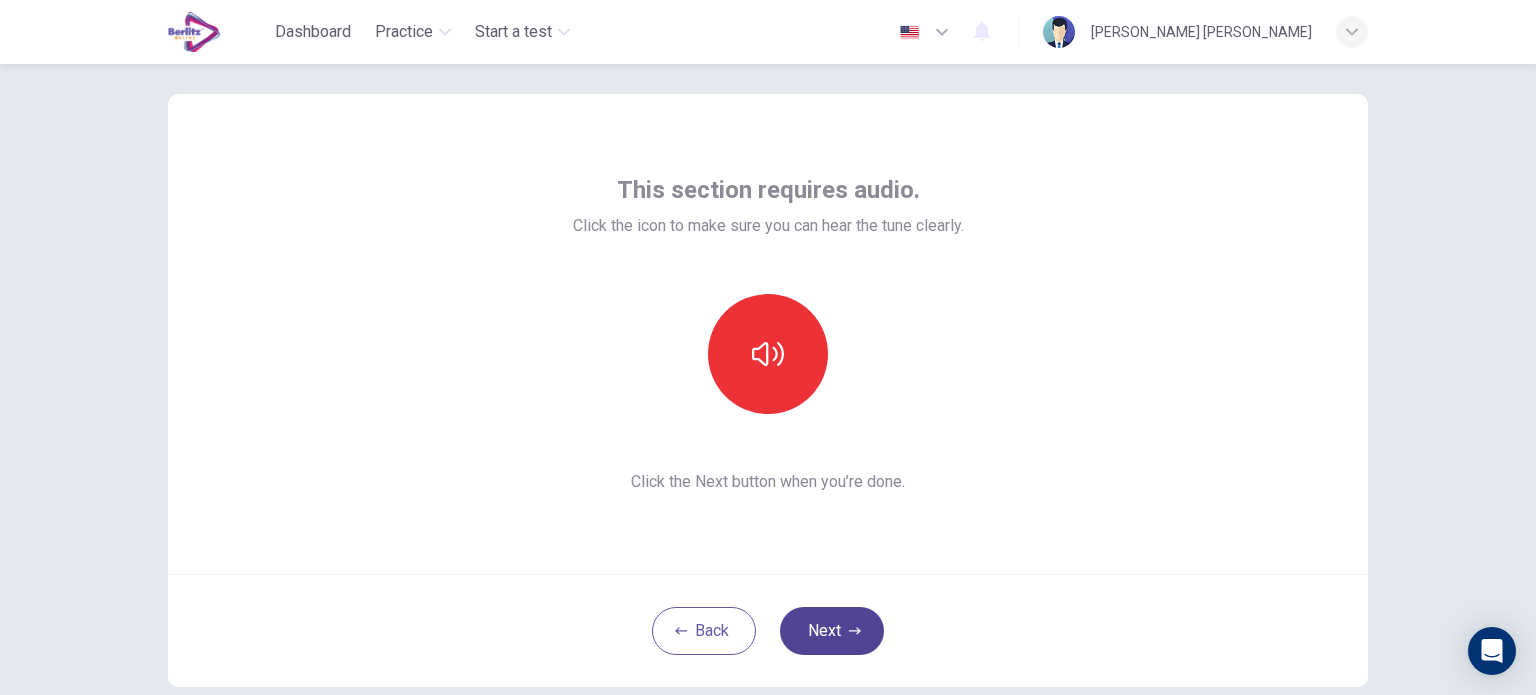 drag, startPoint x: 782, startPoint y: 375, endPoint x: 845, endPoint y: 630, distance: 262.66708 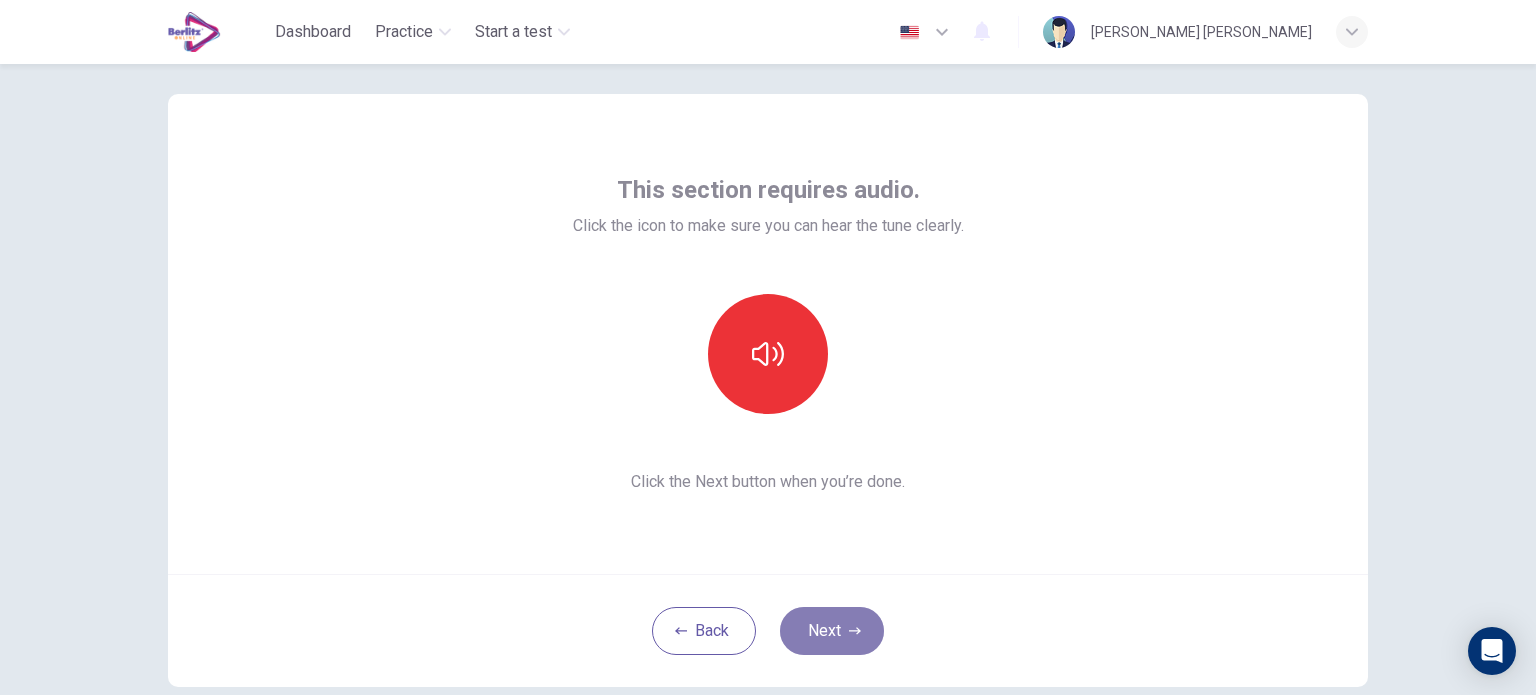 click 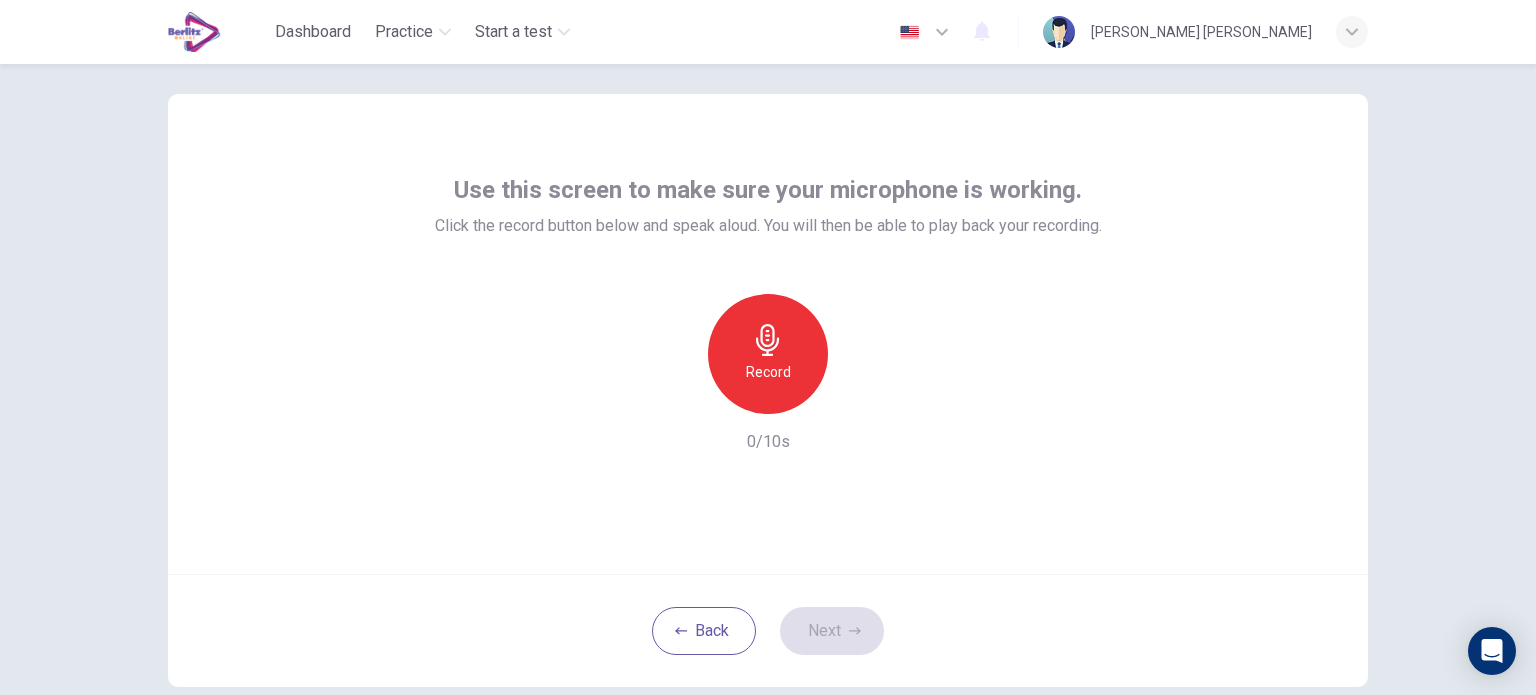 click on "Record" at bounding box center (768, 372) 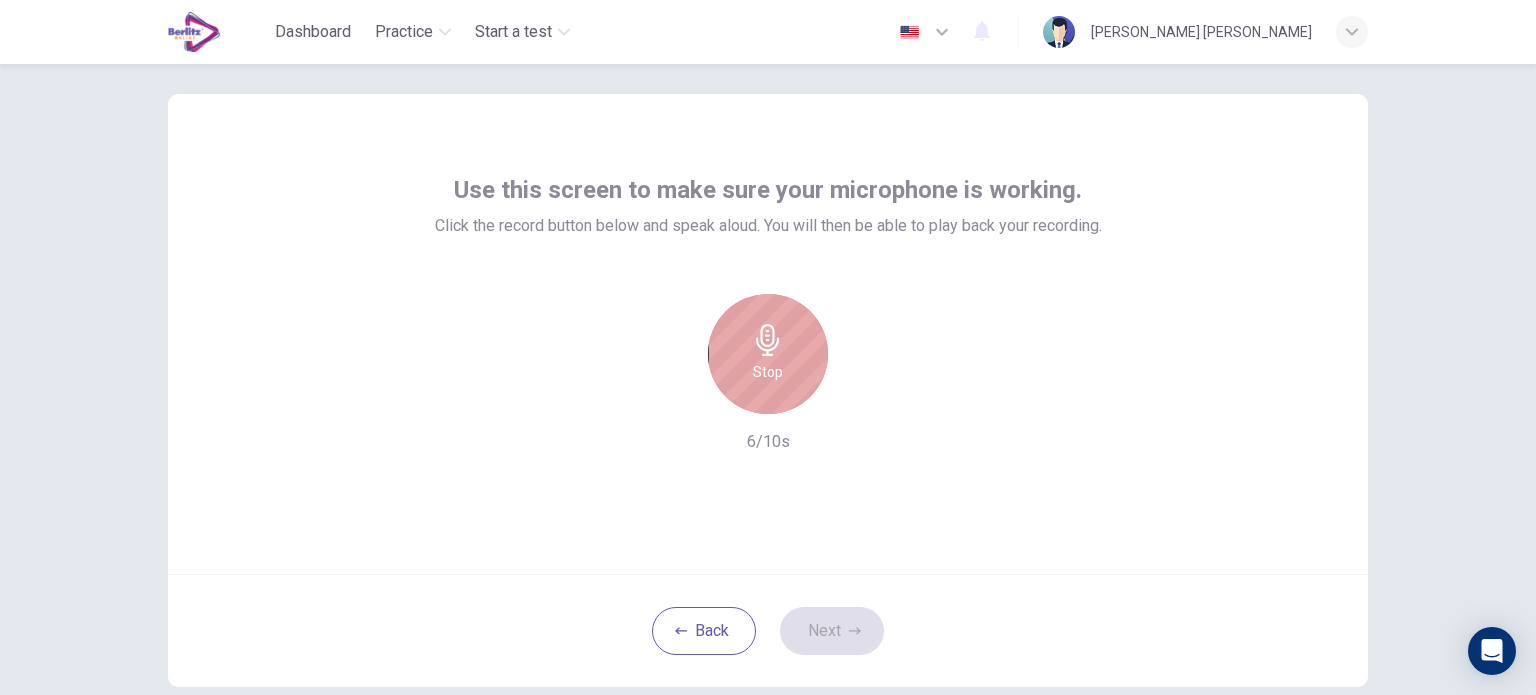 click on "Stop" at bounding box center [768, 354] 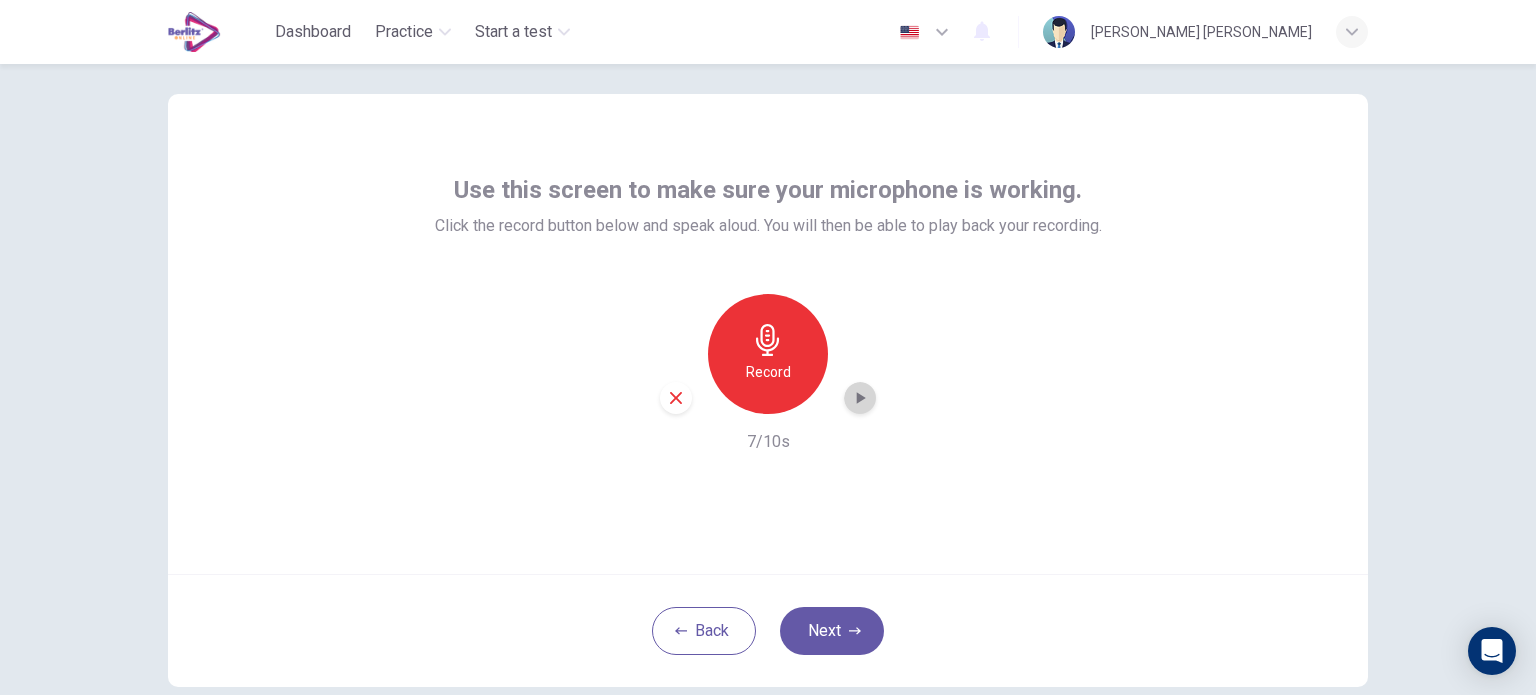click 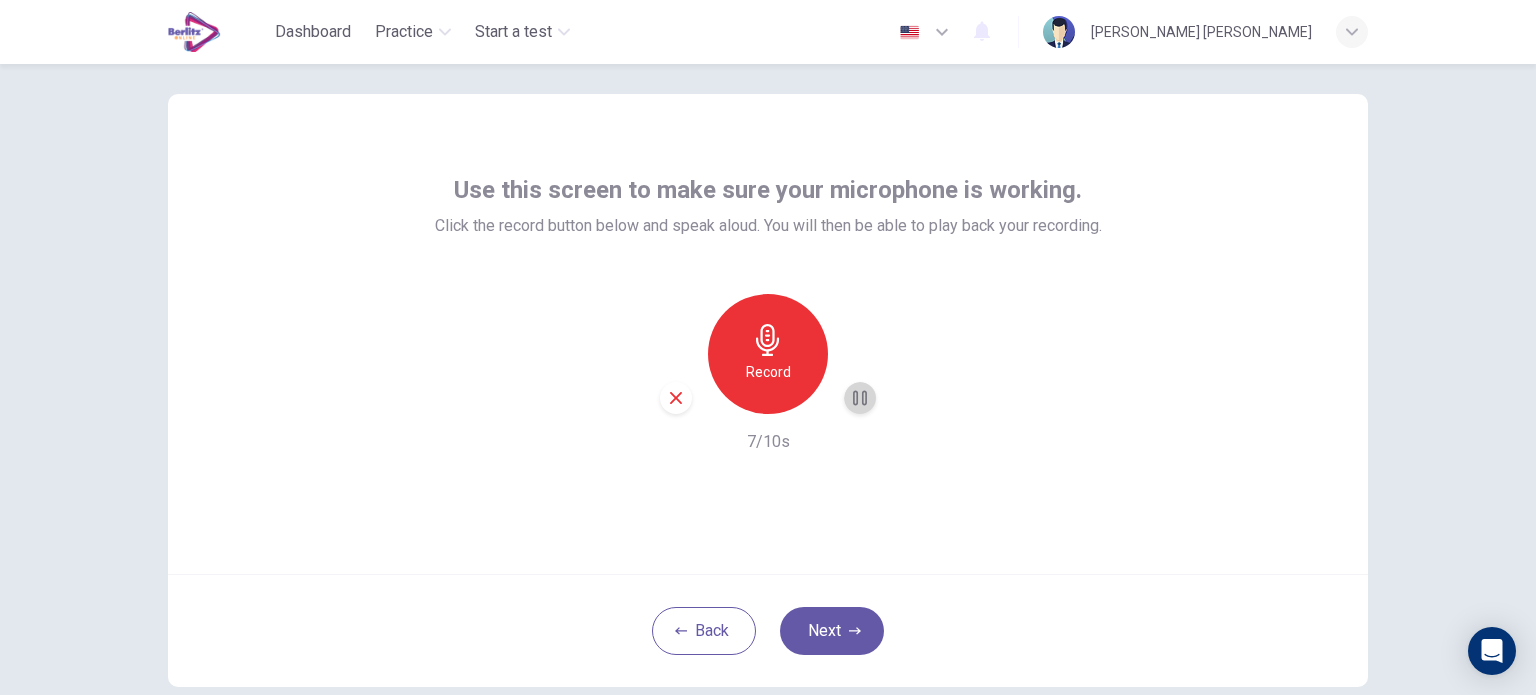 click 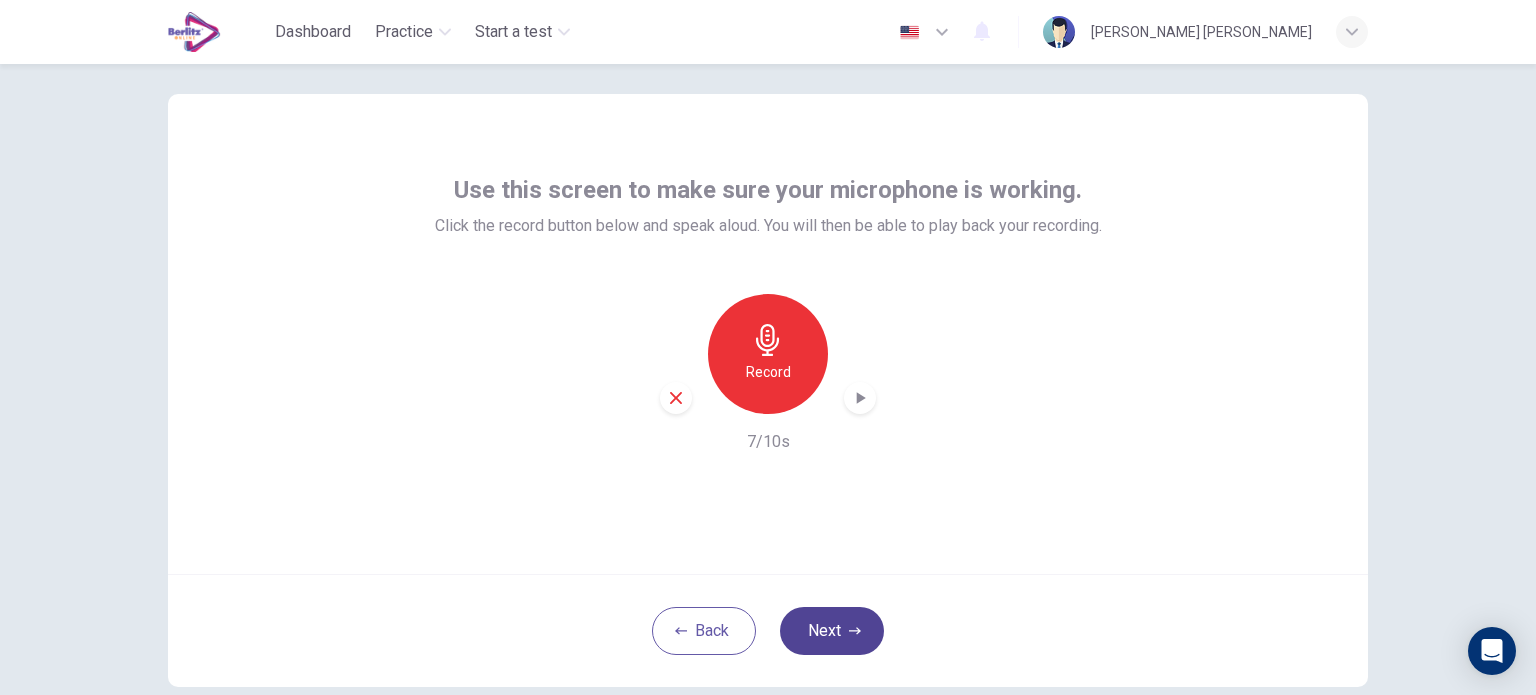 click on "Next" at bounding box center [832, 631] 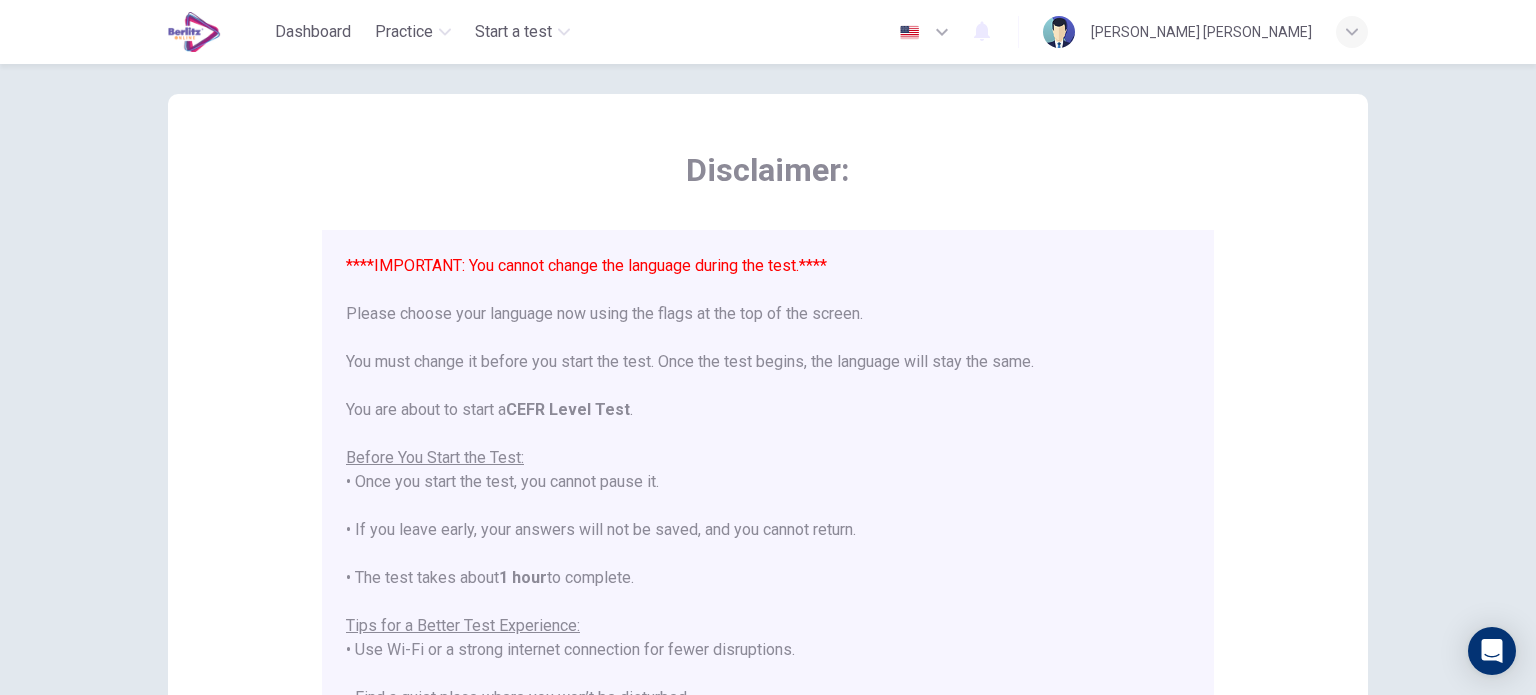 scroll, scrollTop: 191, scrollLeft: 0, axis: vertical 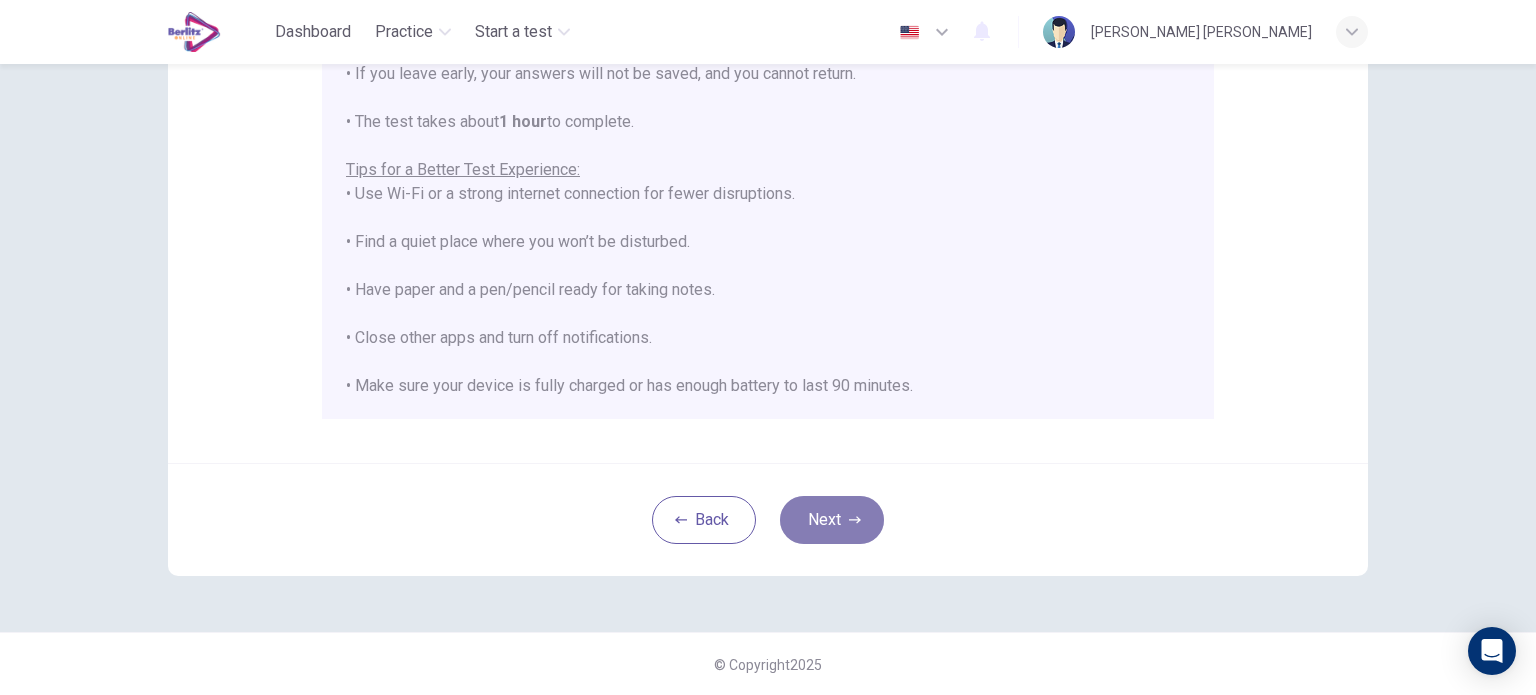 click on "Next" at bounding box center (832, 520) 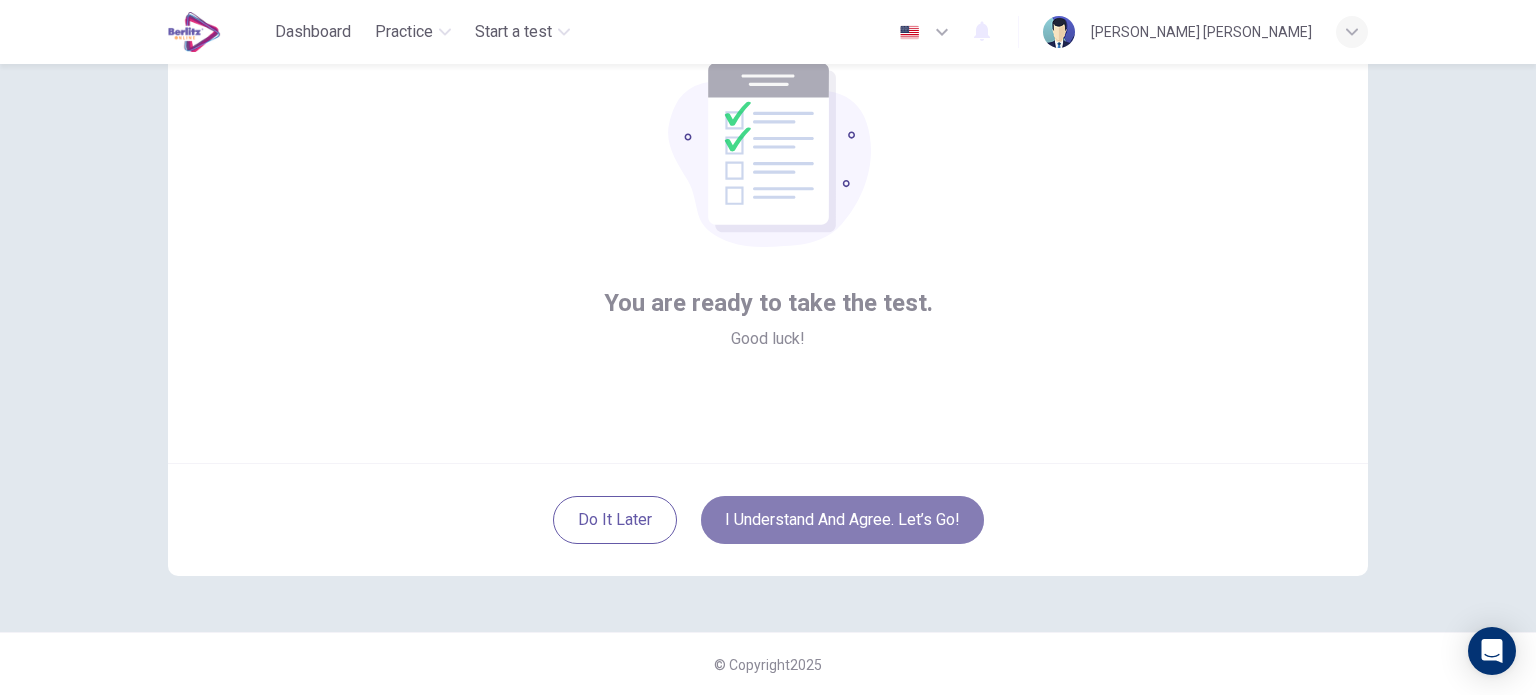 click on "I understand and agree. Let’s go!" at bounding box center [842, 520] 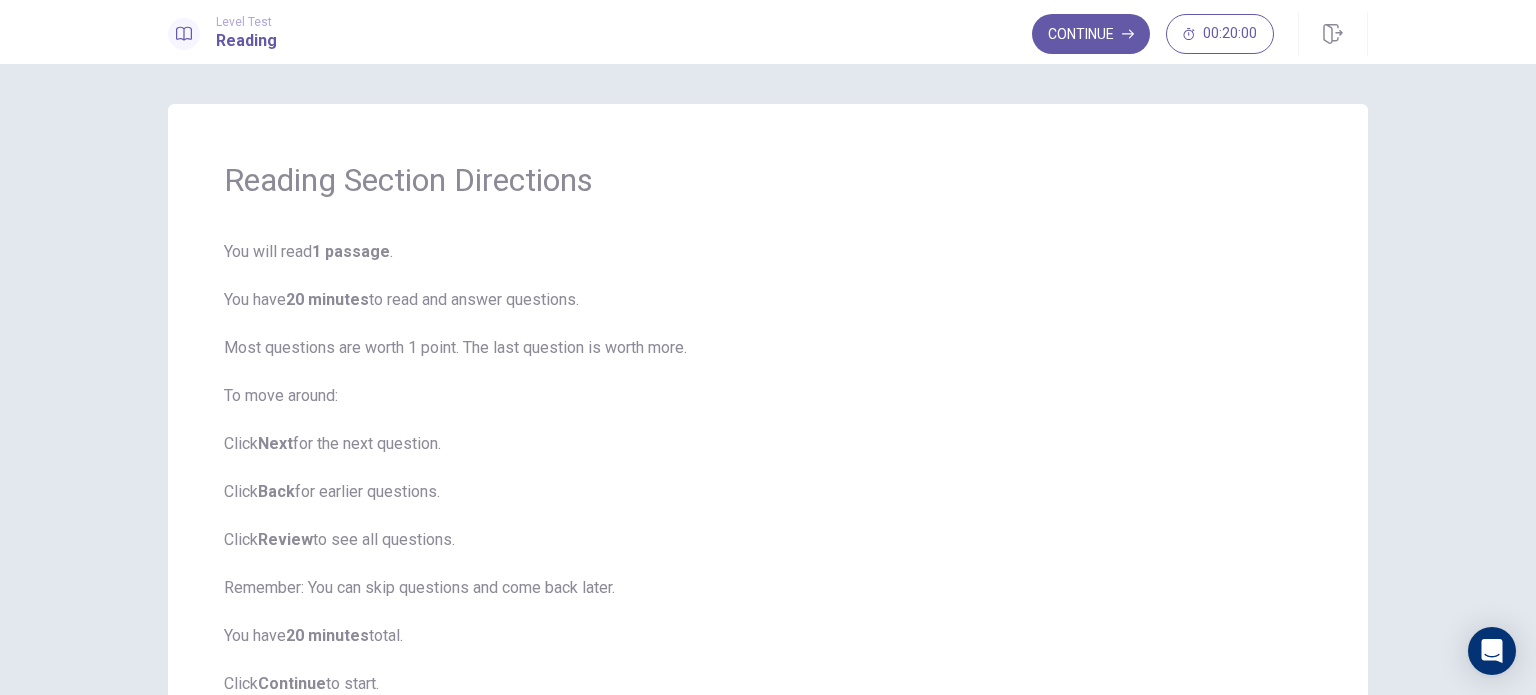 scroll, scrollTop: 160, scrollLeft: 0, axis: vertical 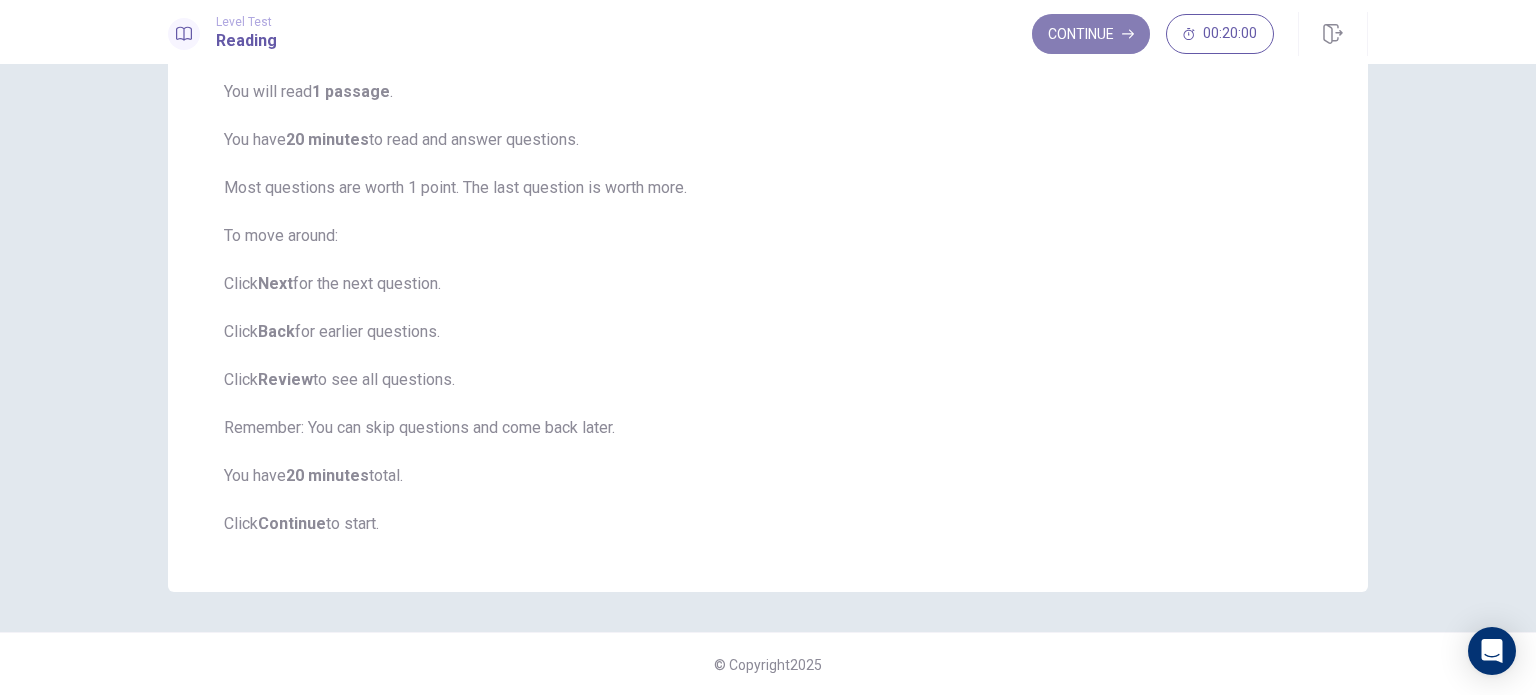 click on "Continue" at bounding box center (1091, 34) 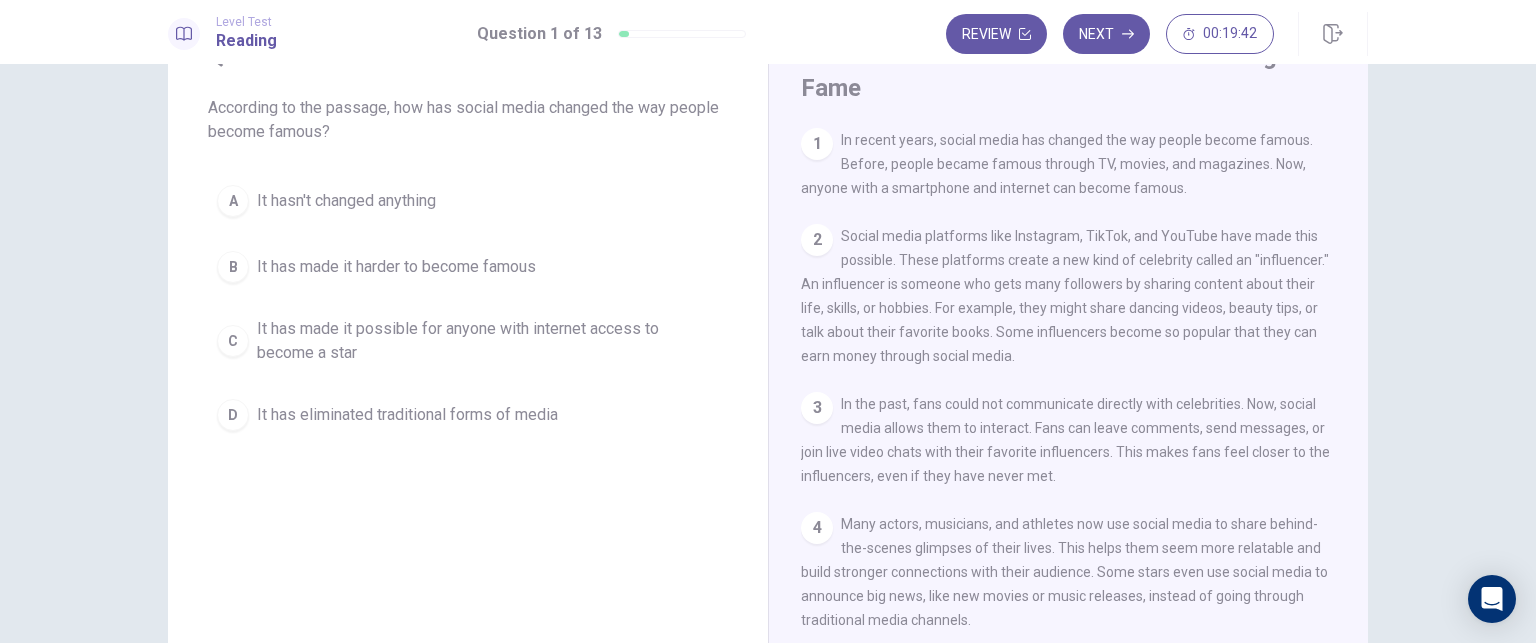 scroll, scrollTop: 99, scrollLeft: 0, axis: vertical 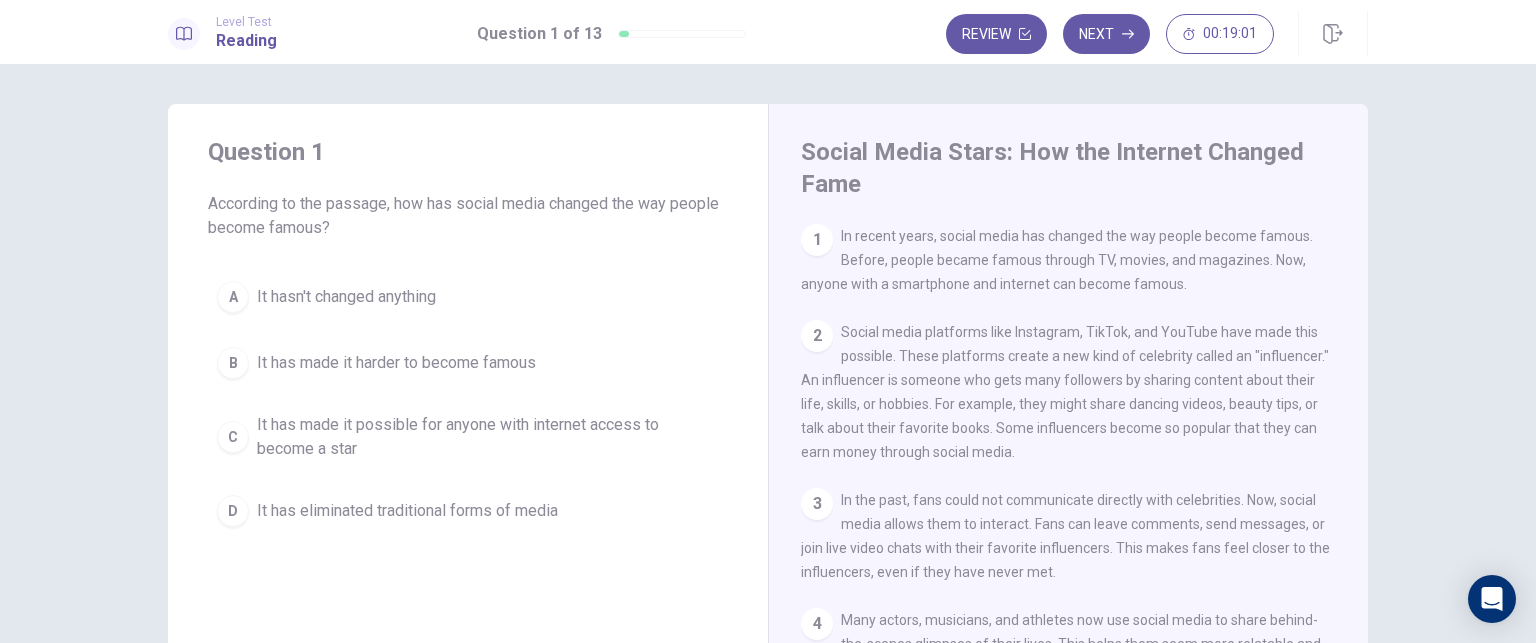click on "A" at bounding box center (233, 297) 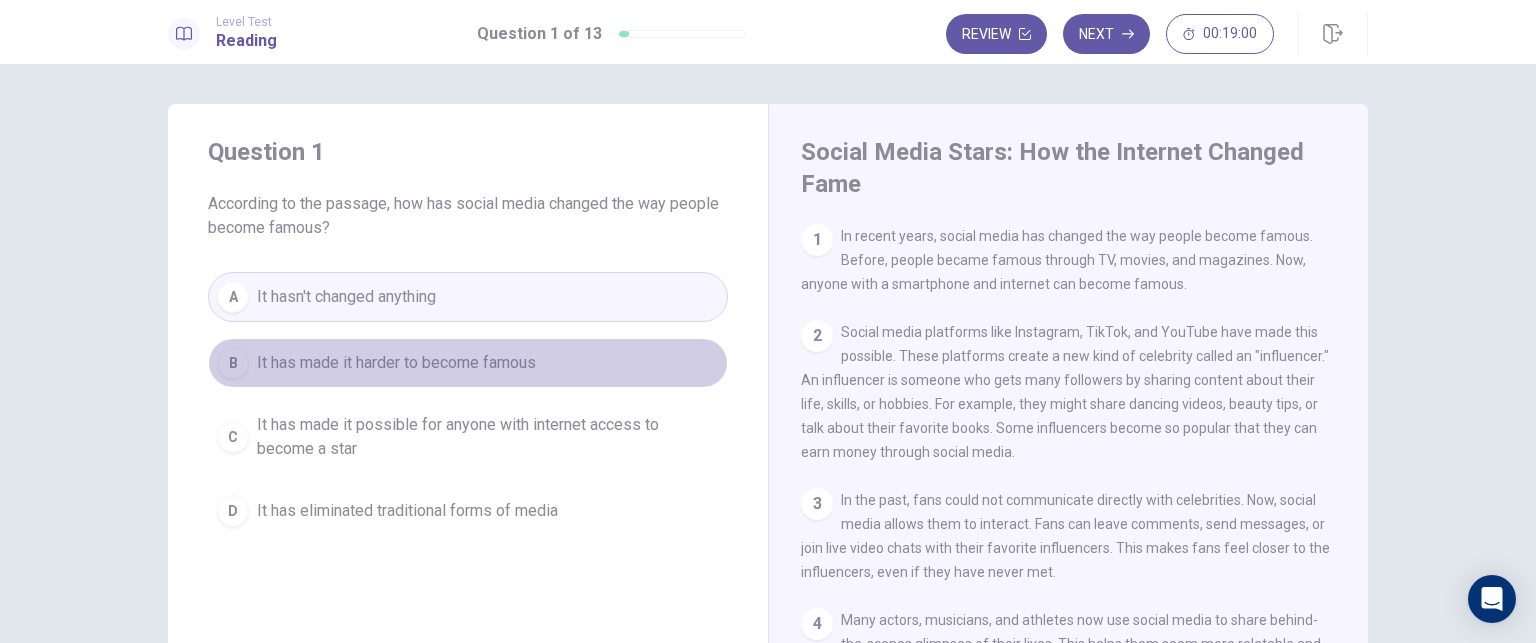 click on "It has made it harder to become famous" at bounding box center [396, 363] 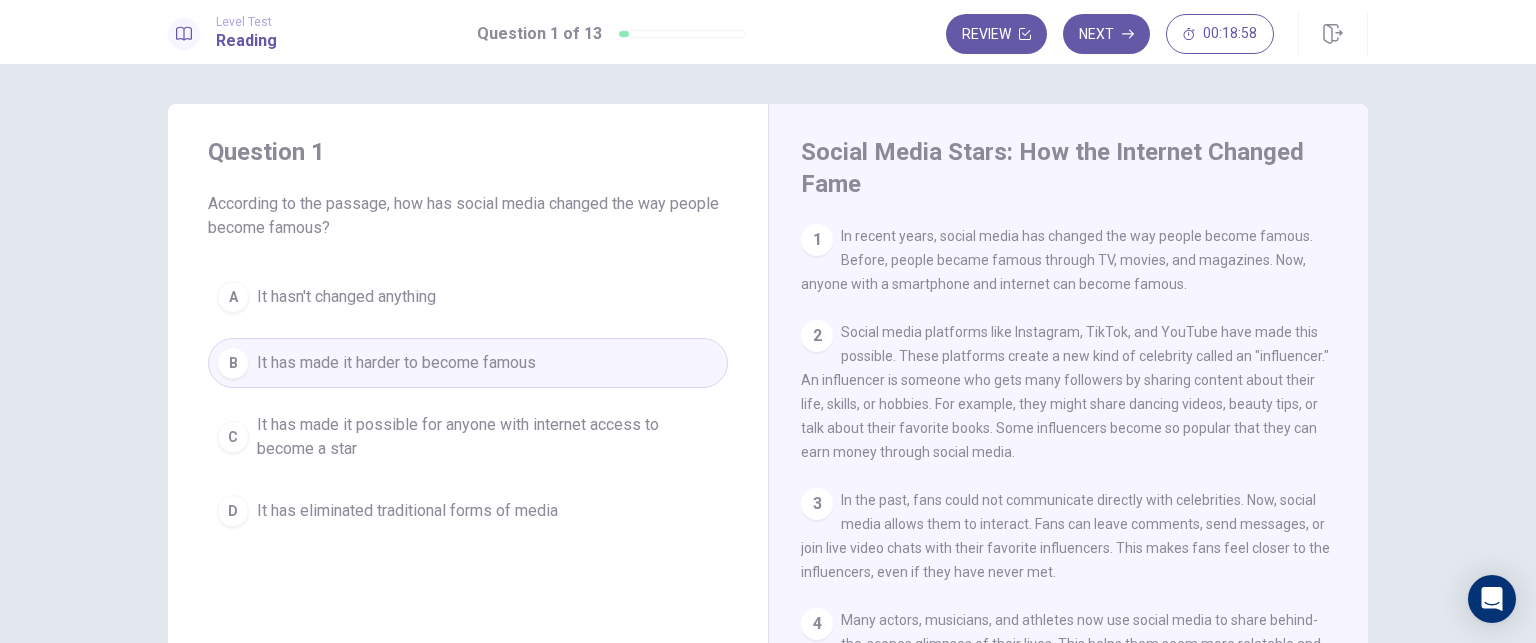 click on "Question 1 According to the passage, how has social media changed the way people become famous? A It hasn't changed anything B It has made it harder to become famous C It has made it possible for anyone with internet access to become a star D It has eliminated traditional forms of media" at bounding box center (468, 336) 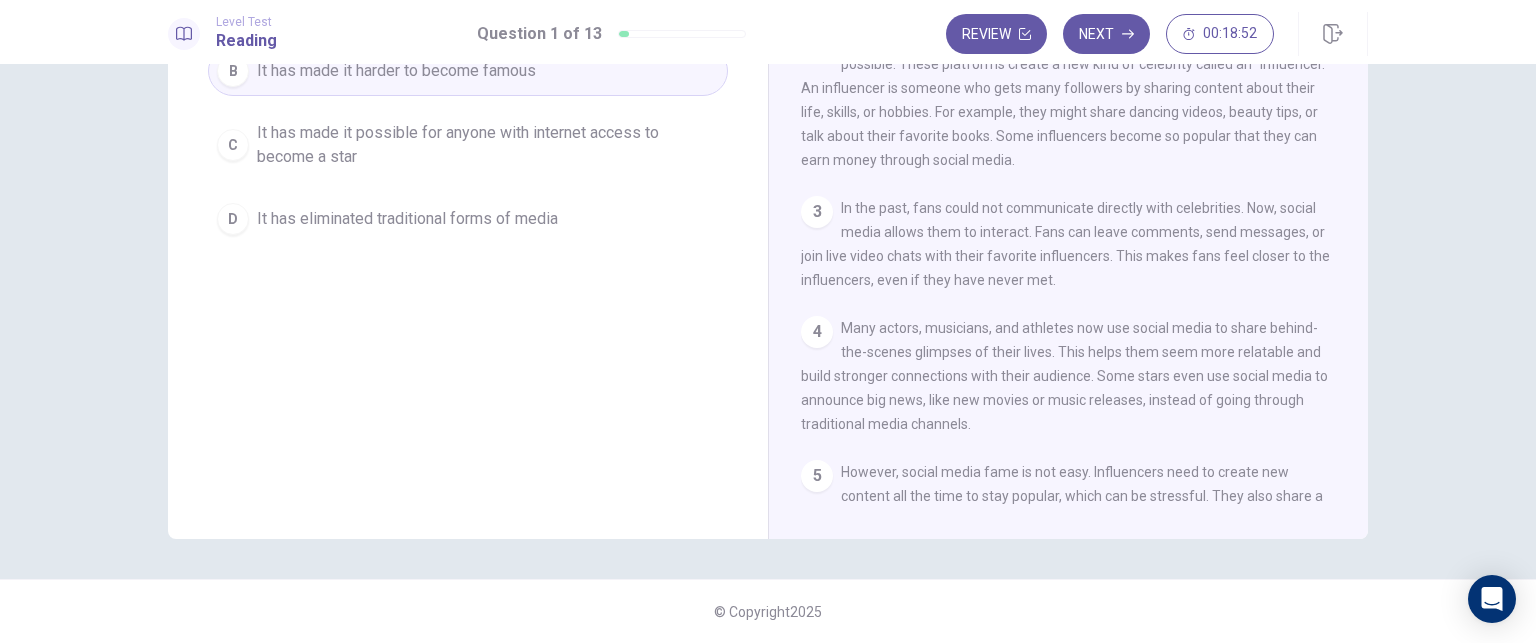 scroll, scrollTop: 292, scrollLeft: 0, axis: vertical 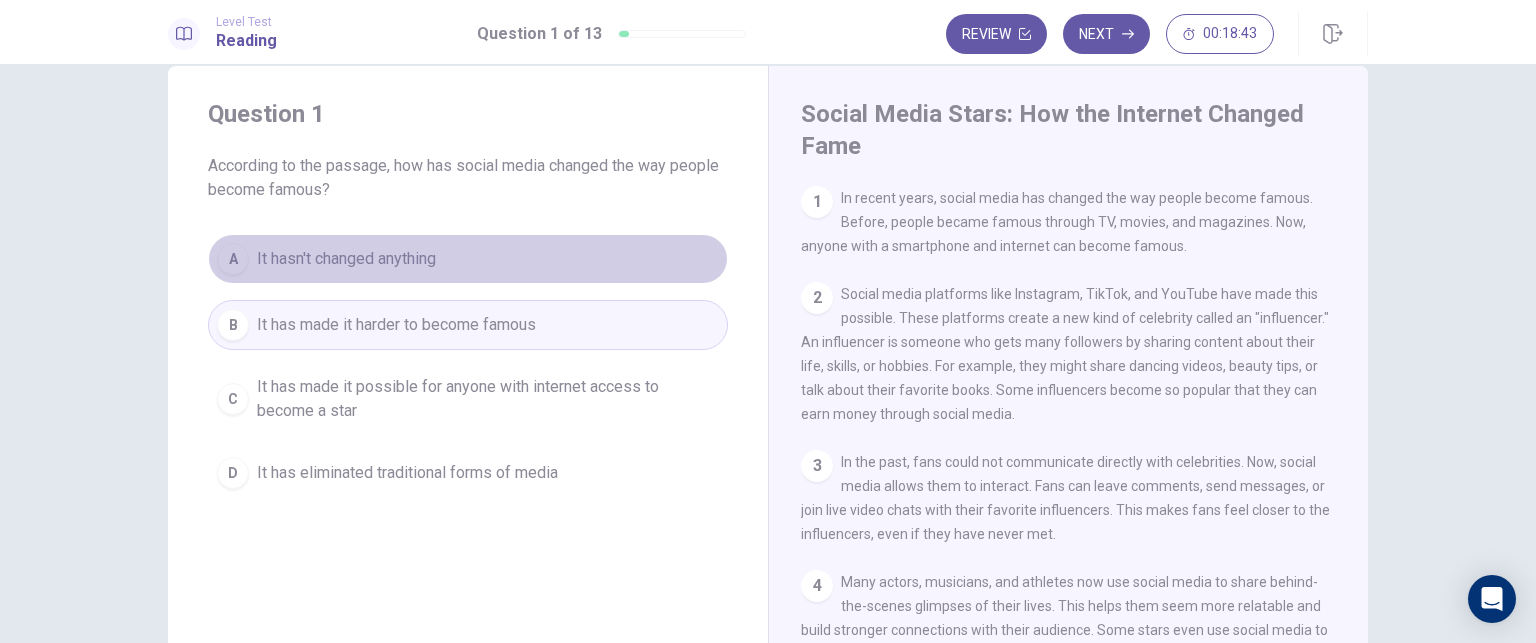 click on "A It hasn't changed anything" at bounding box center [468, 259] 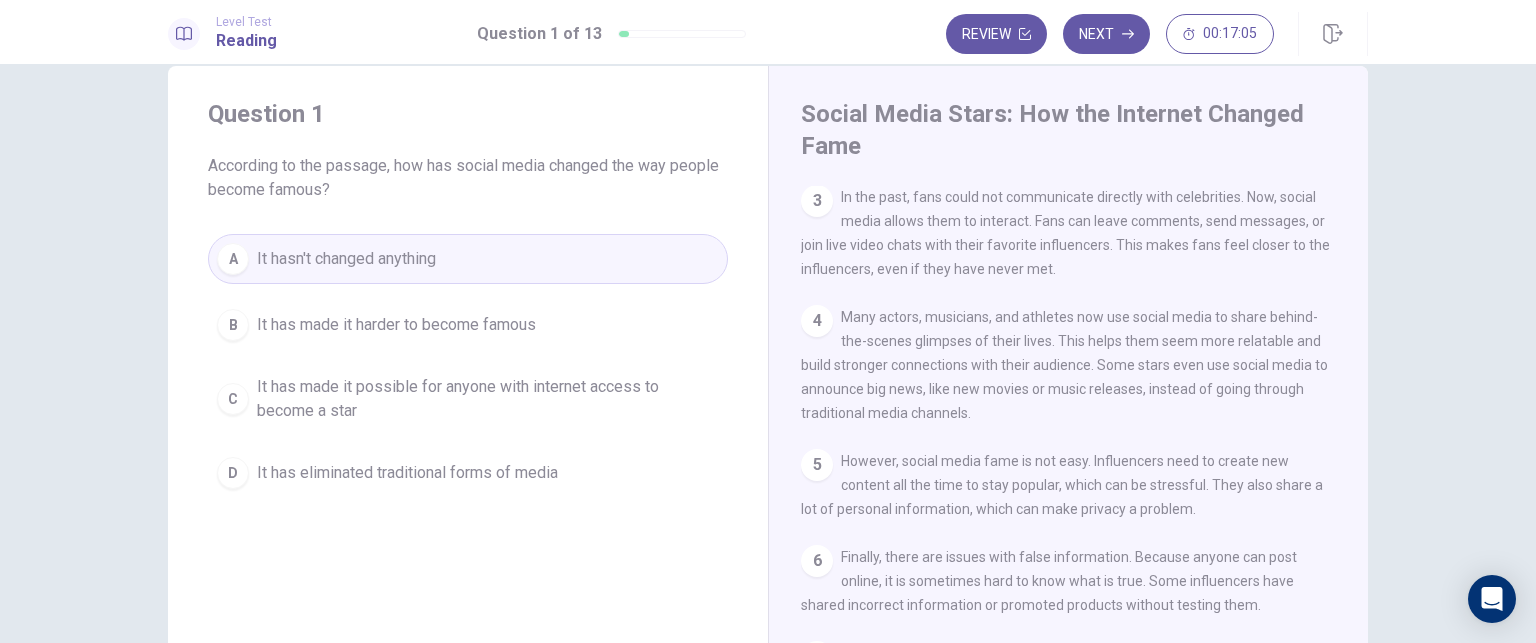 scroll, scrollTop: 287, scrollLeft: 0, axis: vertical 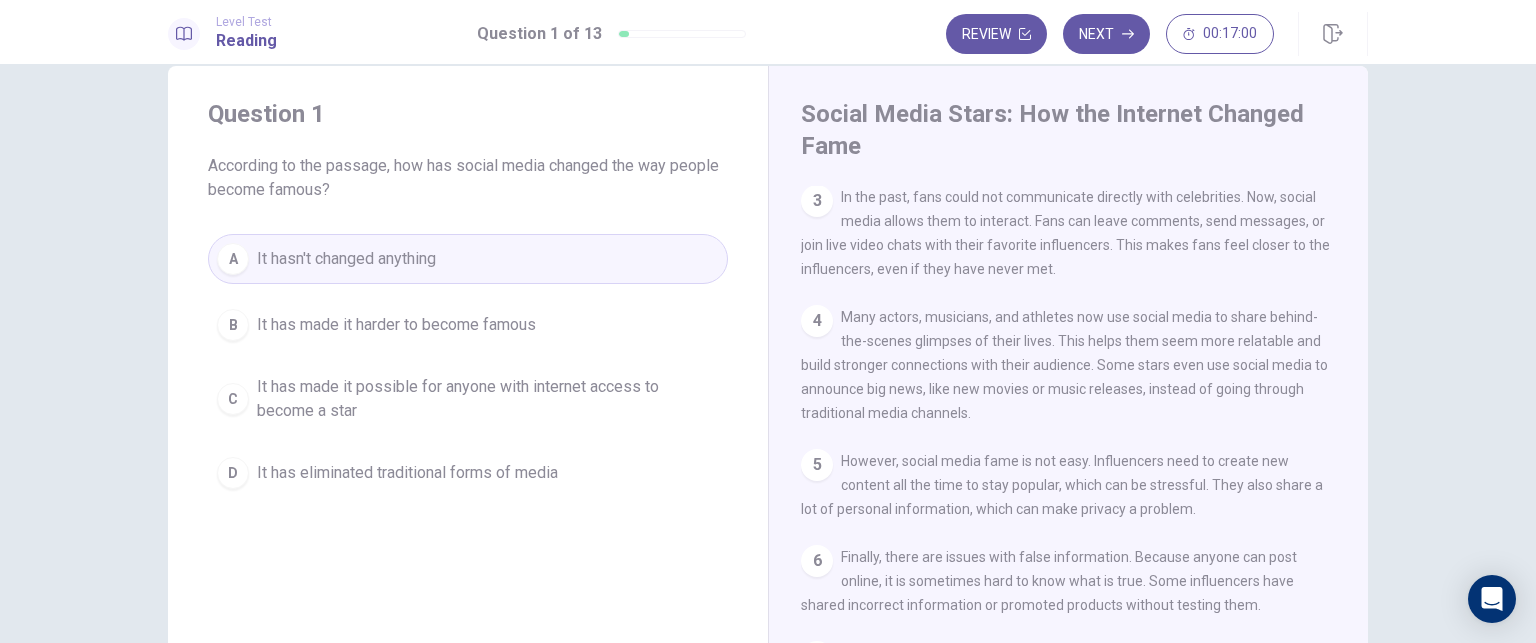 click on "4" at bounding box center (817, 321) 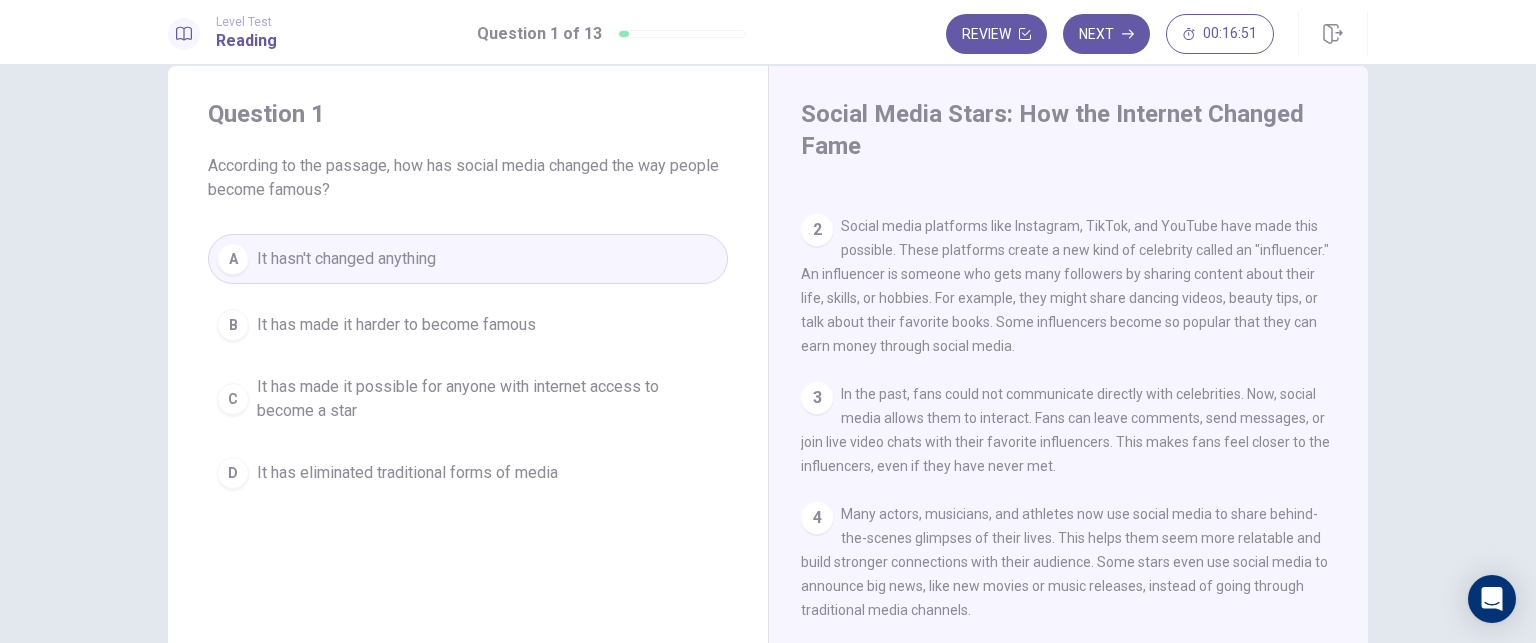scroll, scrollTop: 0, scrollLeft: 0, axis: both 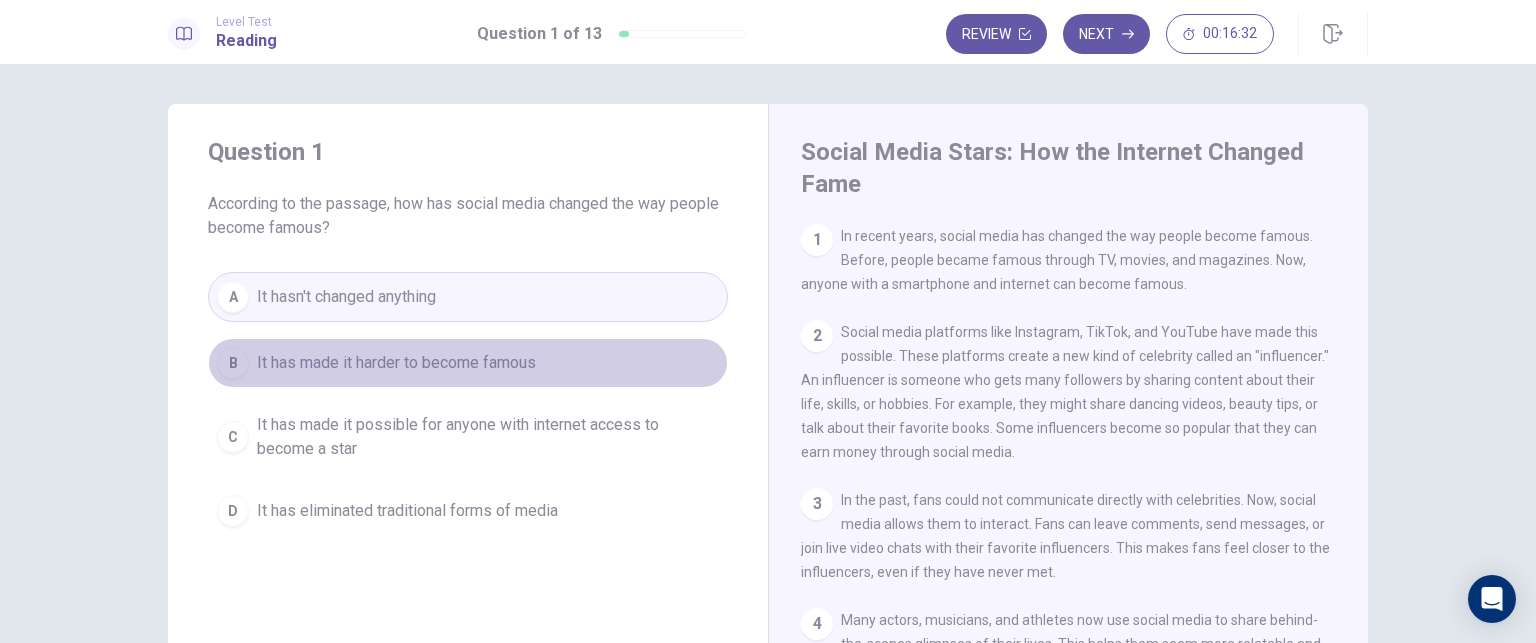 click on "It has made it harder to become famous" at bounding box center [396, 363] 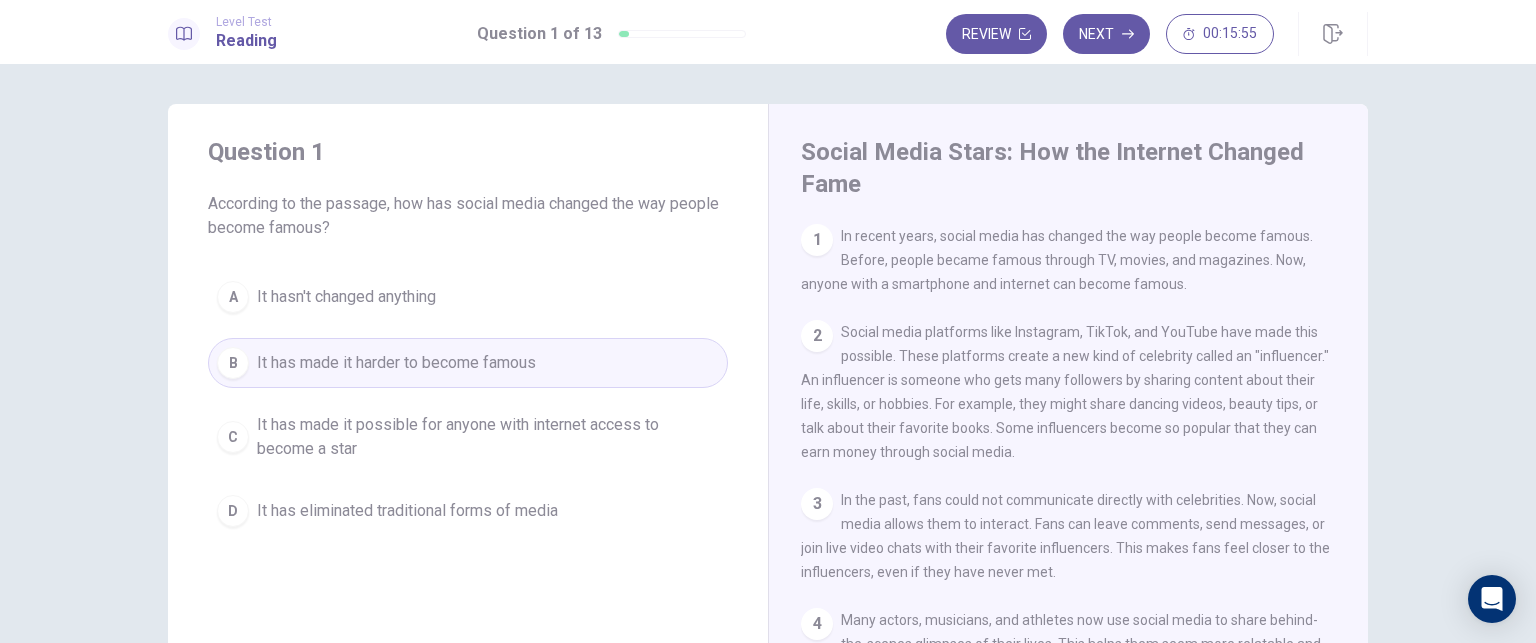 type 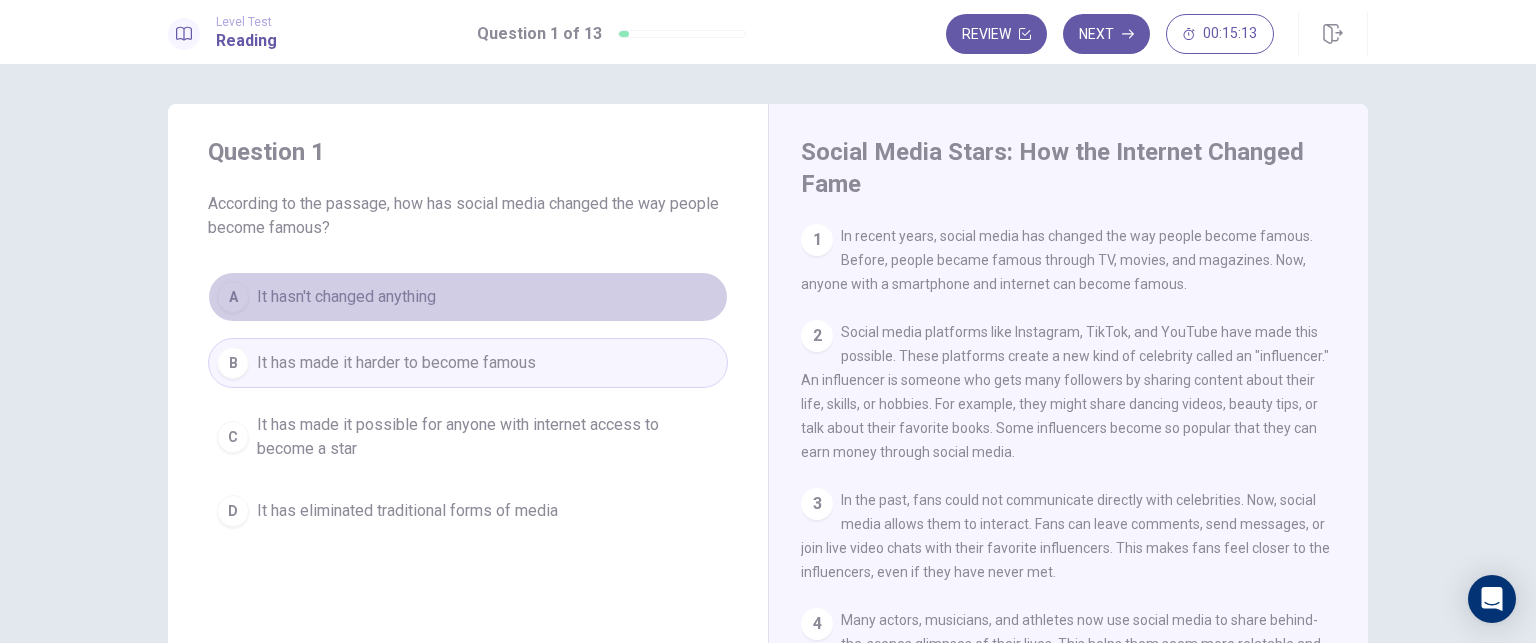 click on "A It hasn't changed anything" at bounding box center (468, 297) 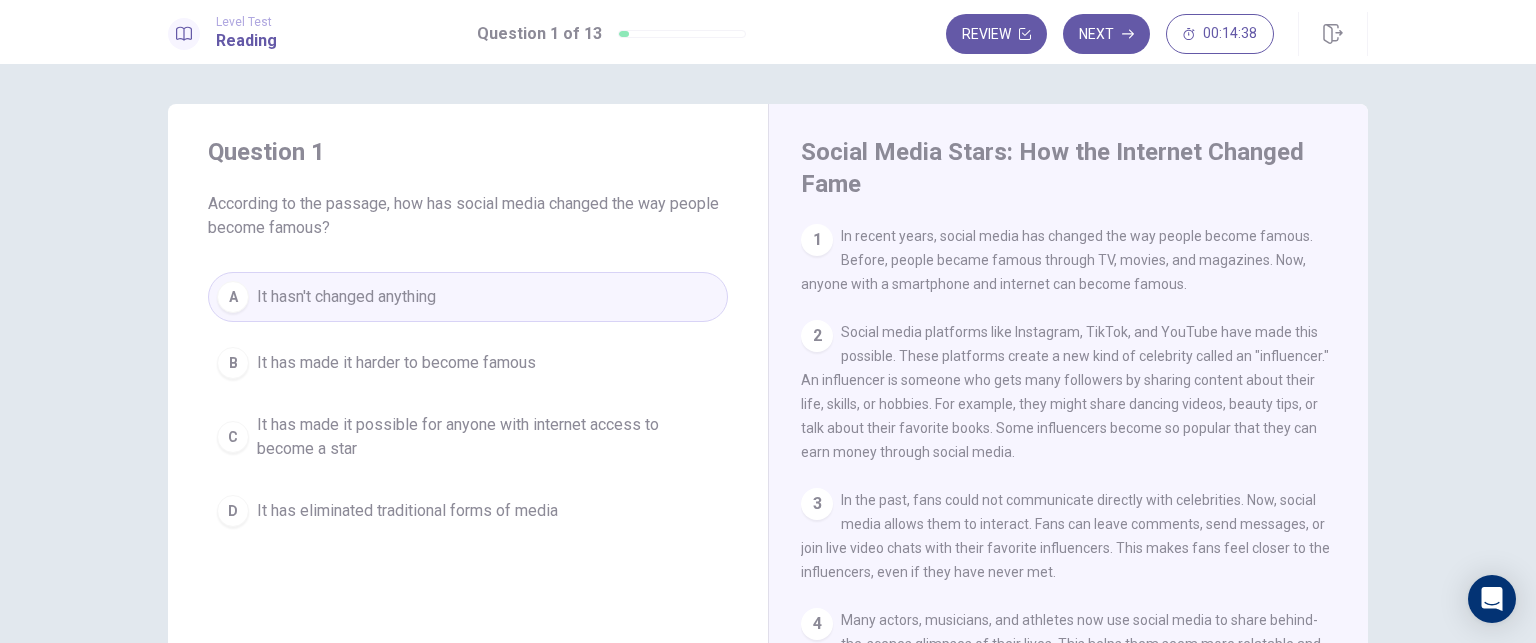 click on "It has made it harder to become famous" at bounding box center [396, 363] 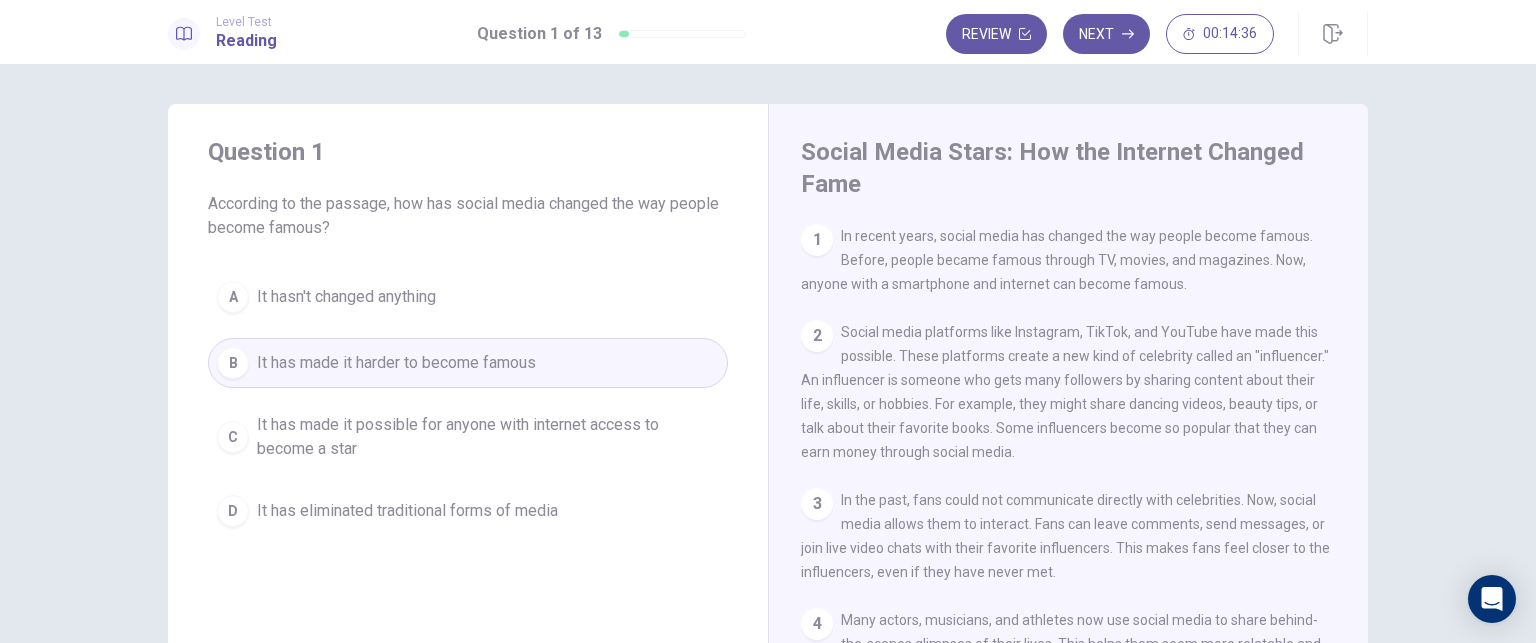 scroll, scrollTop: 6, scrollLeft: 0, axis: vertical 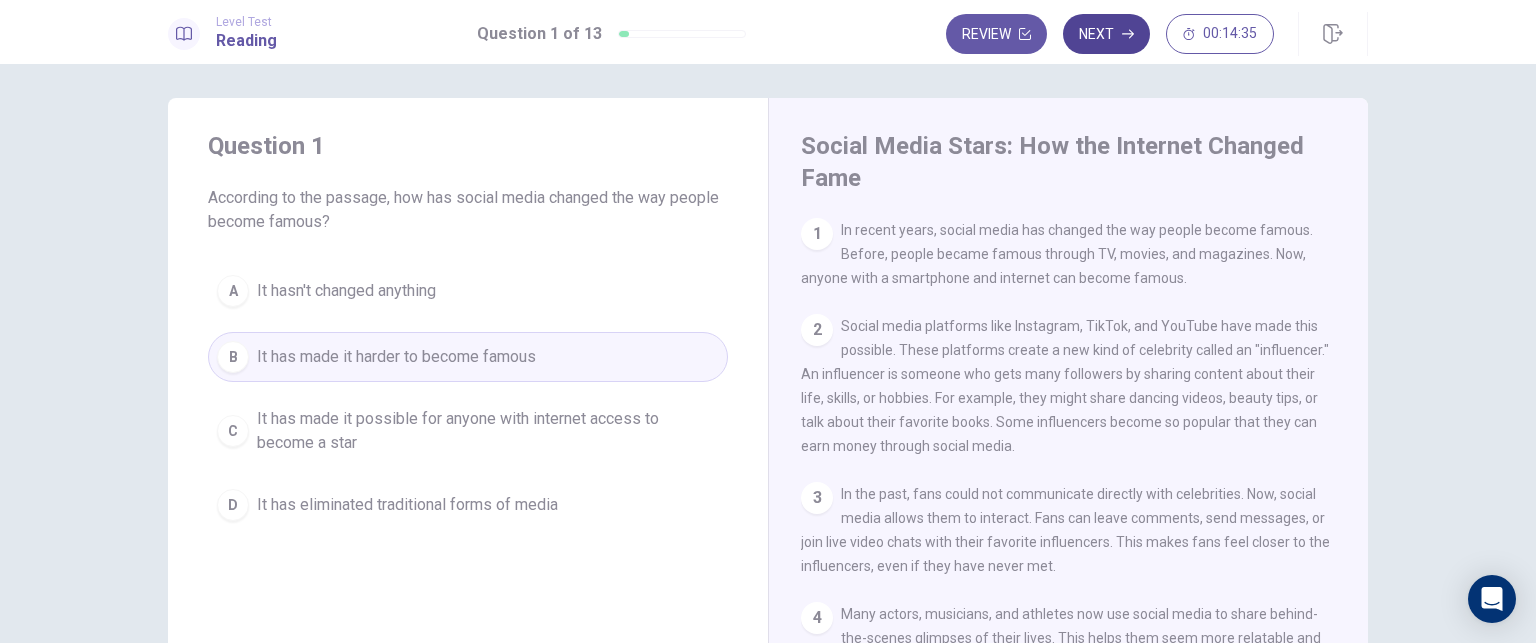 click on "Next" at bounding box center [1106, 34] 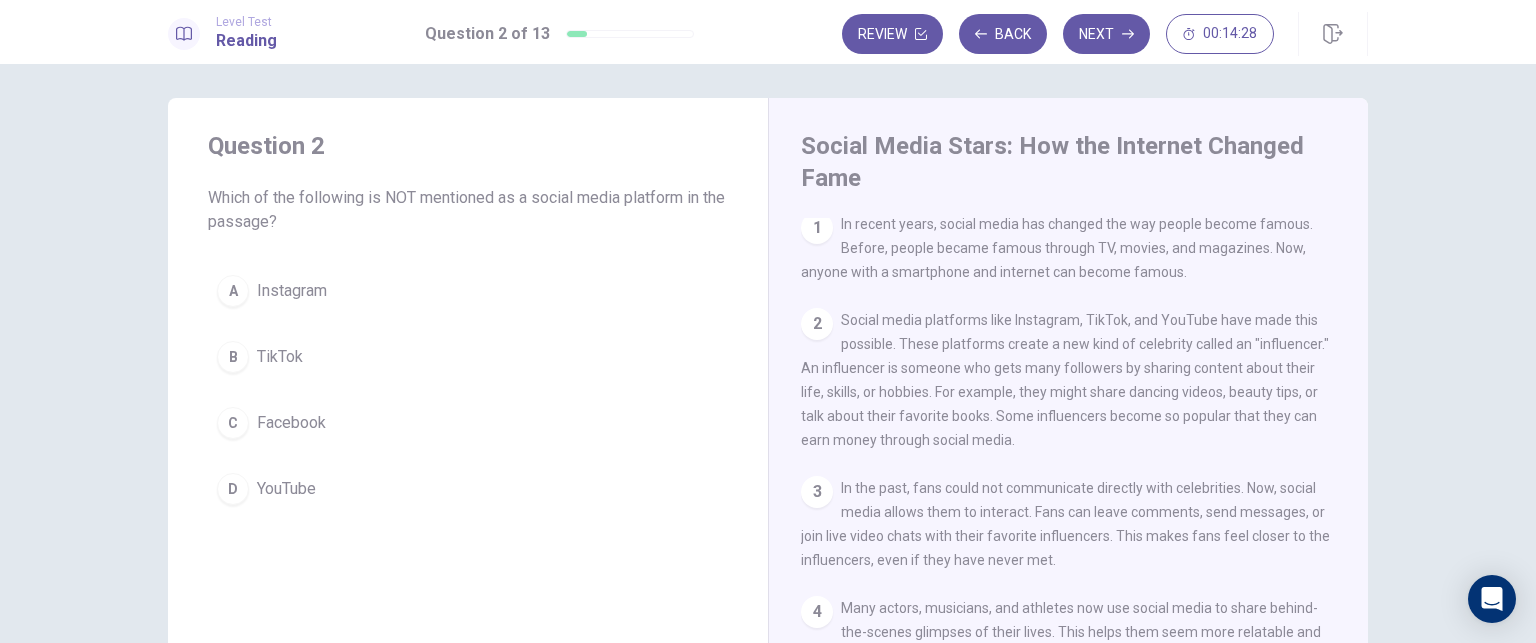scroll, scrollTop: 7, scrollLeft: 0, axis: vertical 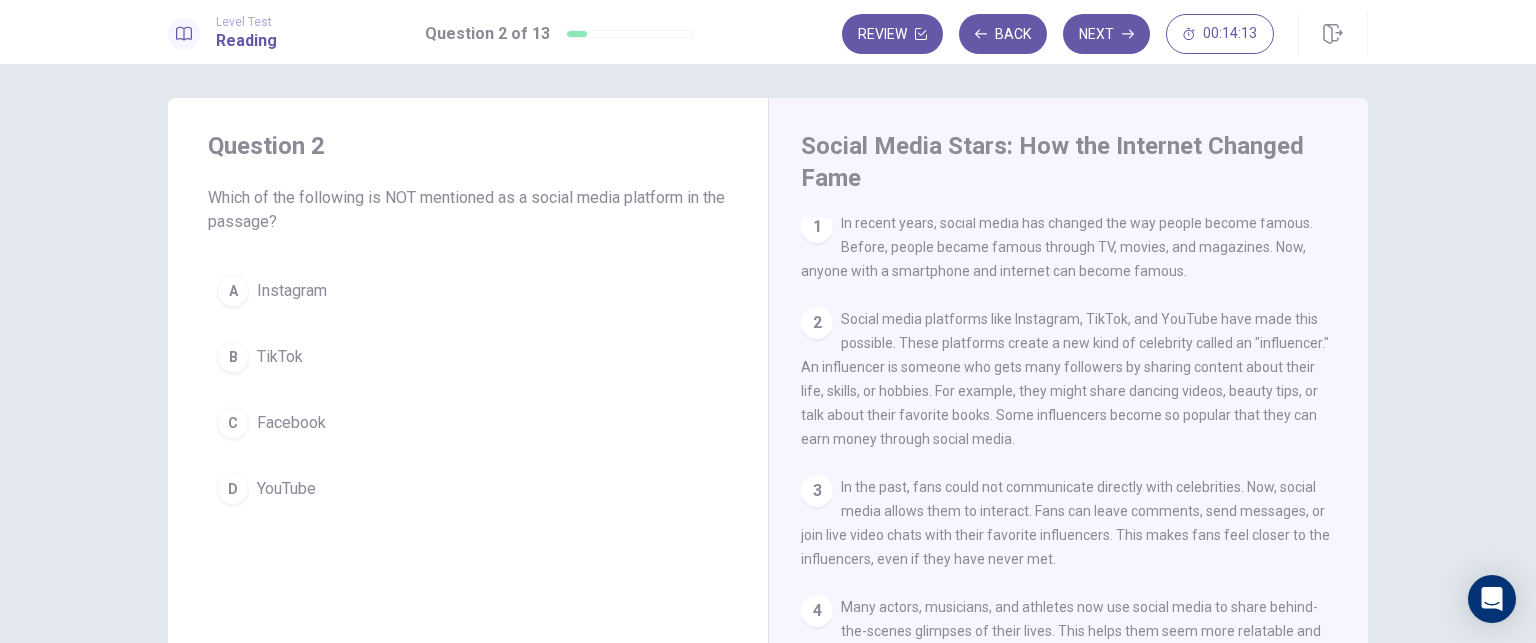 click on "C Facebook" at bounding box center [468, 423] 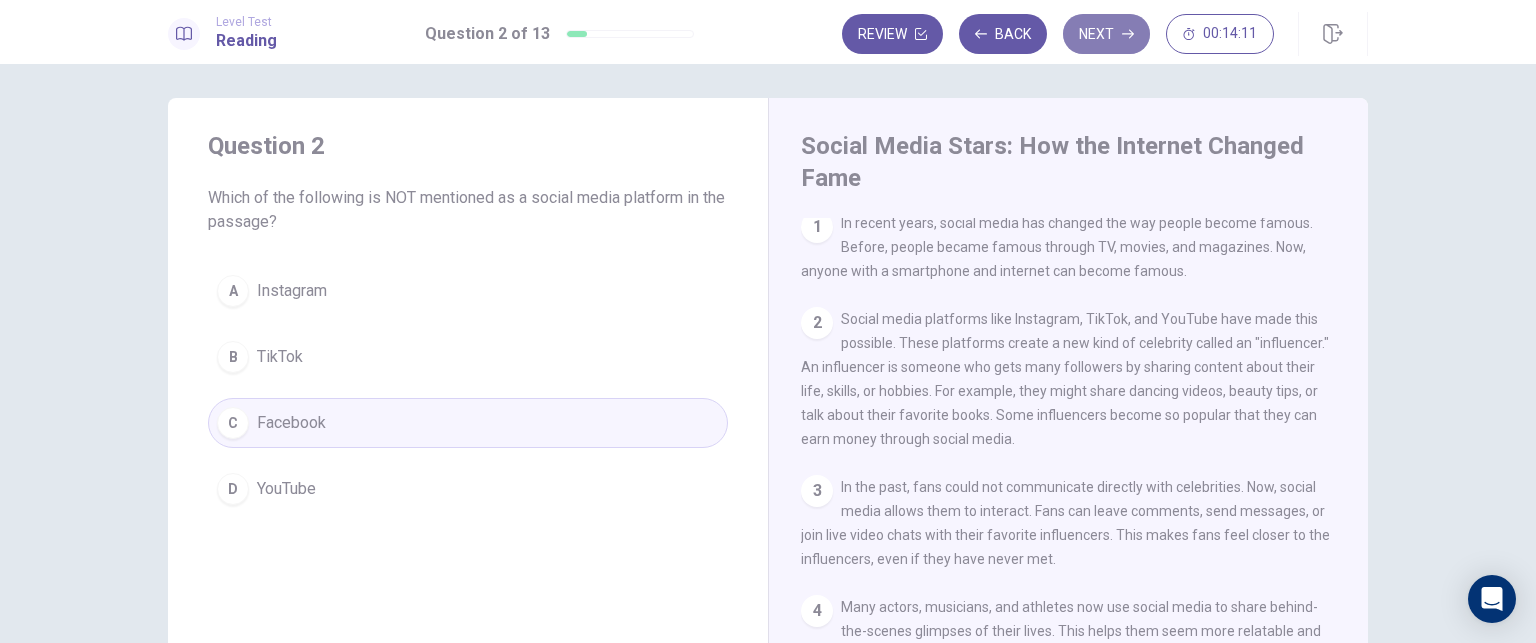 click on "Next" at bounding box center (1106, 34) 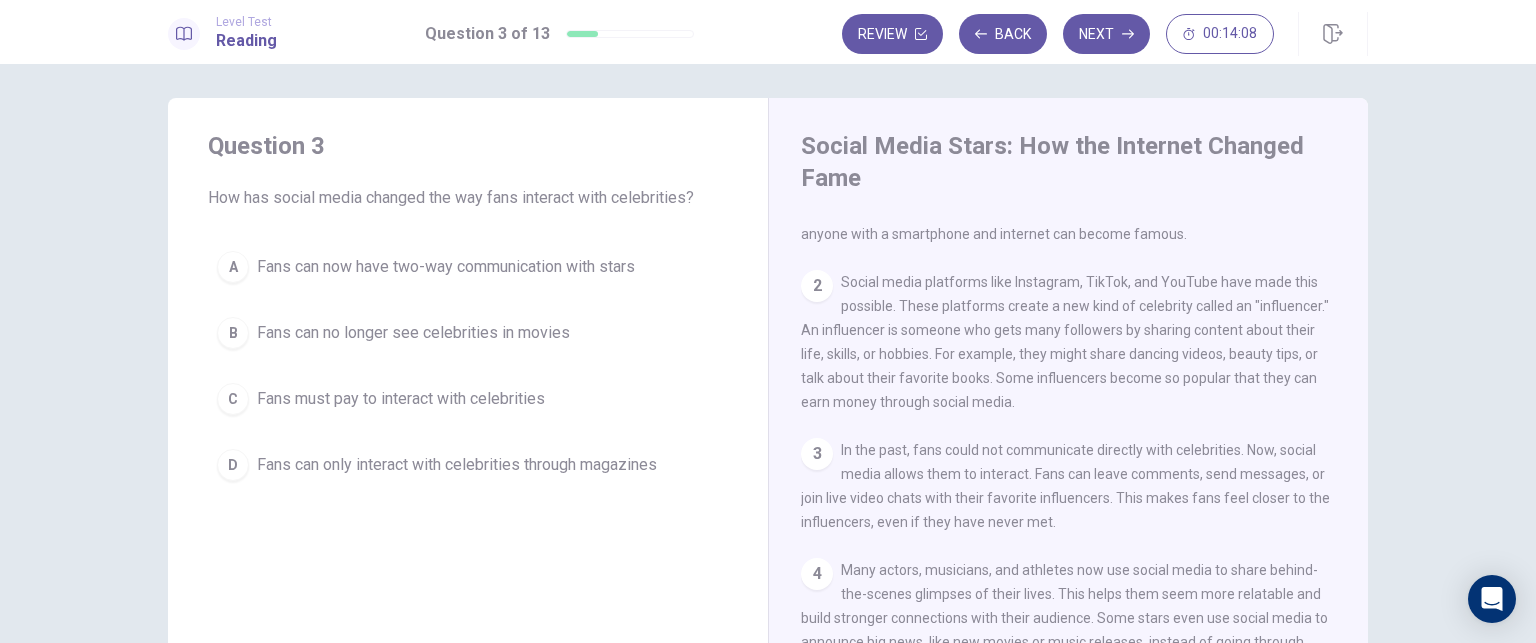 scroll, scrollTop: 176, scrollLeft: 0, axis: vertical 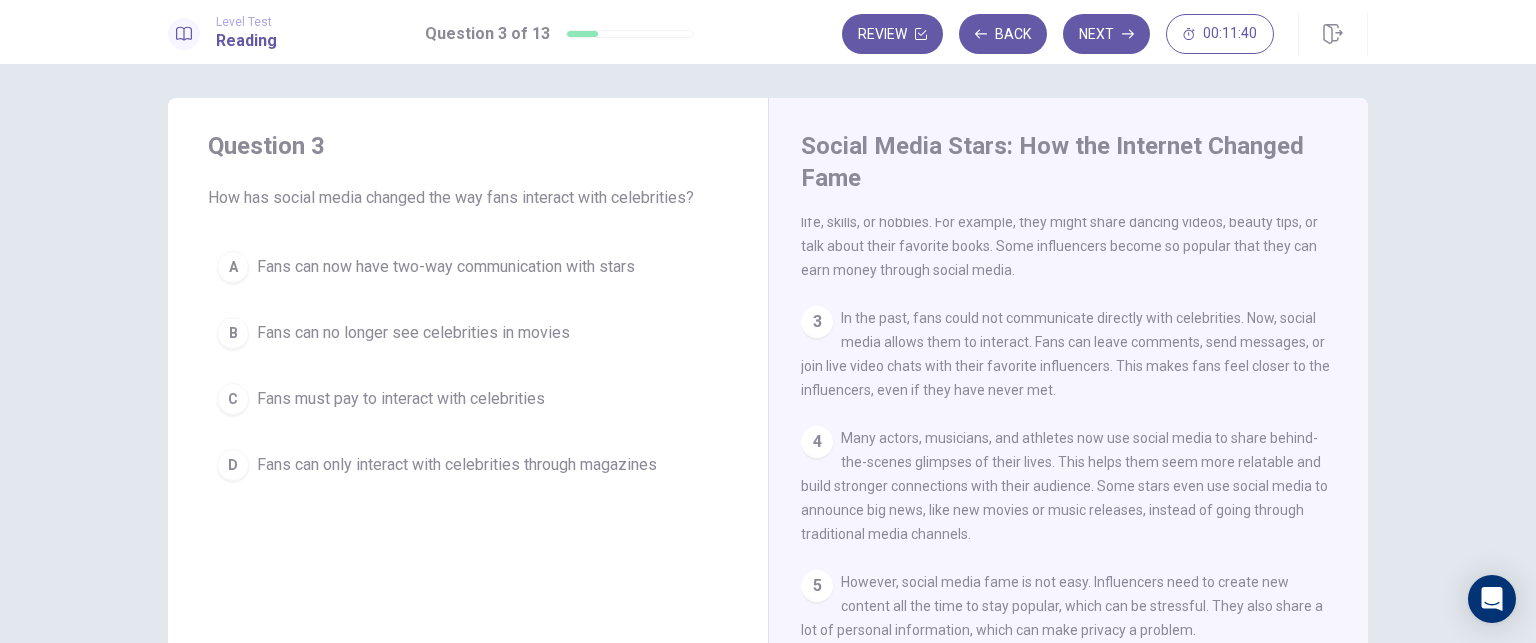 click on "A" at bounding box center [233, 267] 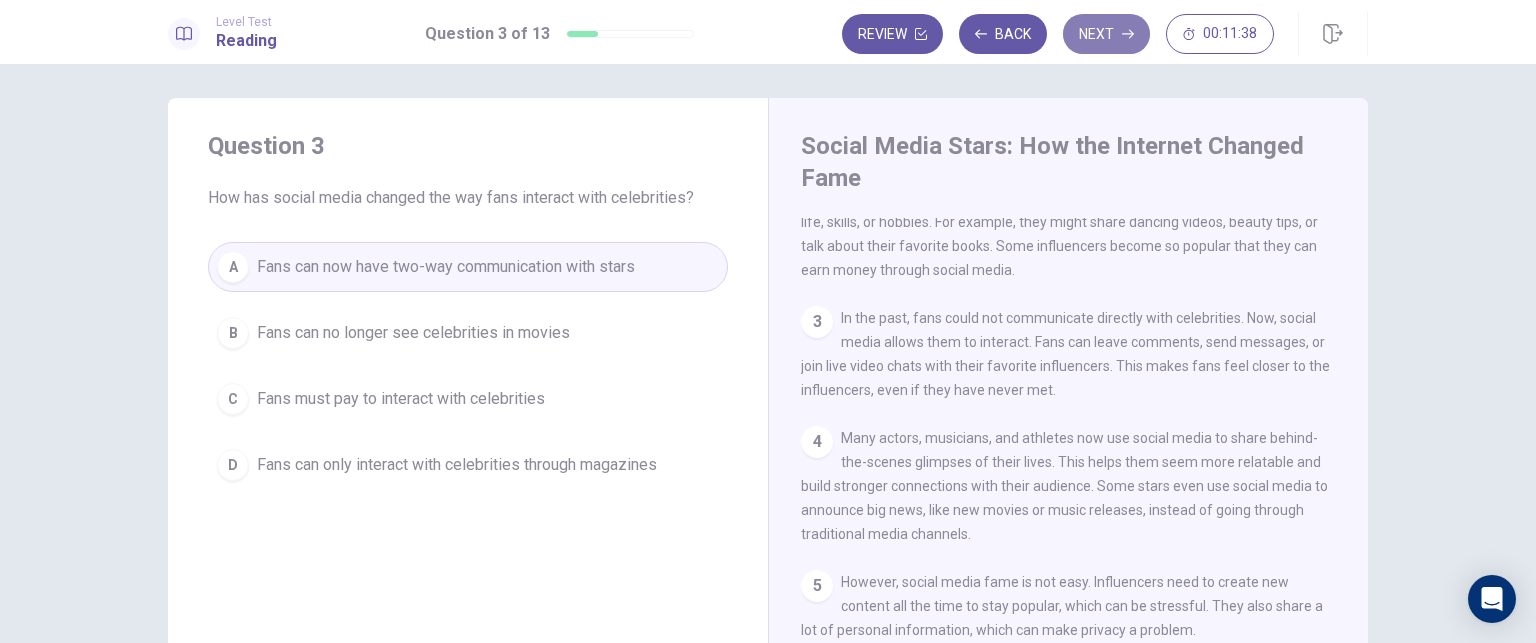 click on "Next" at bounding box center (1106, 34) 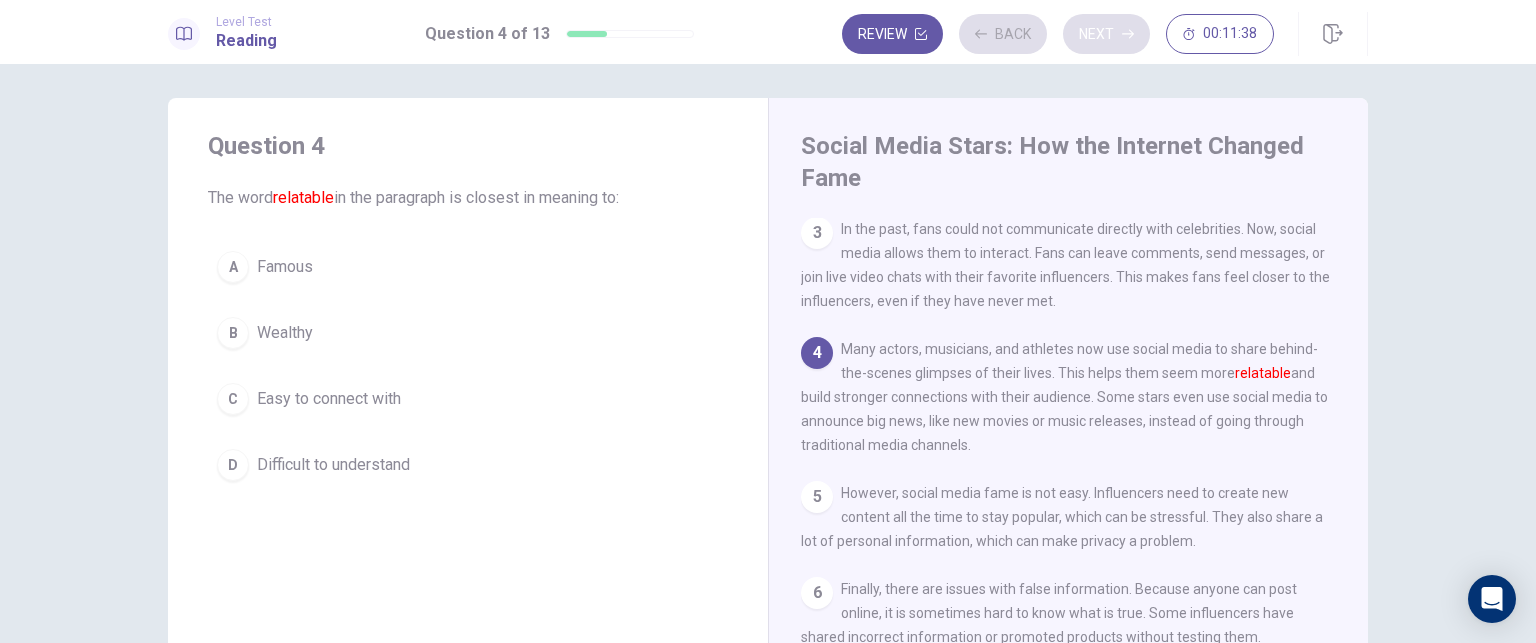 scroll, scrollTop: 287, scrollLeft: 0, axis: vertical 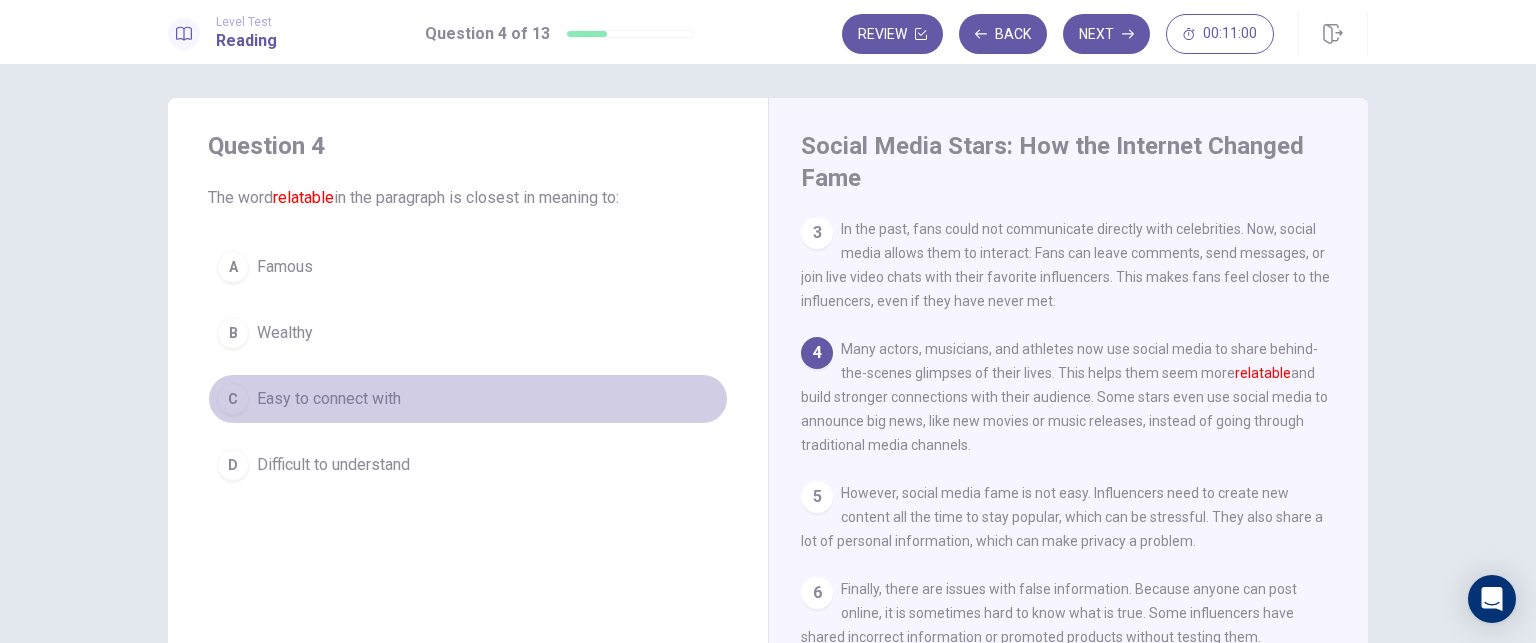 click on "Easy to connect with" at bounding box center (329, 399) 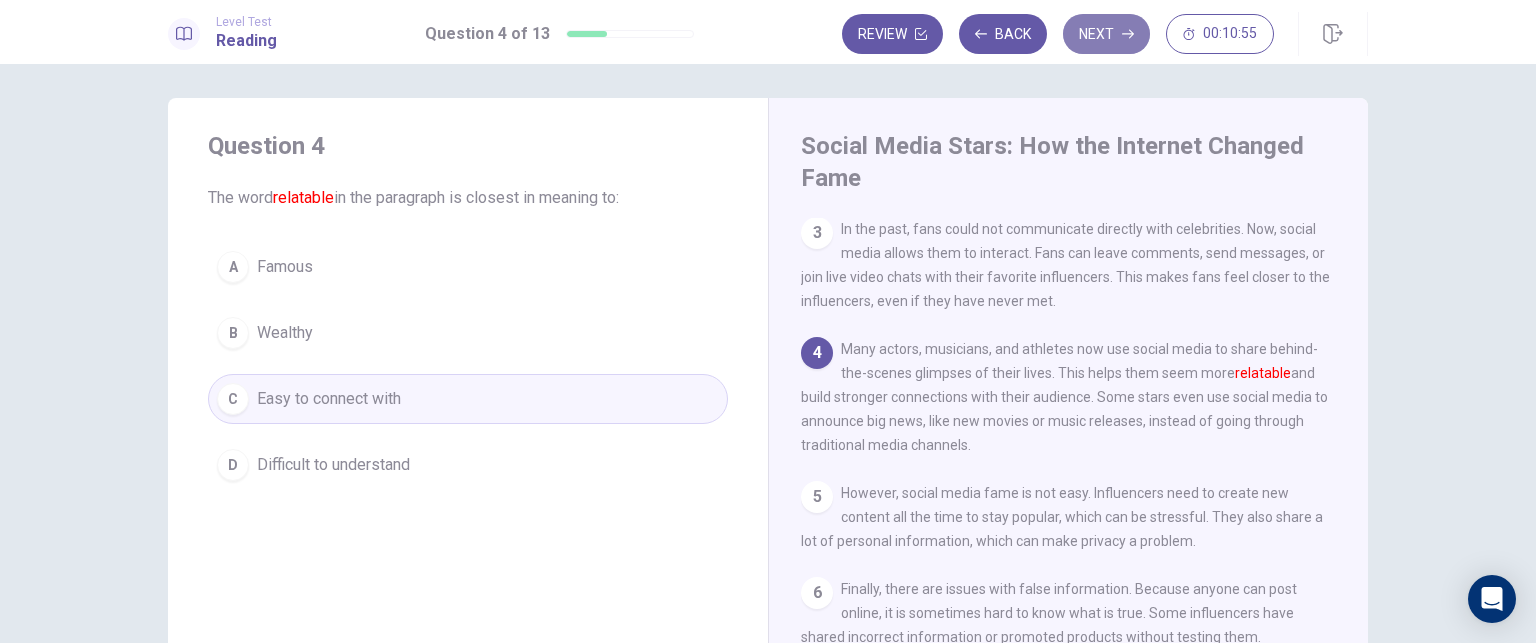 click on "Next" at bounding box center (1106, 34) 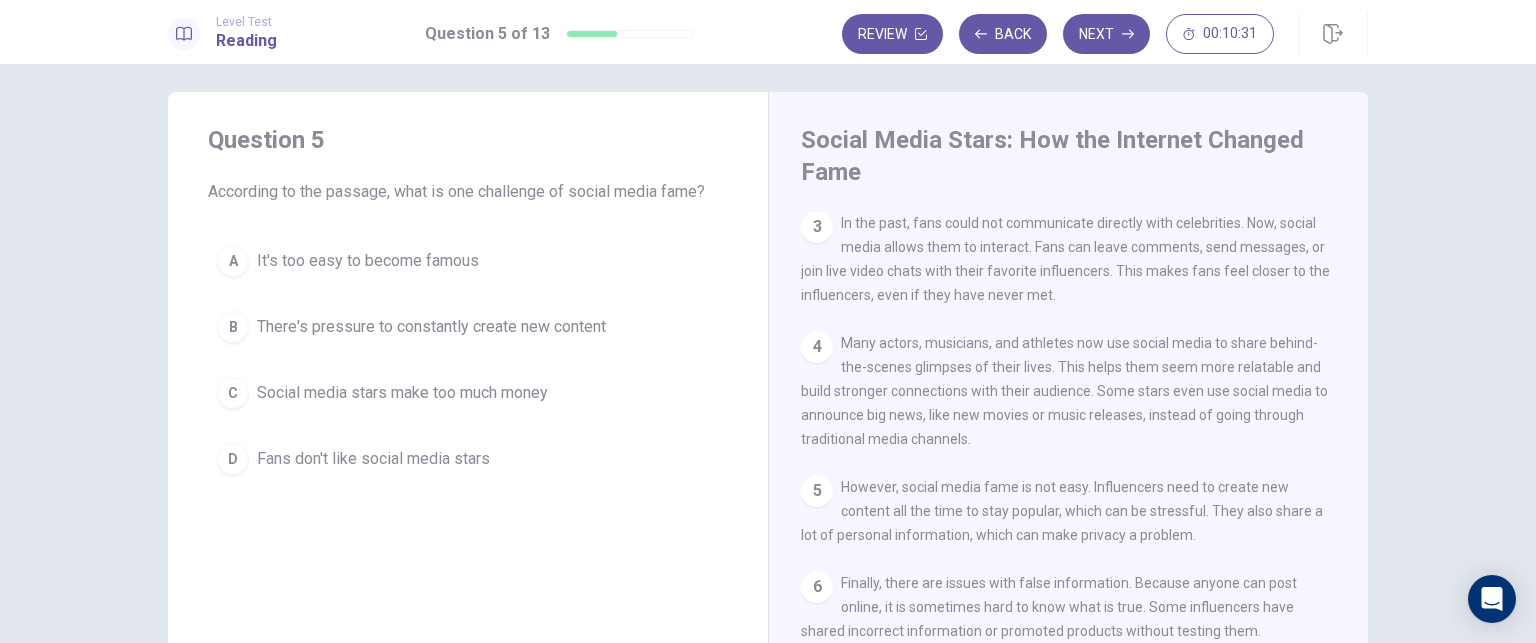 scroll, scrollTop: 7, scrollLeft: 0, axis: vertical 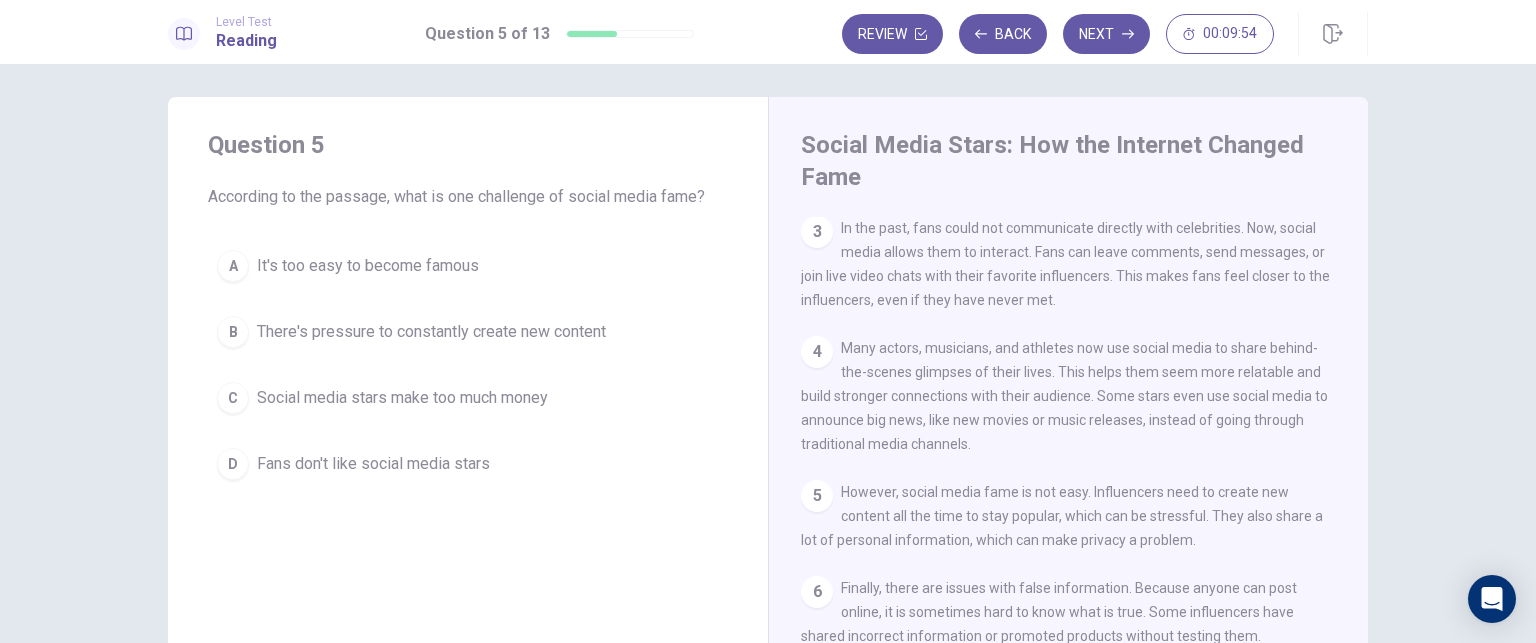 click on "There's pressure to constantly create new content" at bounding box center (431, 332) 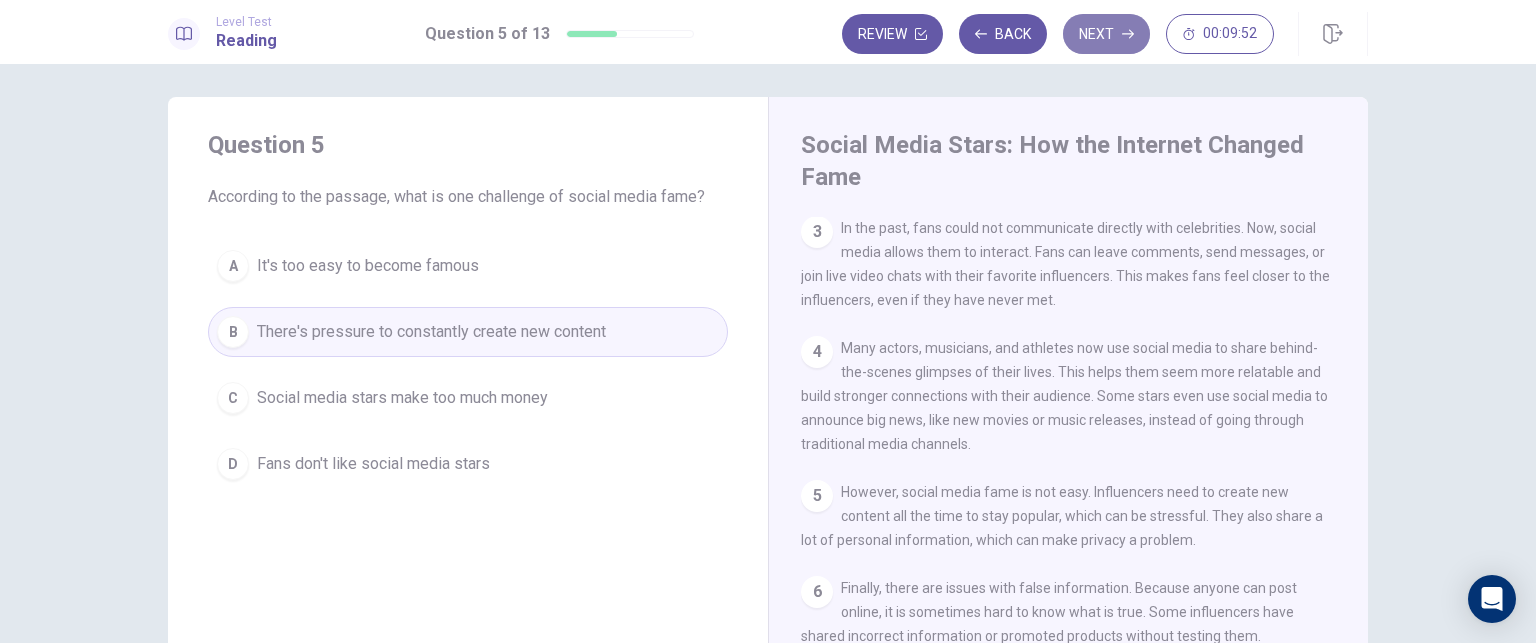 click on "Next" at bounding box center (1106, 34) 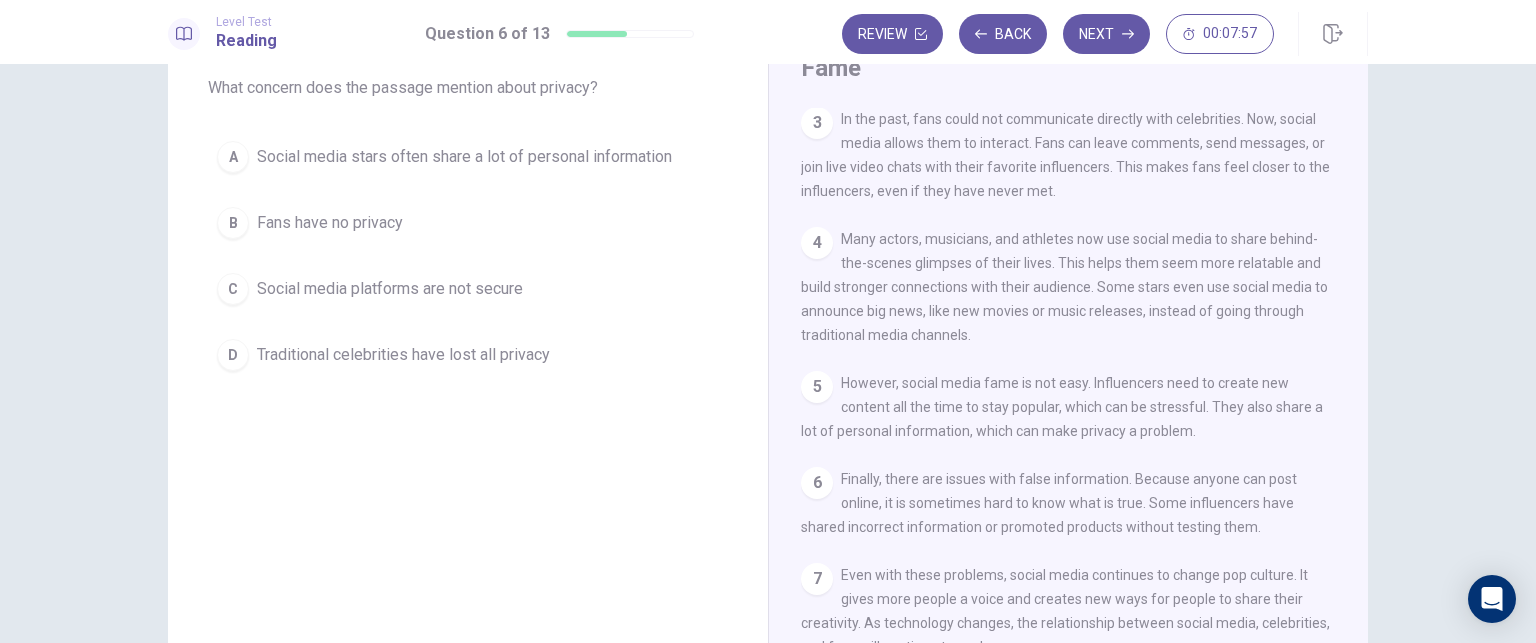 scroll, scrollTop: 118, scrollLeft: 0, axis: vertical 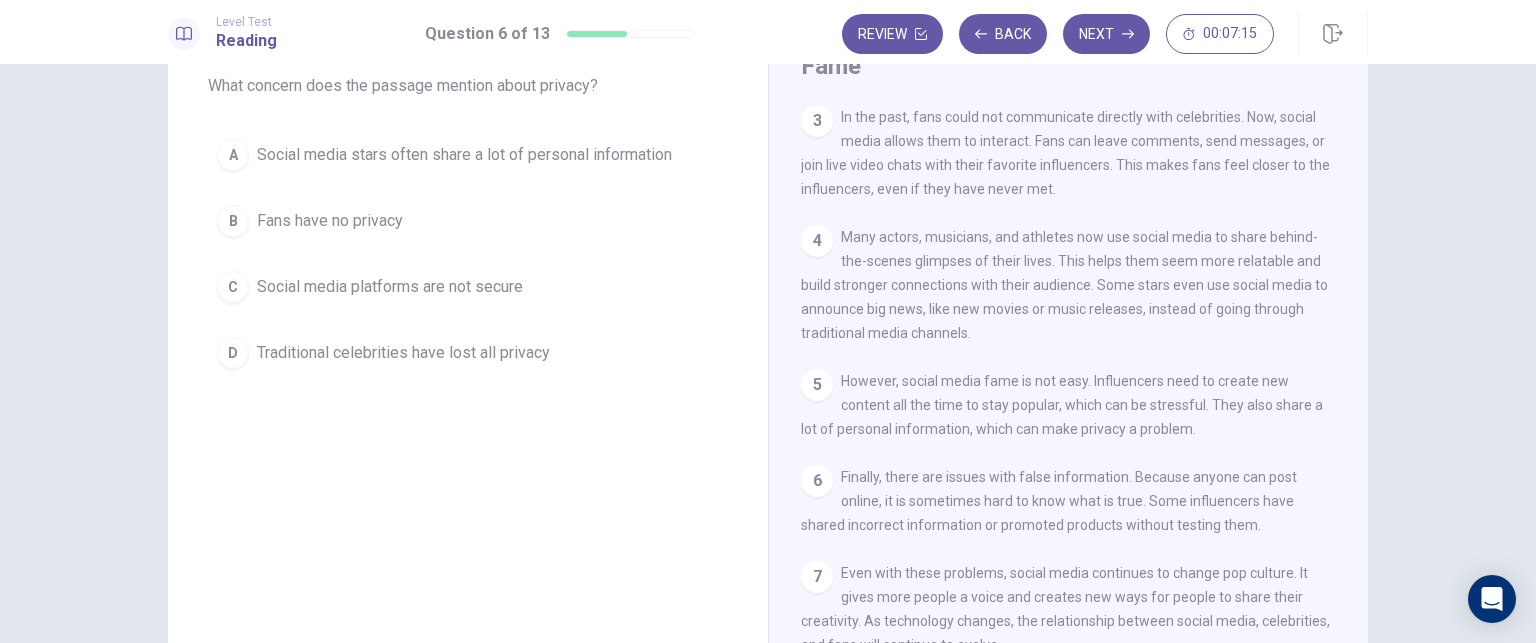 click on "Social media stars often share a lot of personal information" at bounding box center (464, 155) 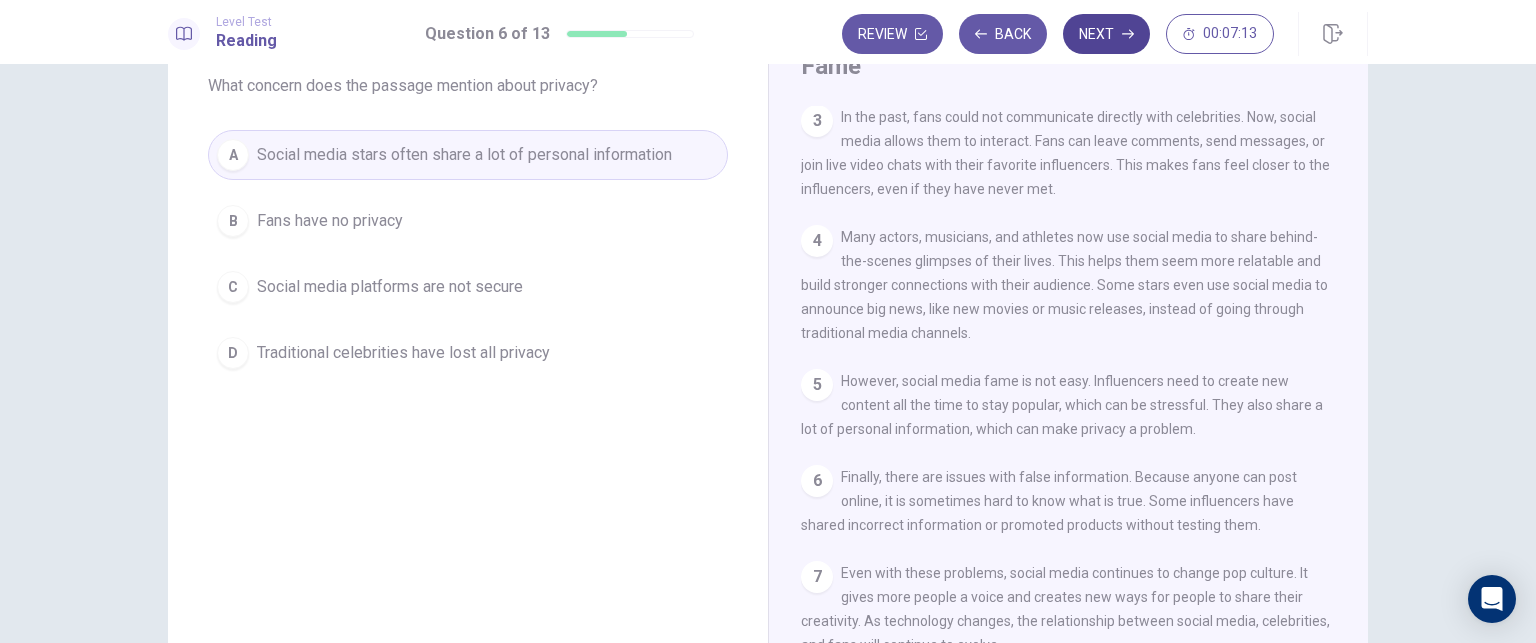 click 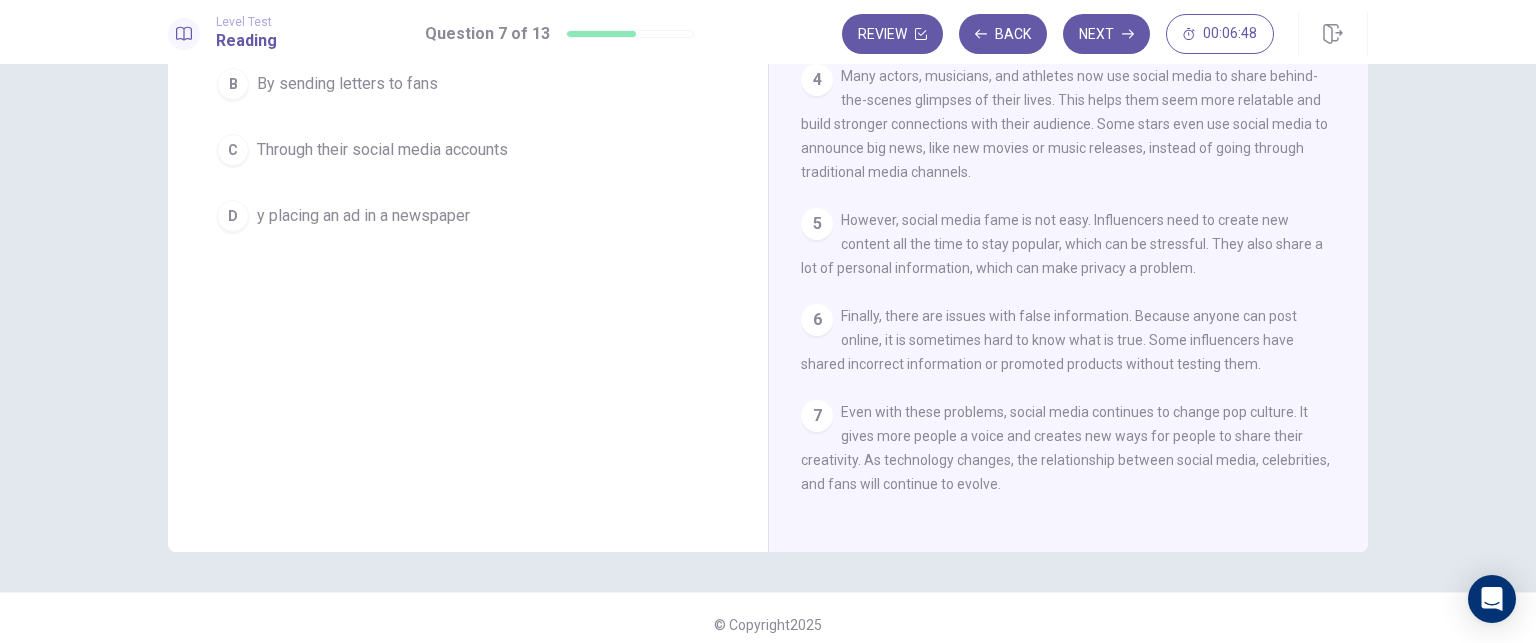 scroll, scrollTop: 292, scrollLeft: 0, axis: vertical 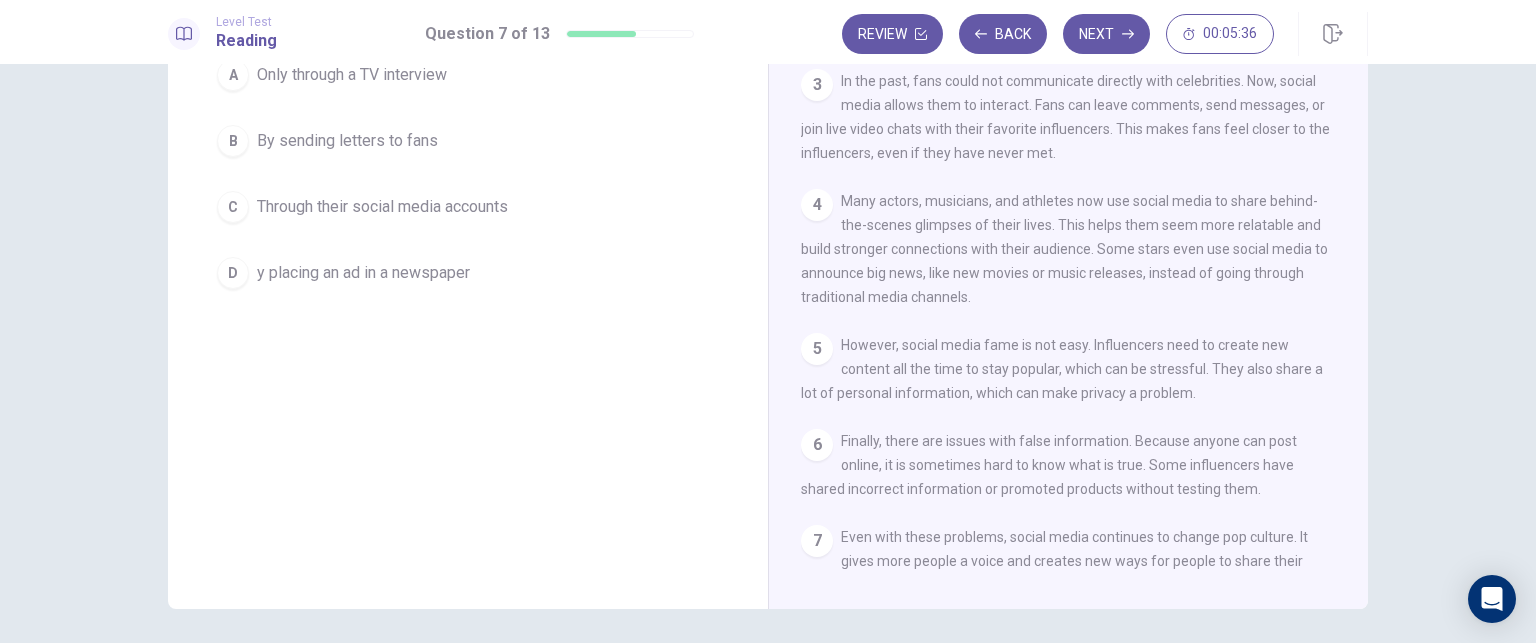 click on "A Only through a TV interview B By sending letters to fans C Through their social media accounts D y placing an ad in a newspaper" at bounding box center [468, 174] 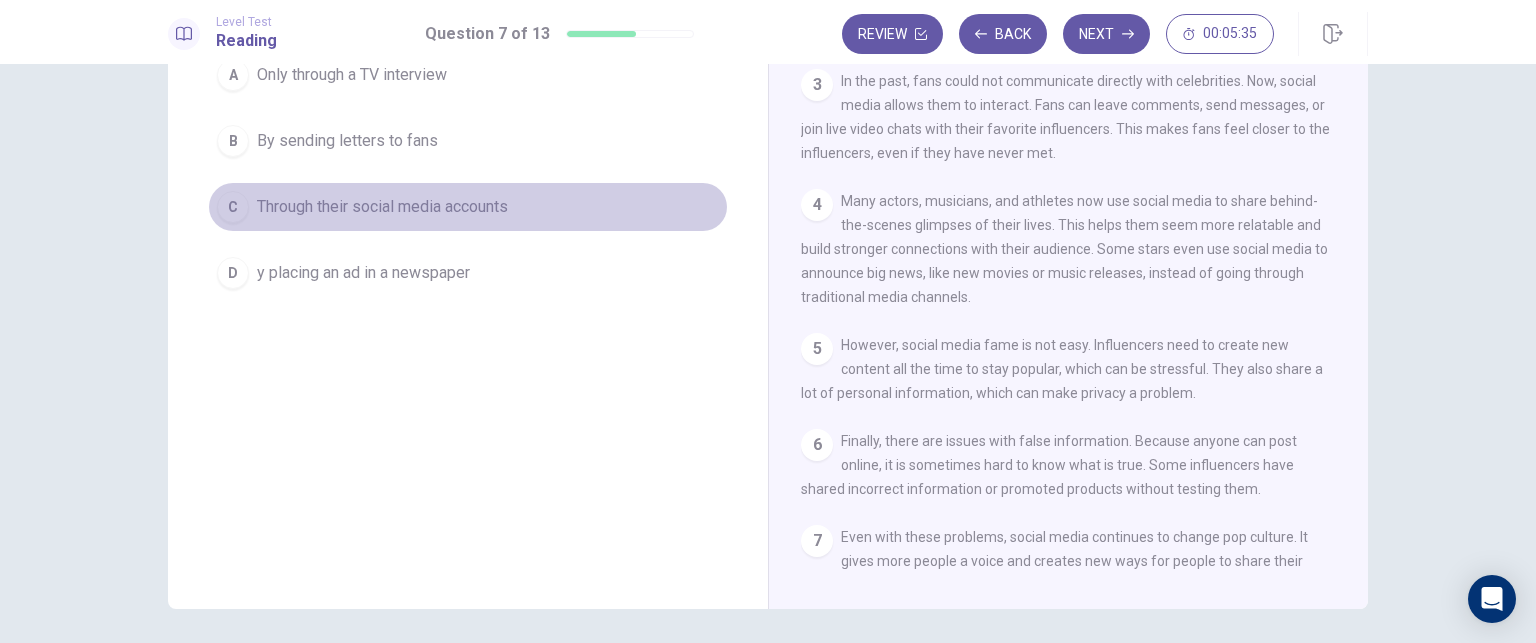 click on "C Through their social media accounts" at bounding box center (468, 207) 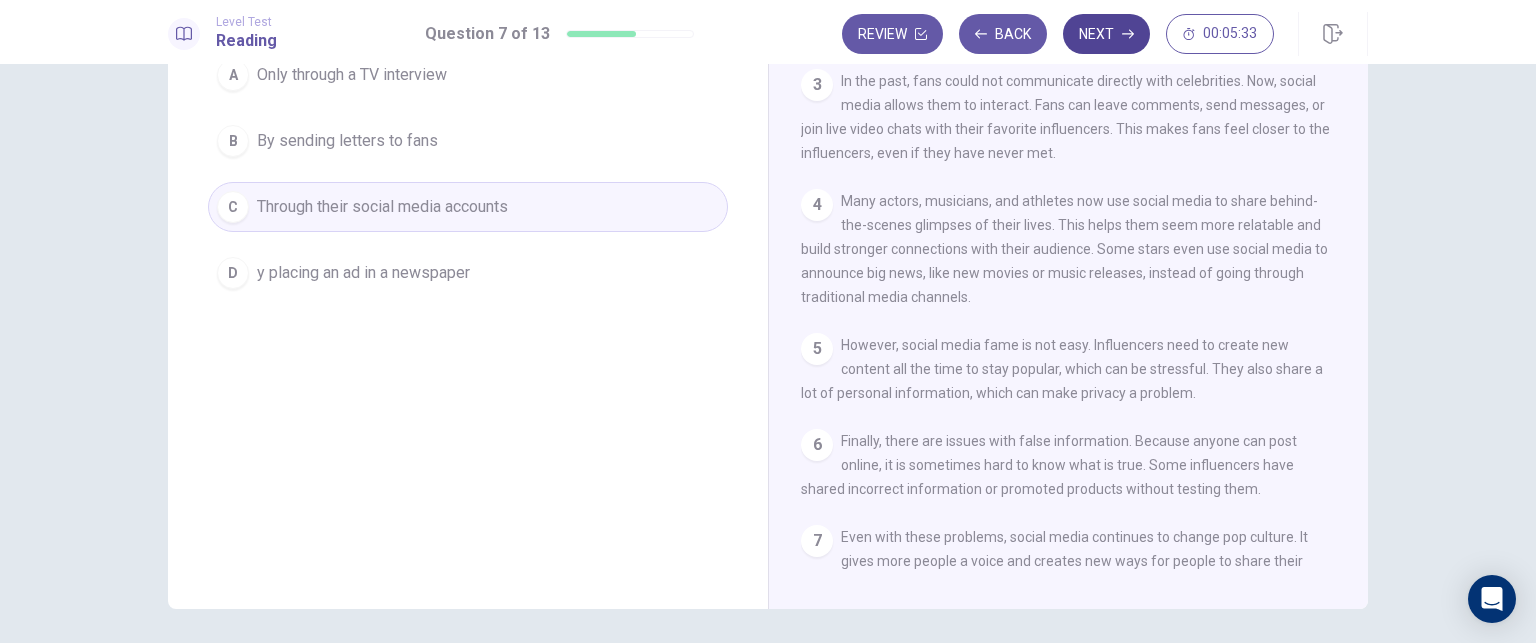 click on "Next" at bounding box center (1106, 34) 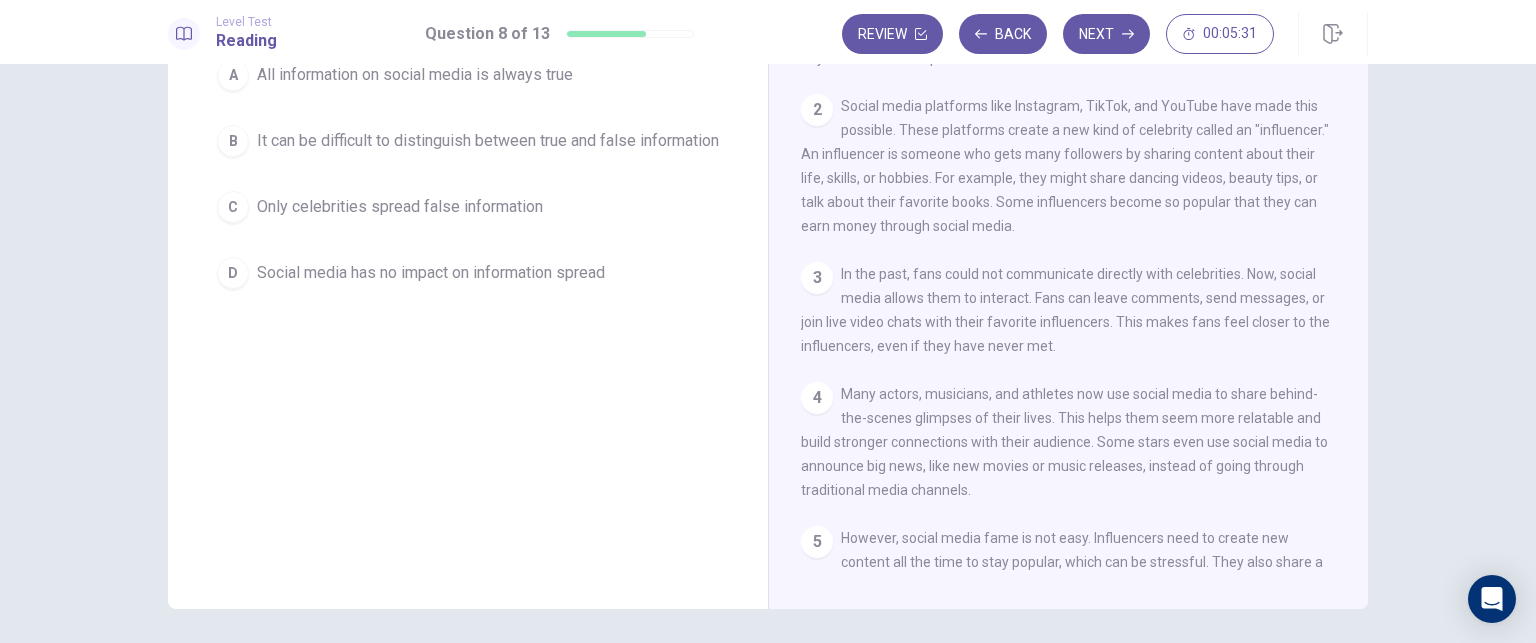 scroll, scrollTop: 287, scrollLeft: 0, axis: vertical 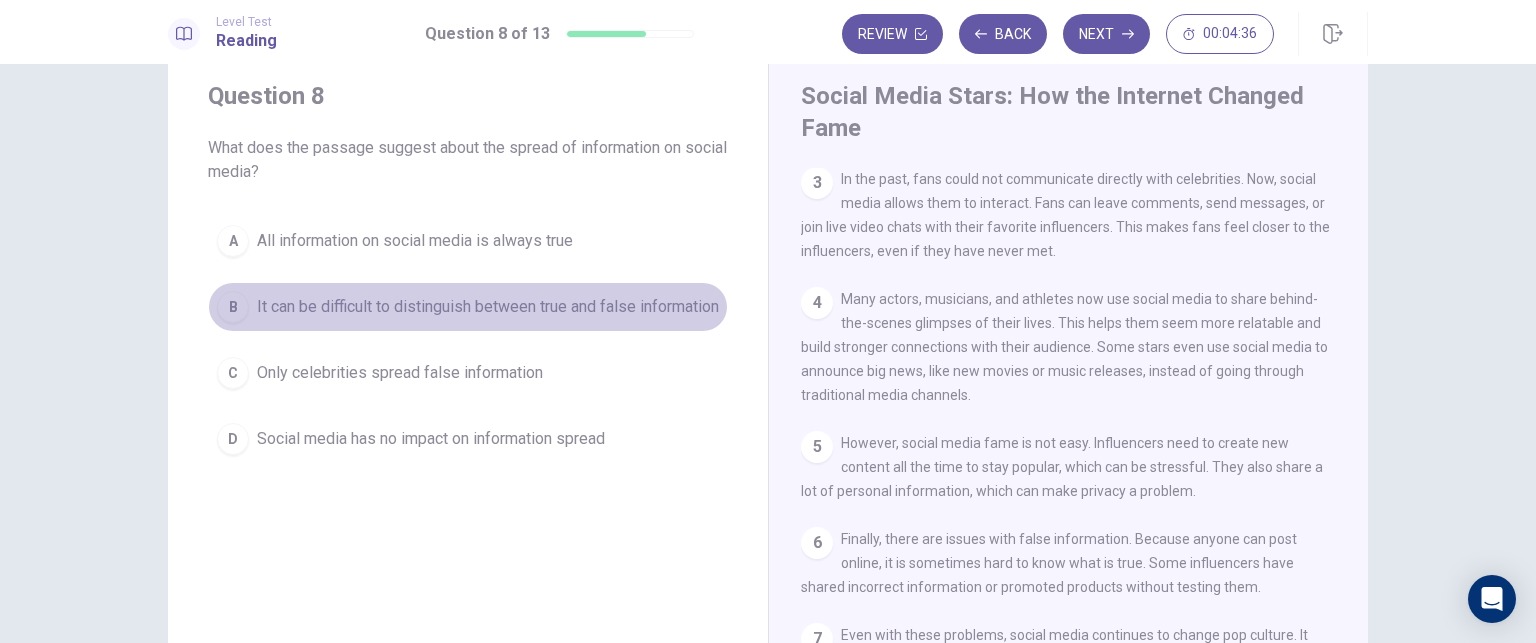 click on "It can be difficult to distinguish between true and false information" at bounding box center [488, 307] 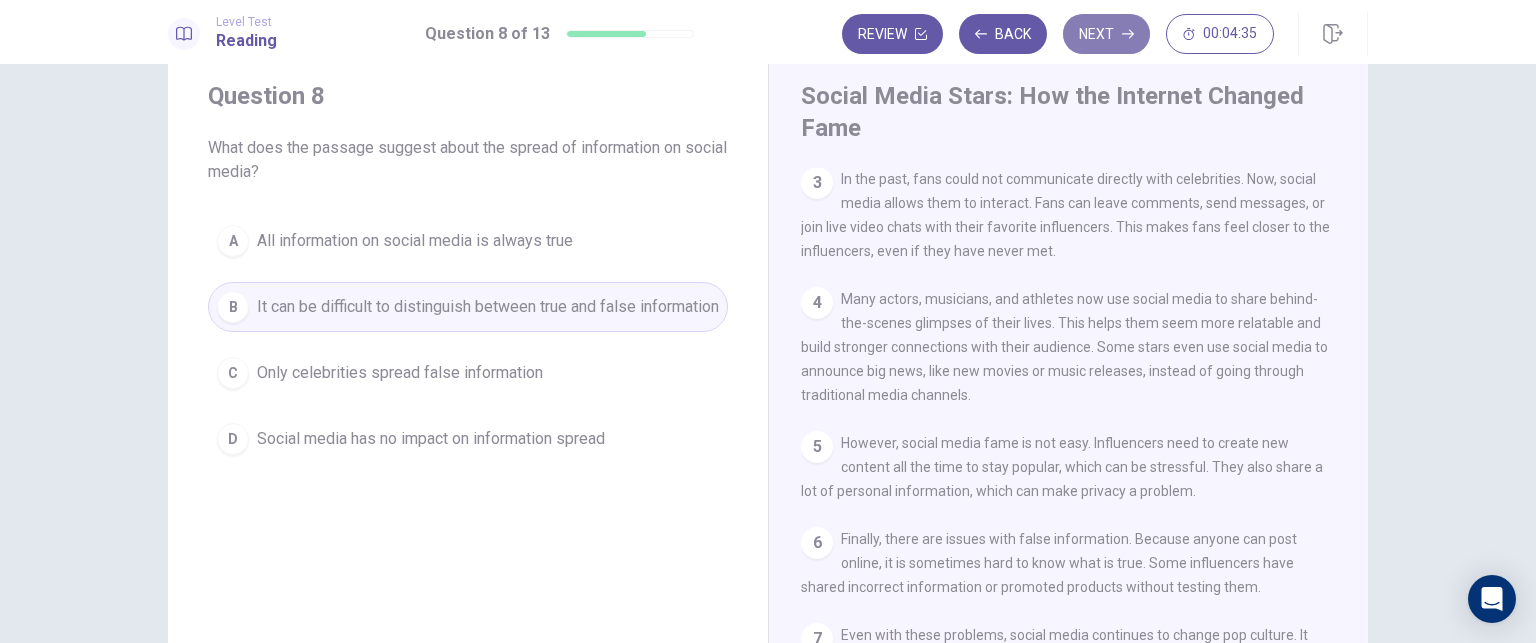 click on "Next" at bounding box center [1106, 34] 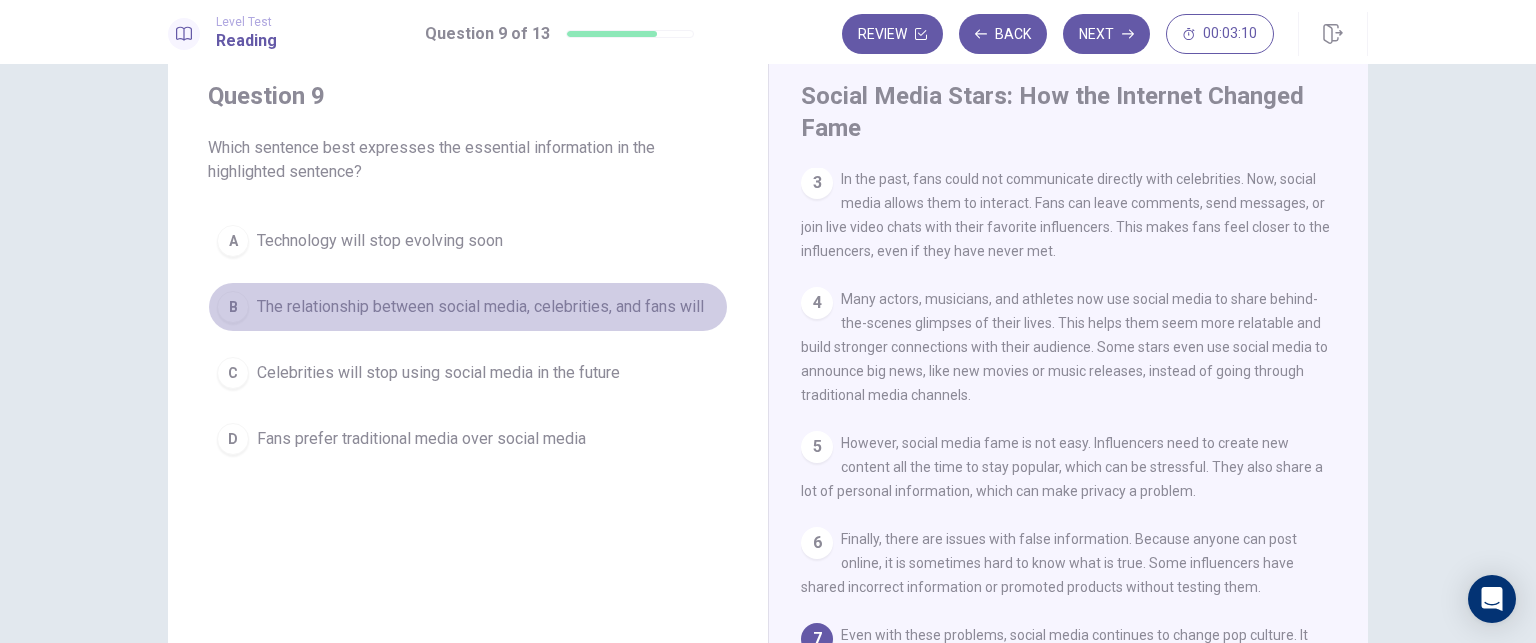 click on "The relationship between social media, celebrities, and fans will" at bounding box center (480, 307) 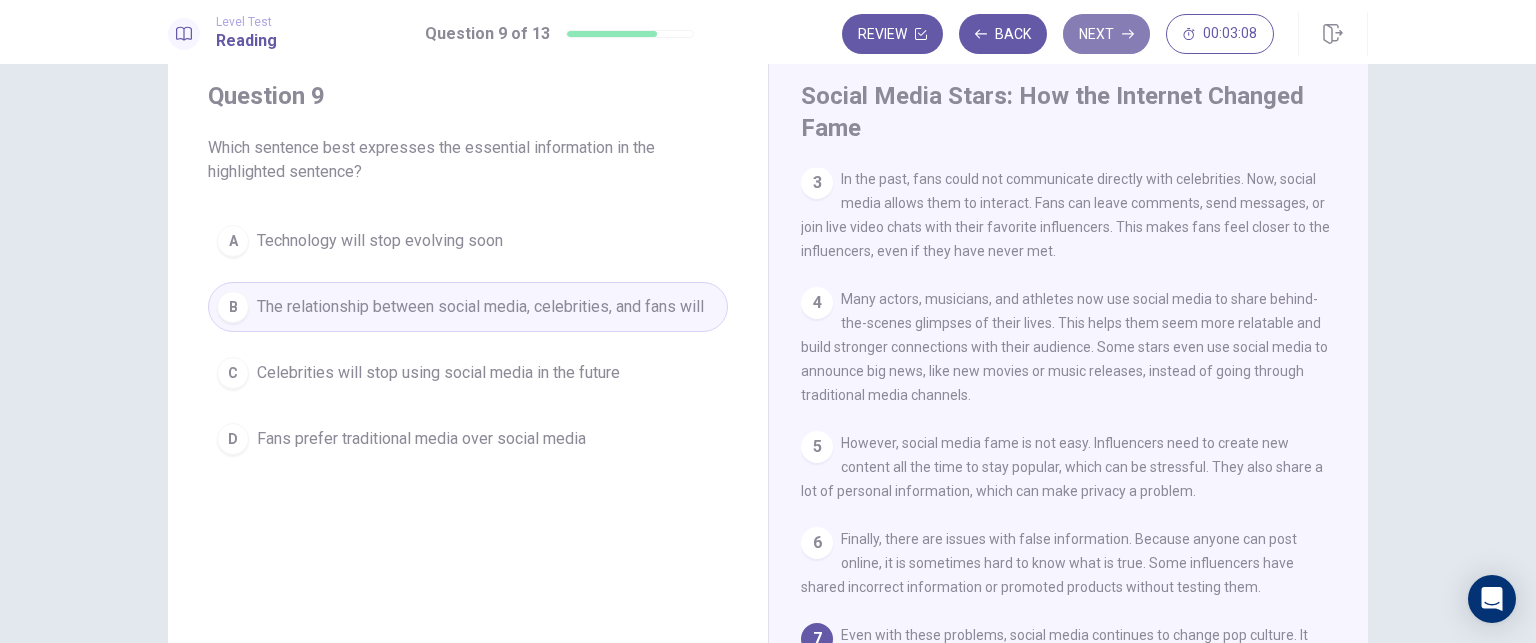 click on "Next" at bounding box center [1106, 34] 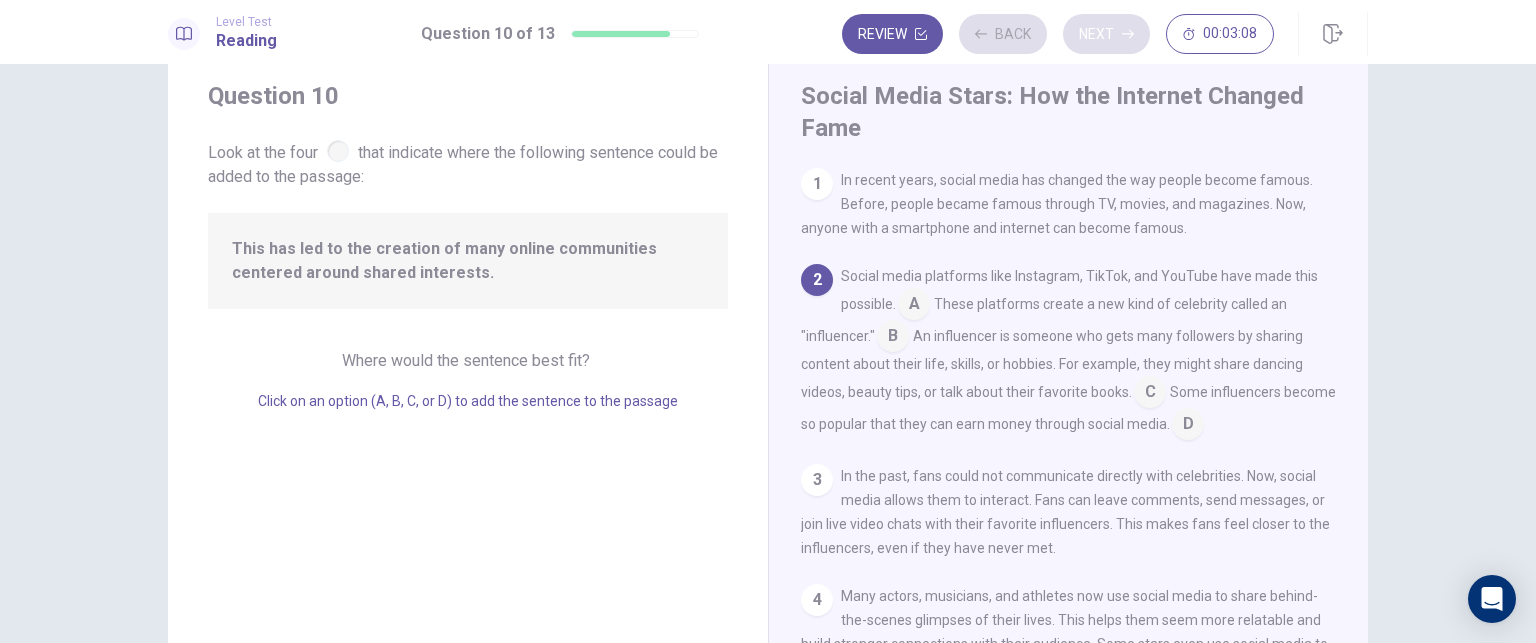 scroll, scrollTop: 98, scrollLeft: 0, axis: vertical 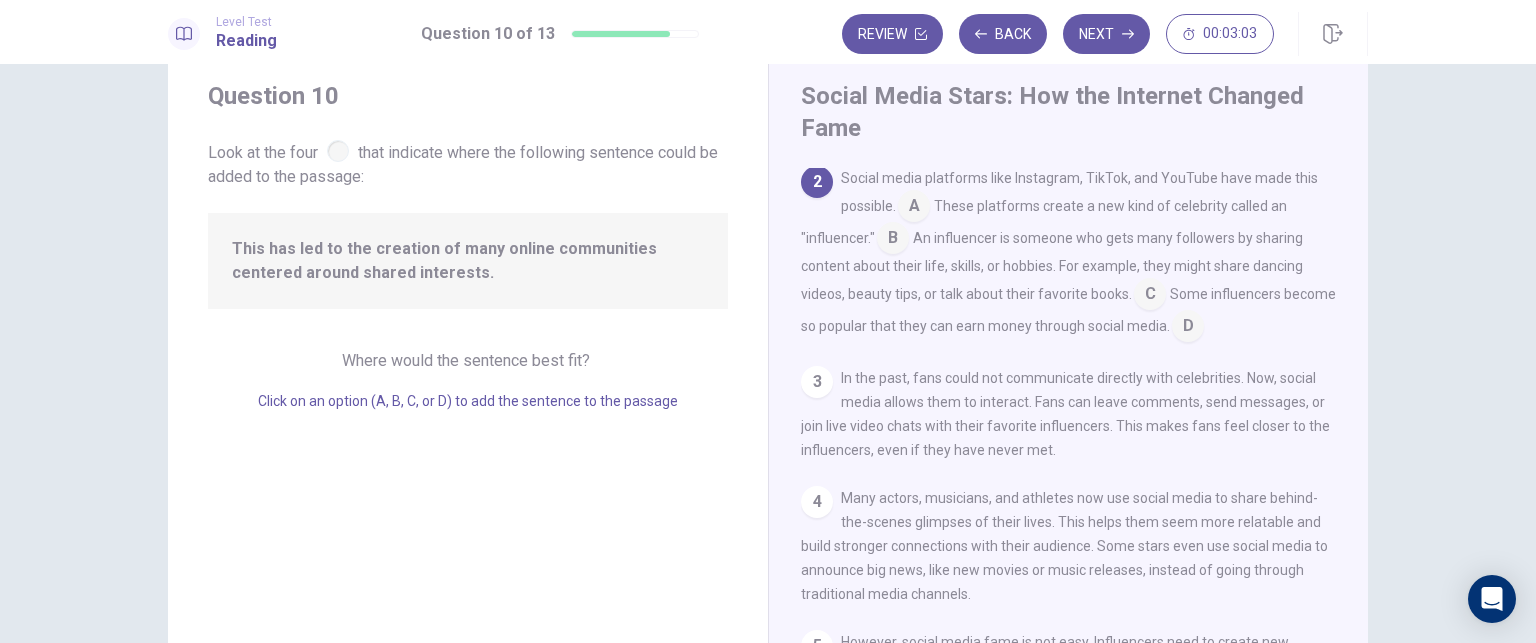 click at bounding box center (338, 151) 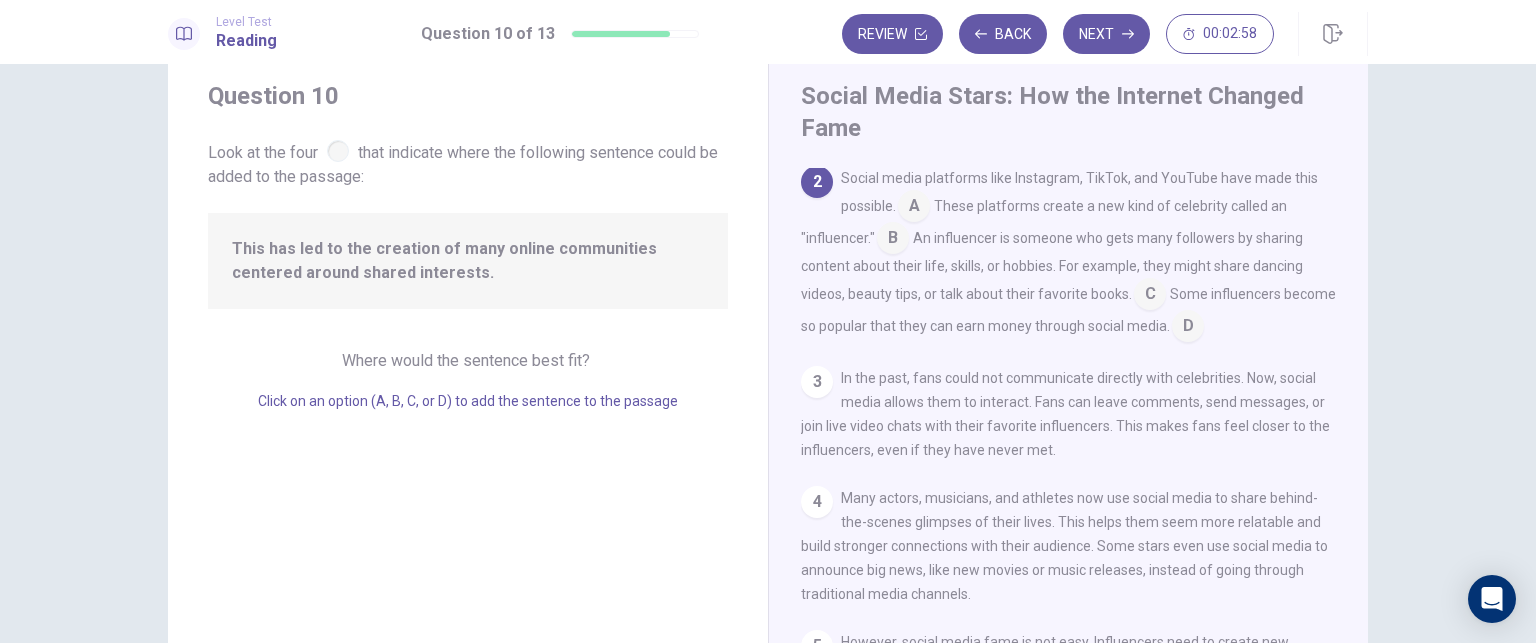 click at bounding box center [914, 208] 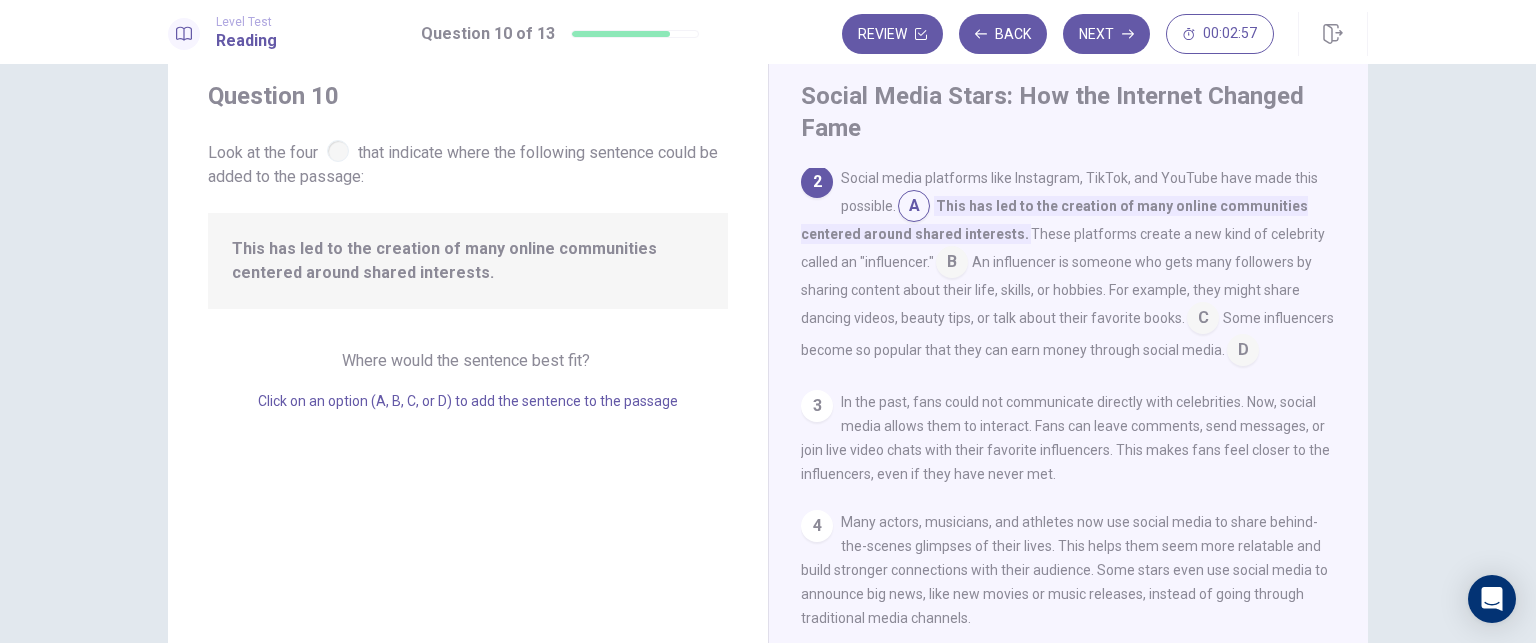 click at bounding box center [914, 208] 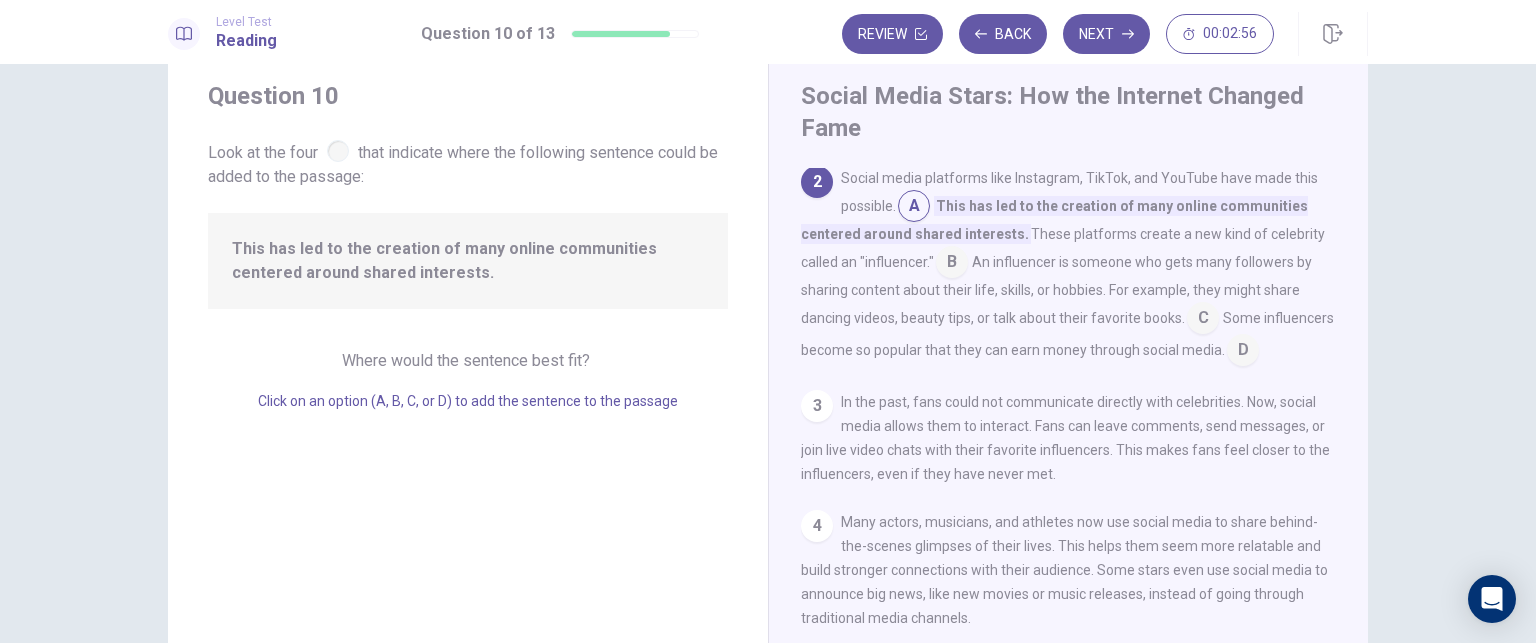click at bounding box center (952, 264) 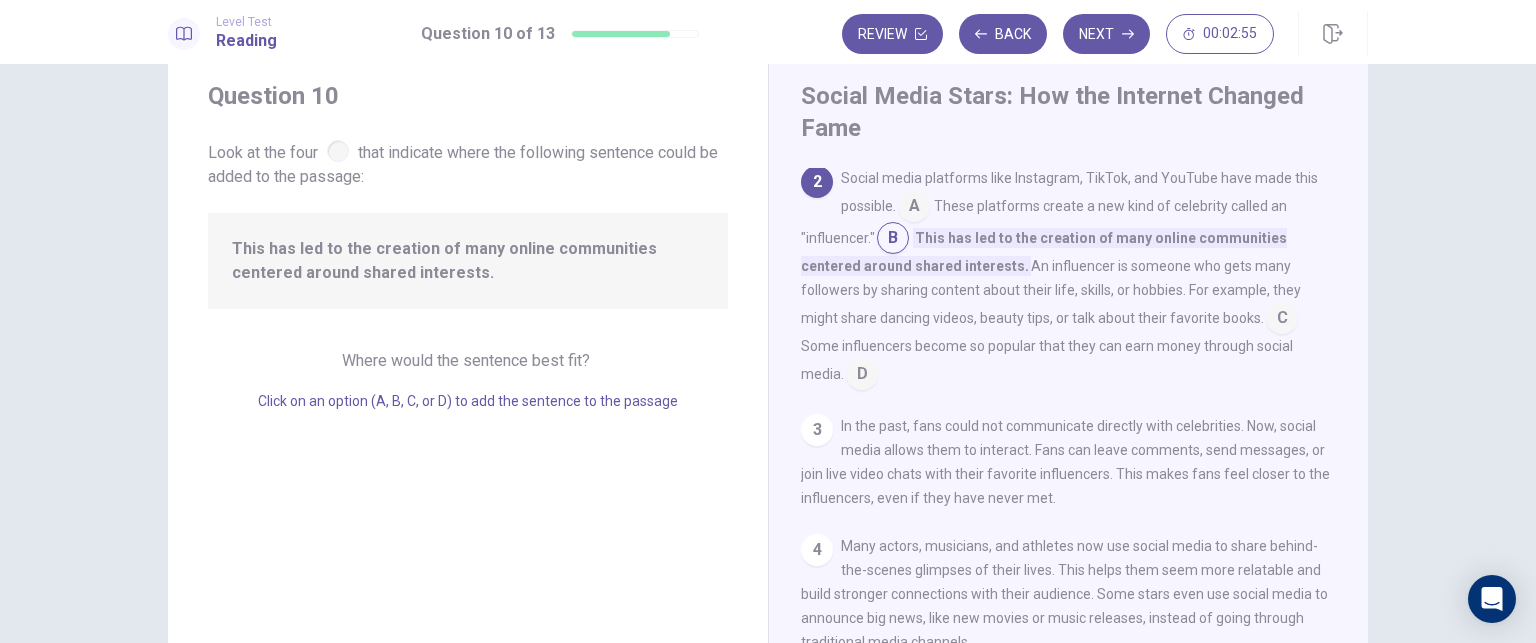 click at bounding box center (914, 208) 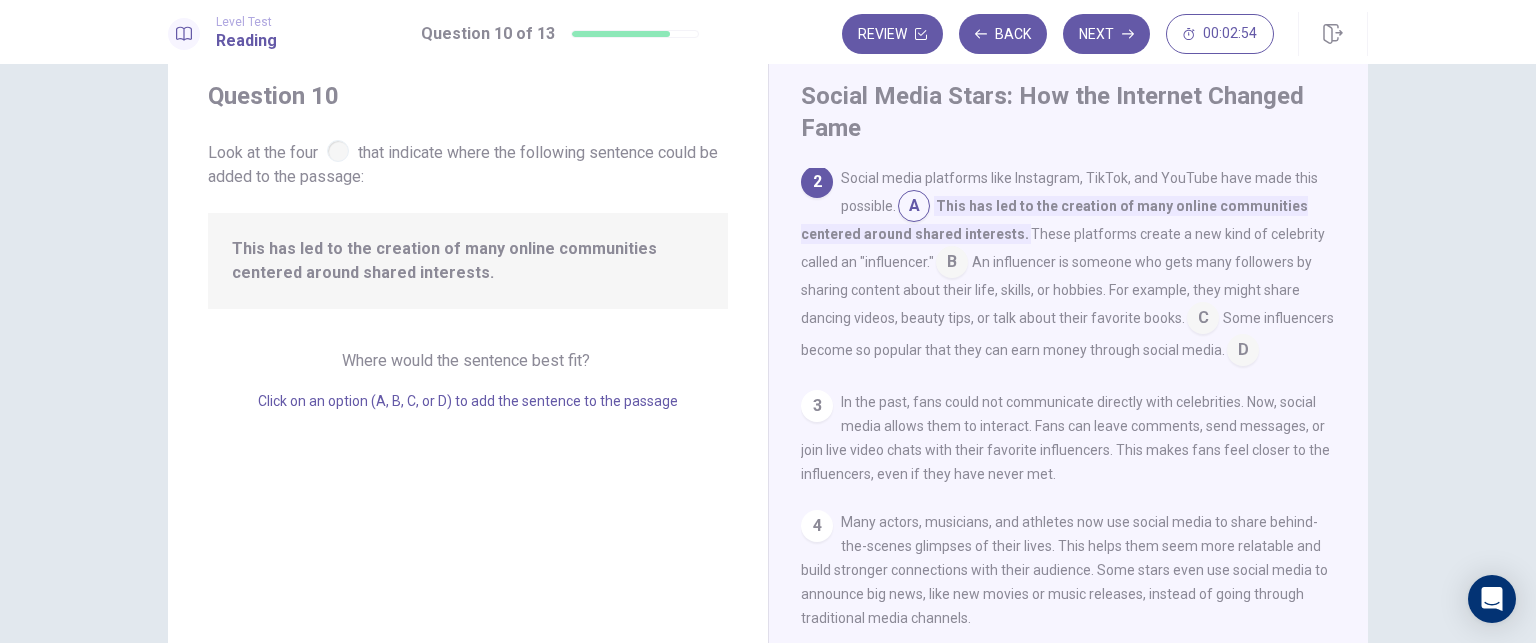 click on "Social Media Stars: How the Internet Changed Fame 1 In recent years, social media has changed the way people become famous. Before, people became famous through TV, movies, and magazines. Now, anyone with a smartphone and internet can become famous. 2 Social media platforms like Instagram, TikTok, and YouTube have made this possible.  A This has led to the creation of many online communities centered around shared interests.  These platforms create a new kind of celebrity called an "influencer."  B  An influencer is someone who gets many followers by sharing content about their life, skills, or hobbies. For example, they might share dancing videos, beauty tips, or talk about their favorite books.  C  Some influencers become so popular that they can earn money through social media.  D   3 4 5 However, social media fame is not easy. Influencers need to create new content all the time to stay popular, which can be stressful. They also share a lot of personal information, which can make privacy a problem. 6 7" at bounding box center (1068, 411) 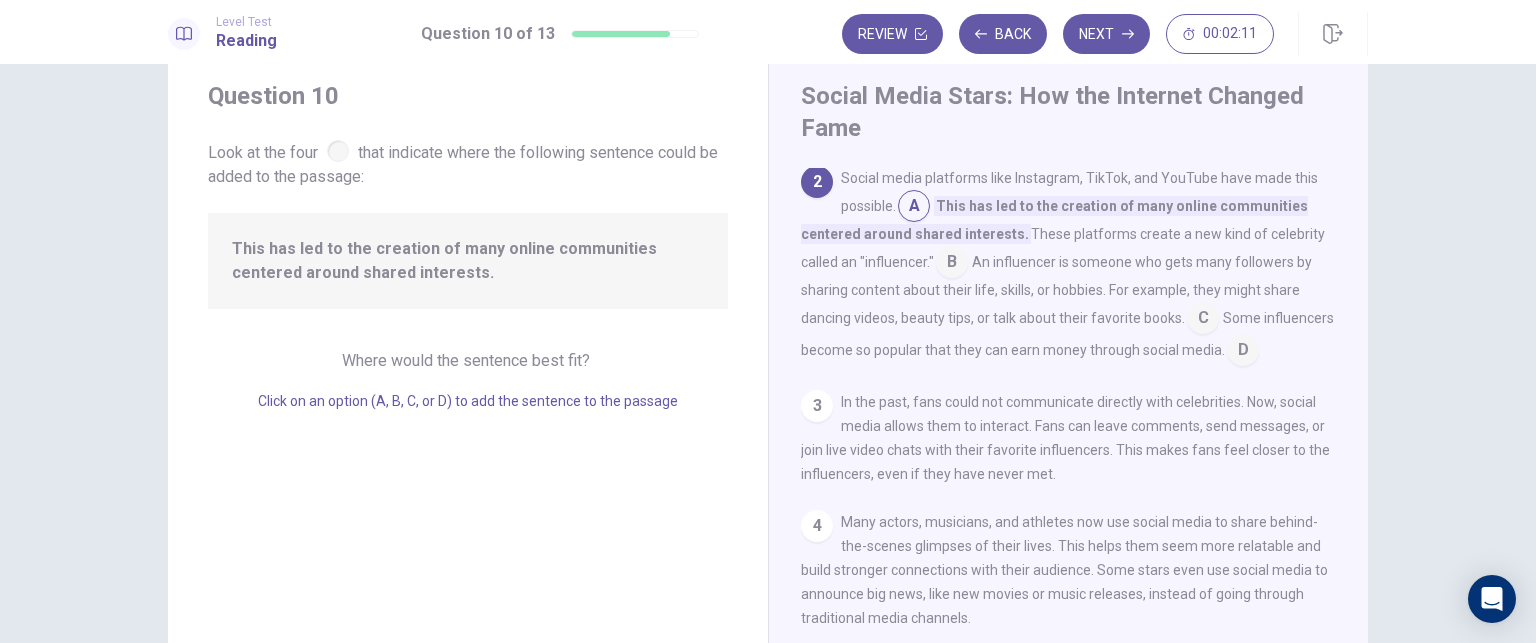 click at bounding box center (1243, 352) 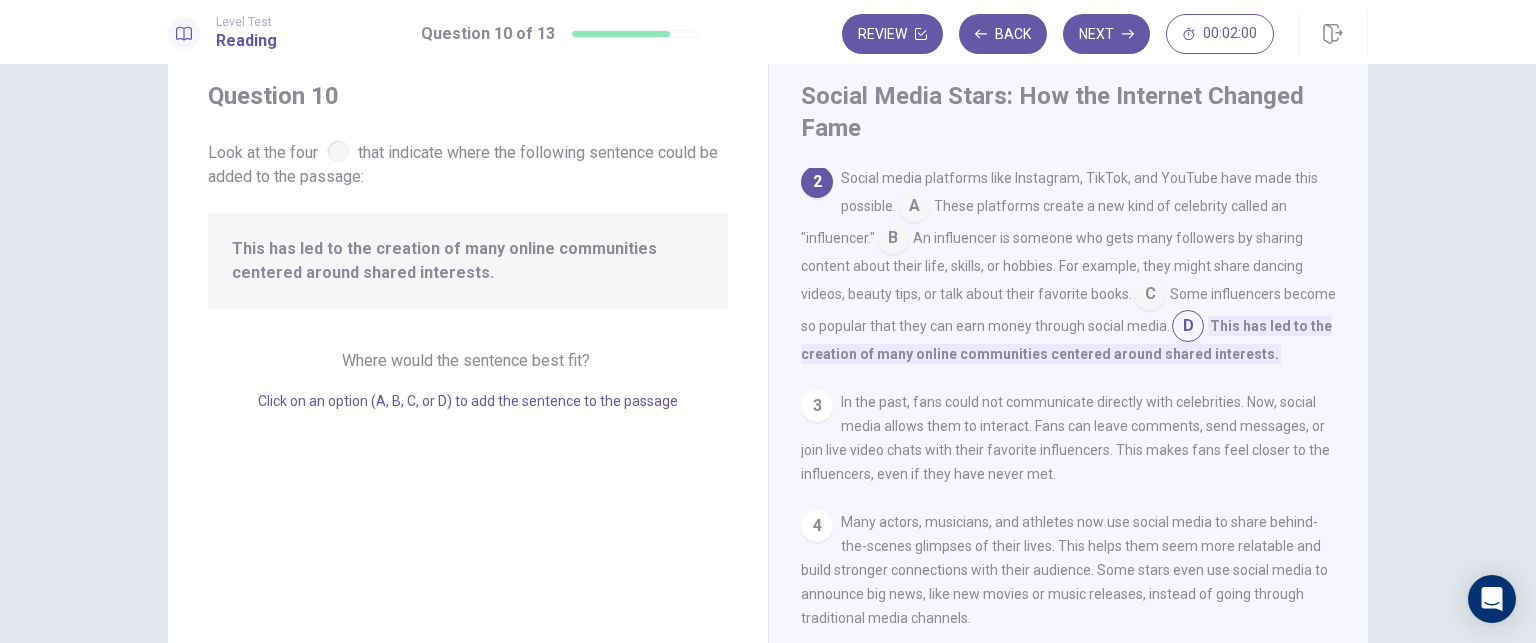 click at bounding box center (914, 208) 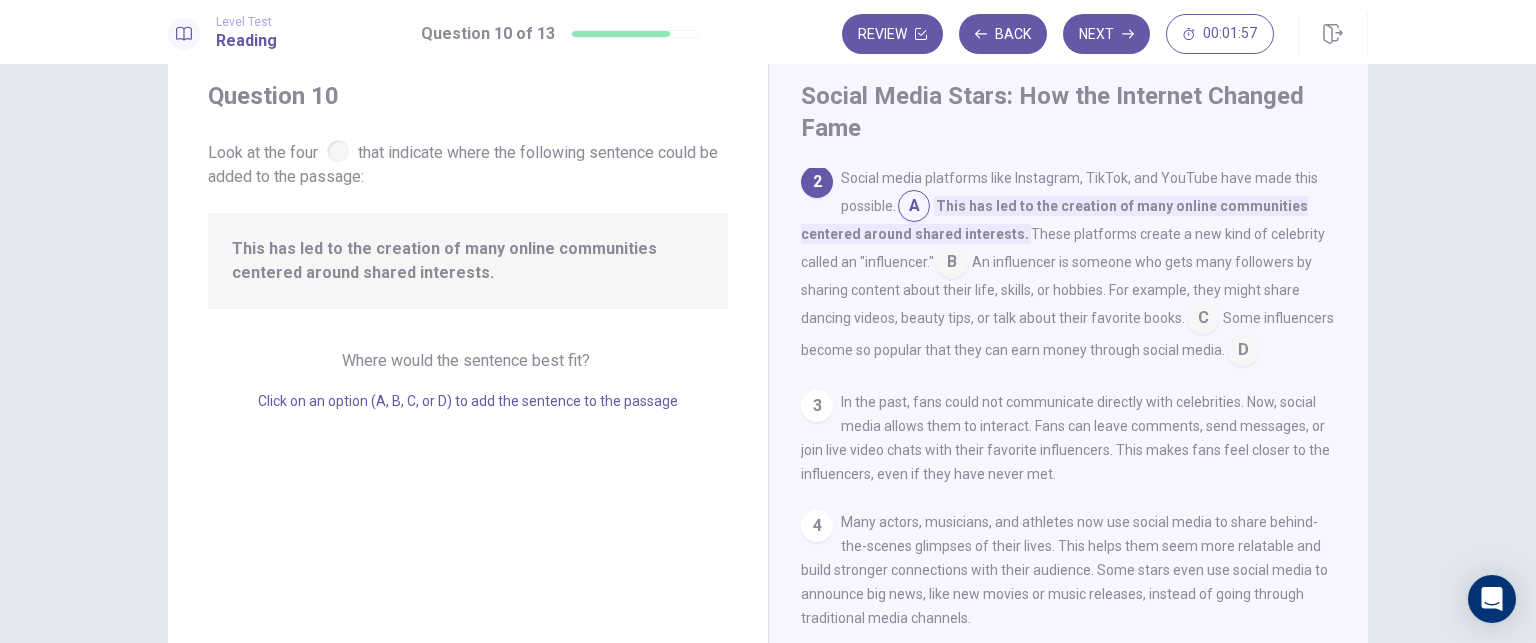 click at bounding box center [952, 264] 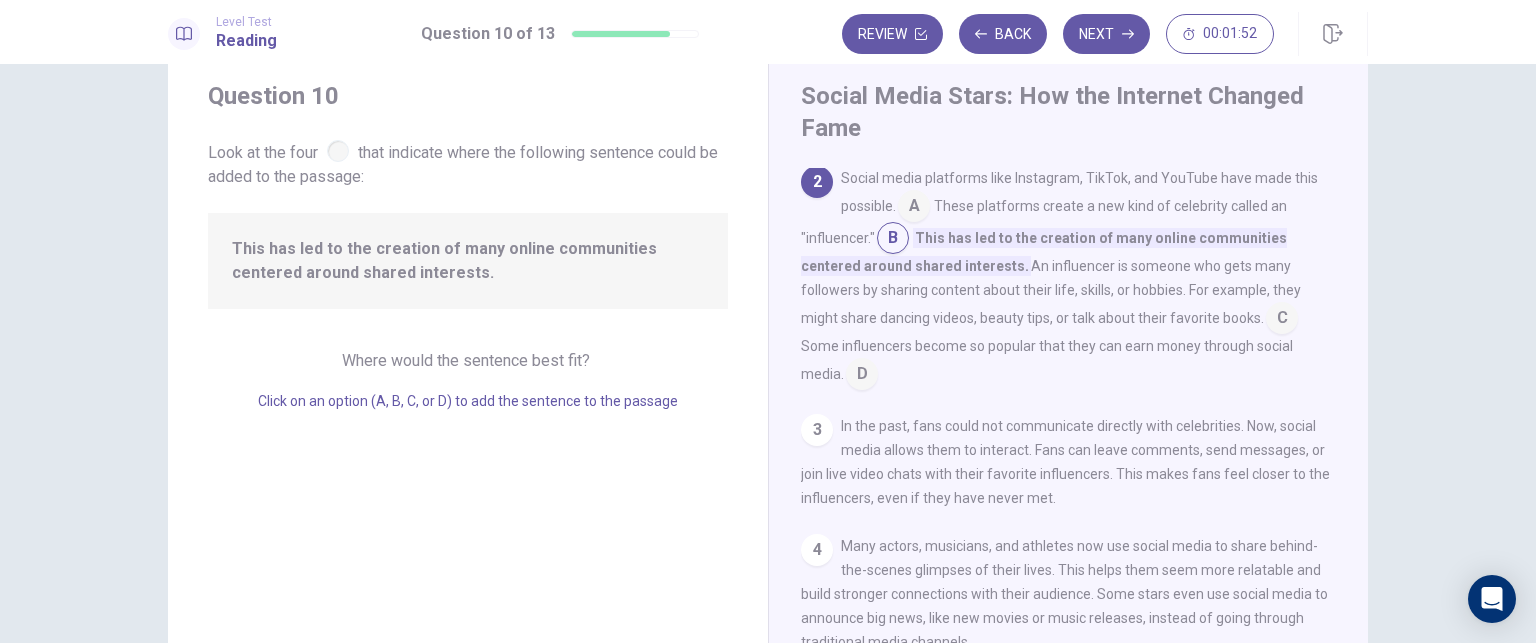 click at bounding box center [1282, 320] 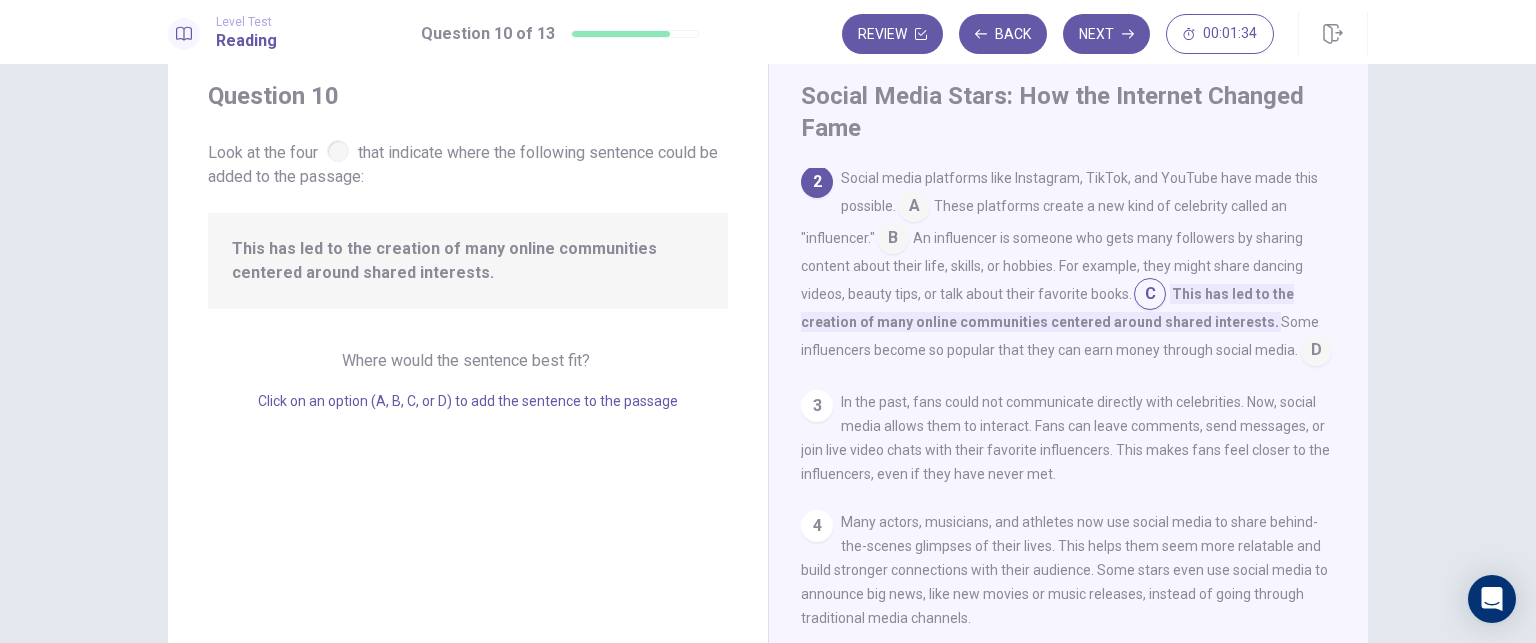 click at bounding box center [914, 208] 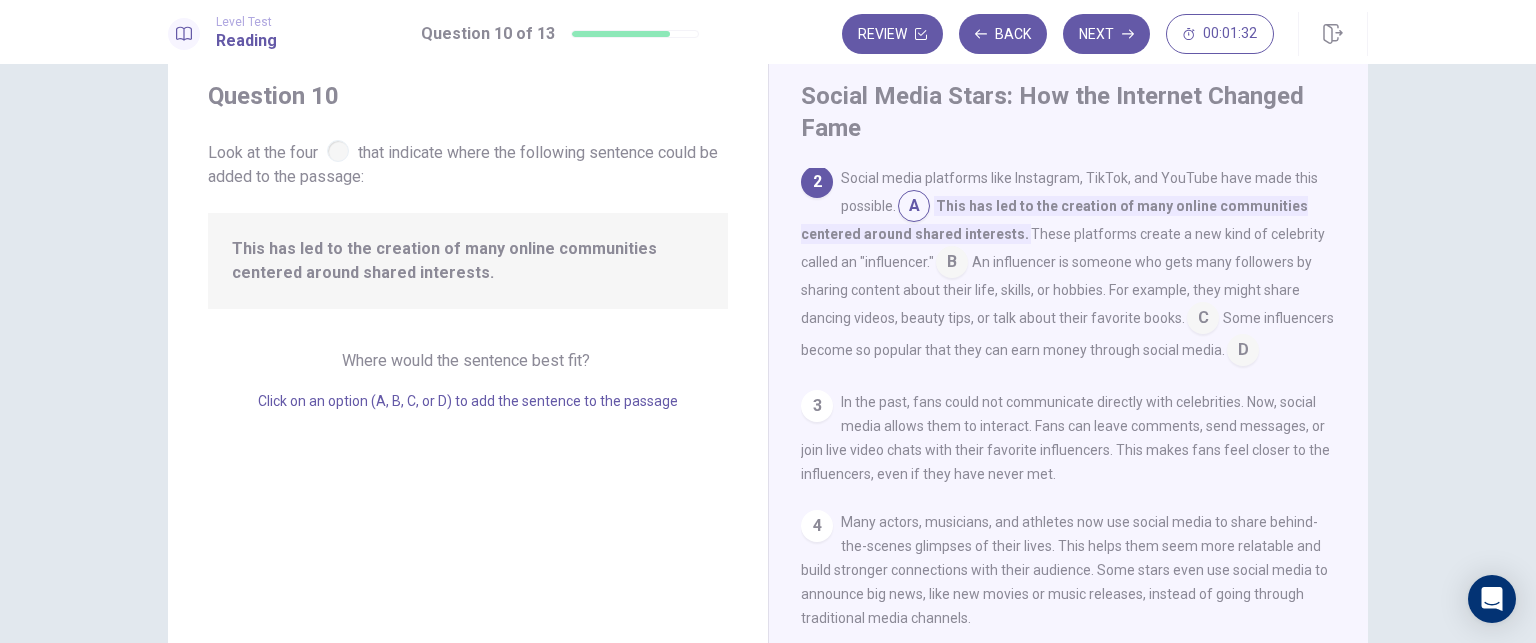 click at bounding box center (952, 264) 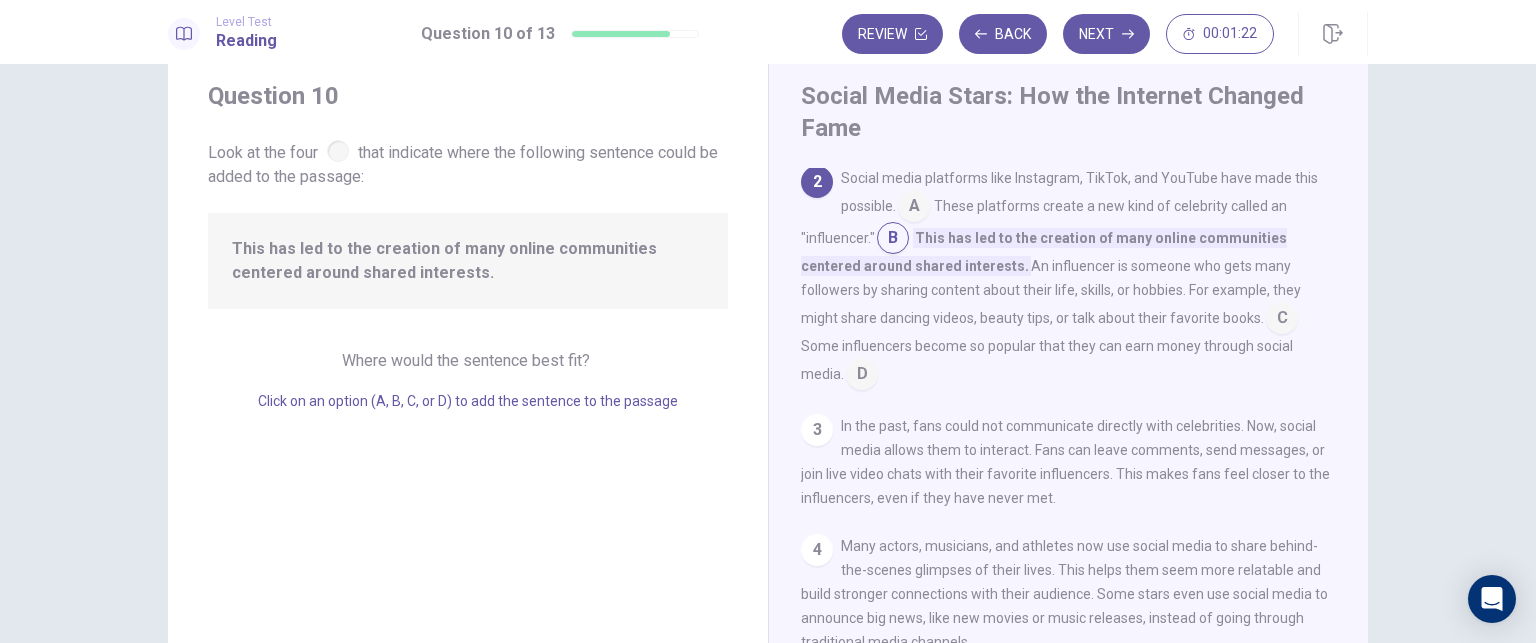 click at bounding box center [1282, 320] 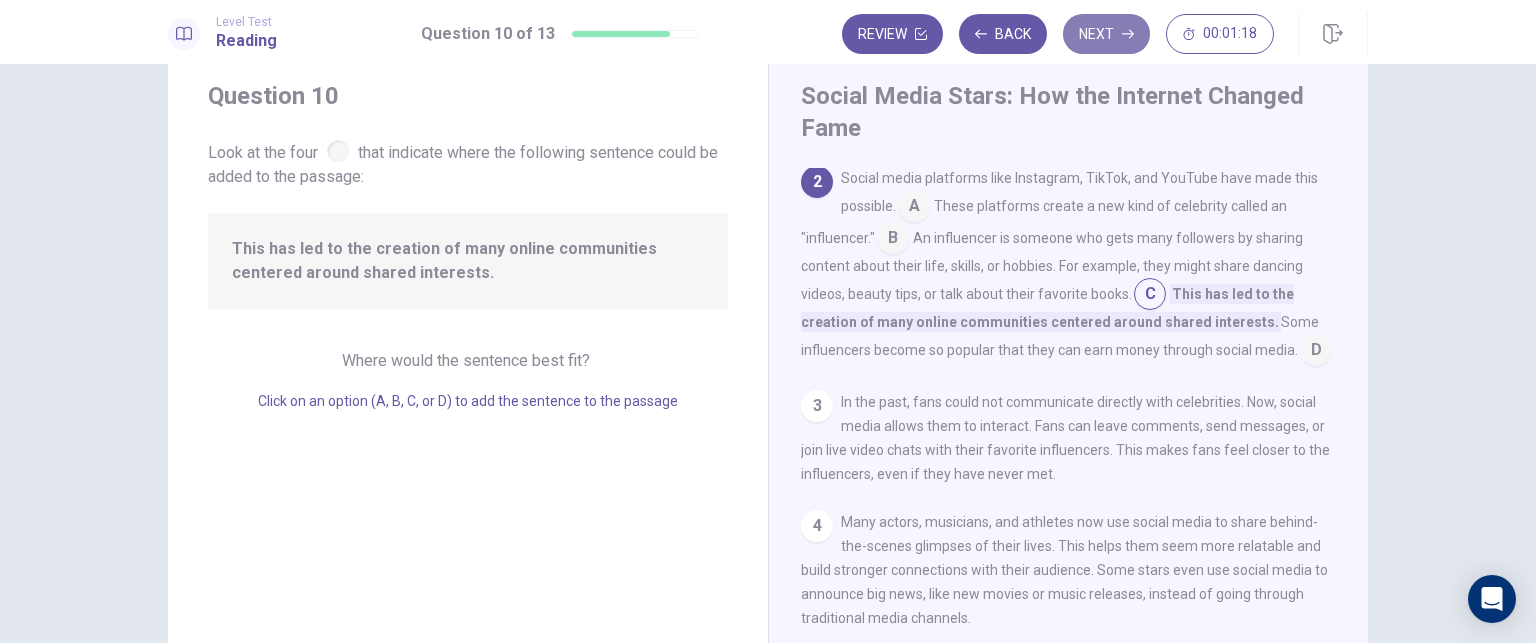 click on "Next" at bounding box center [1106, 34] 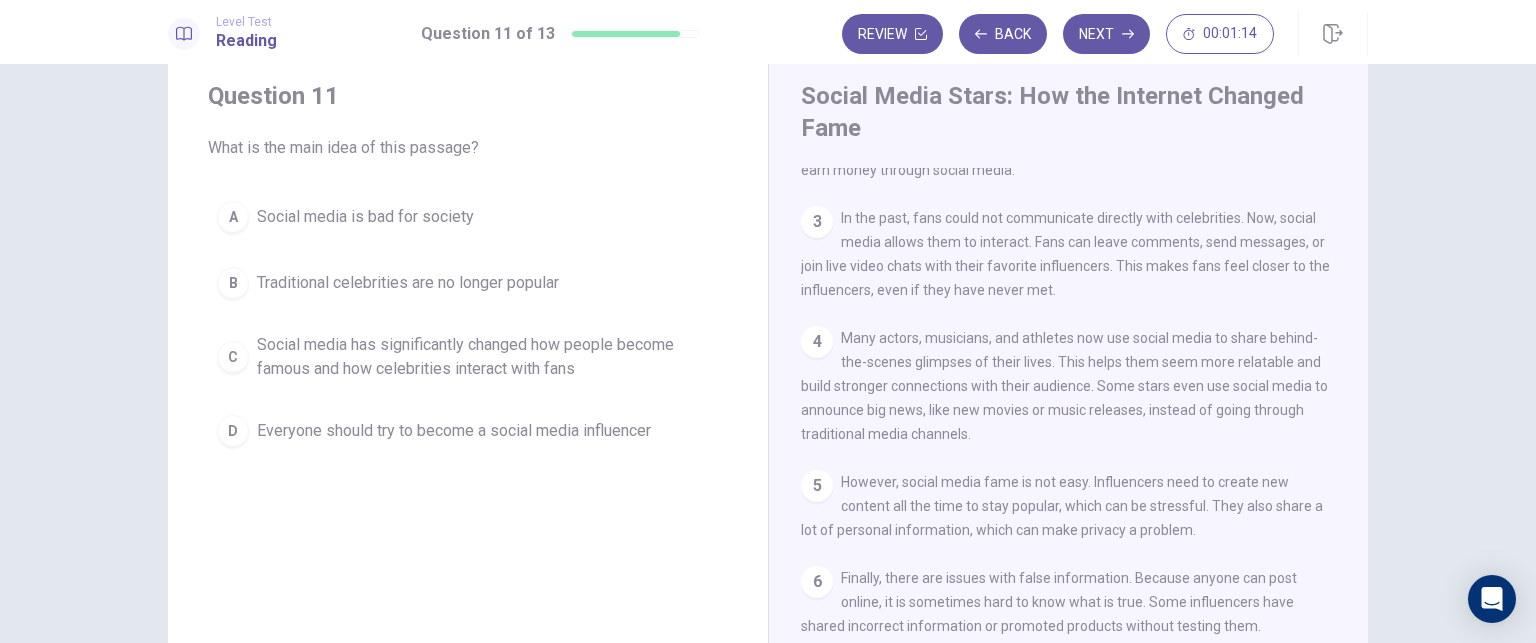 scroll, scrollTop: 287, scrollLeft: 0, axis: vertical 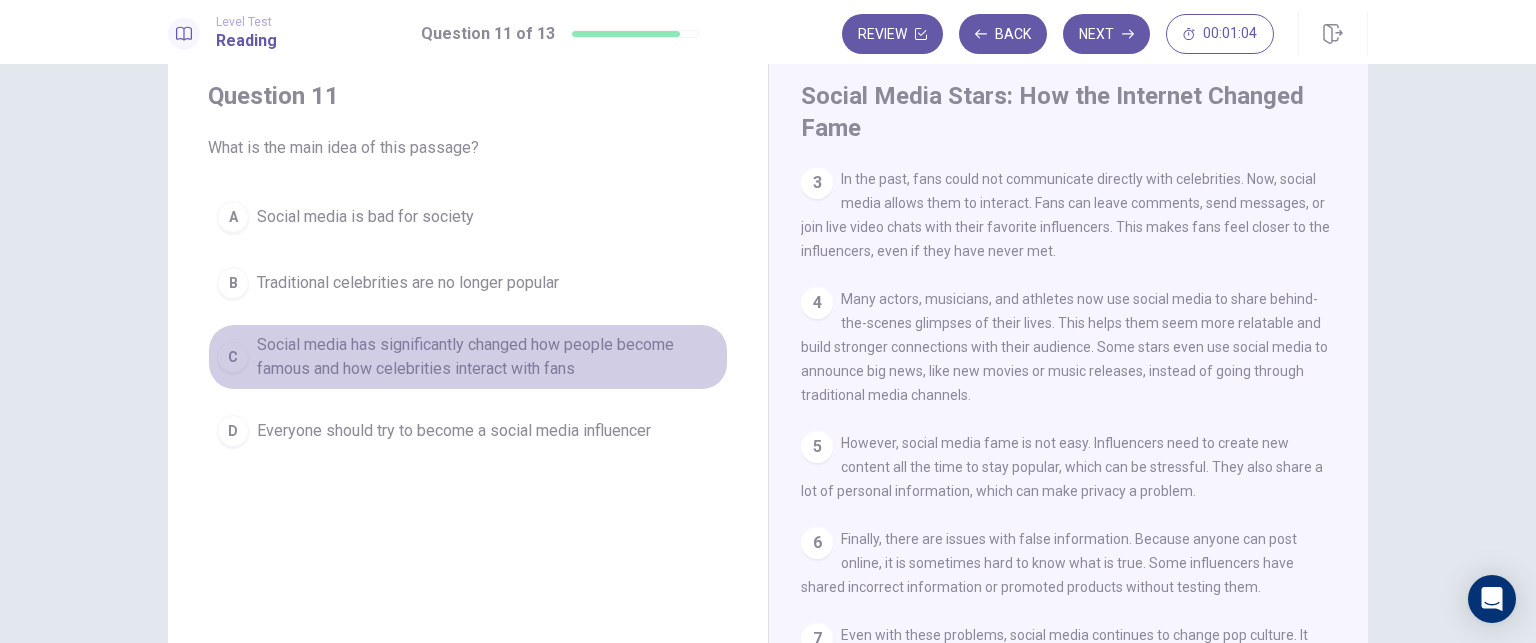 click on "Social media has significantly changed how people become famous and how celebrities interact with fans" at bounding box center [488, 357] 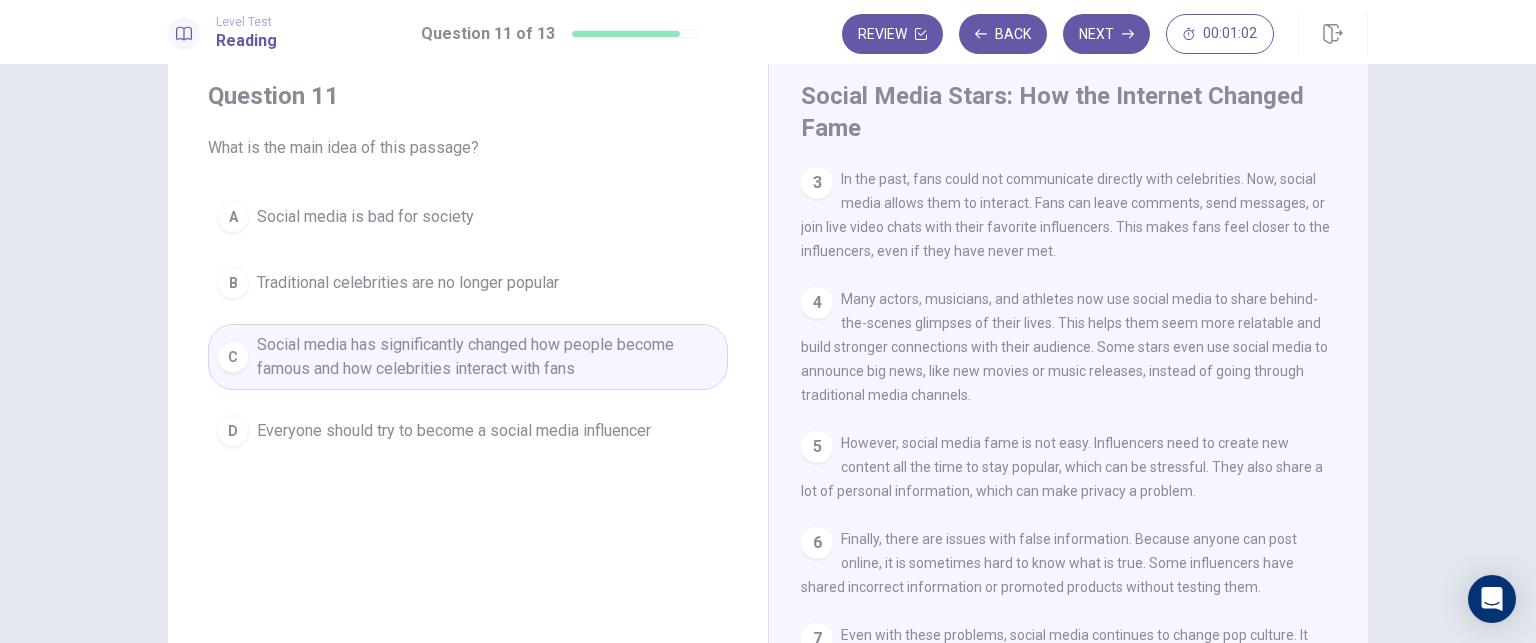 drag, startPoint x: 349, startPoint y: 415, endPoint x: 400, endPoint y: 263, distance: 160.32779 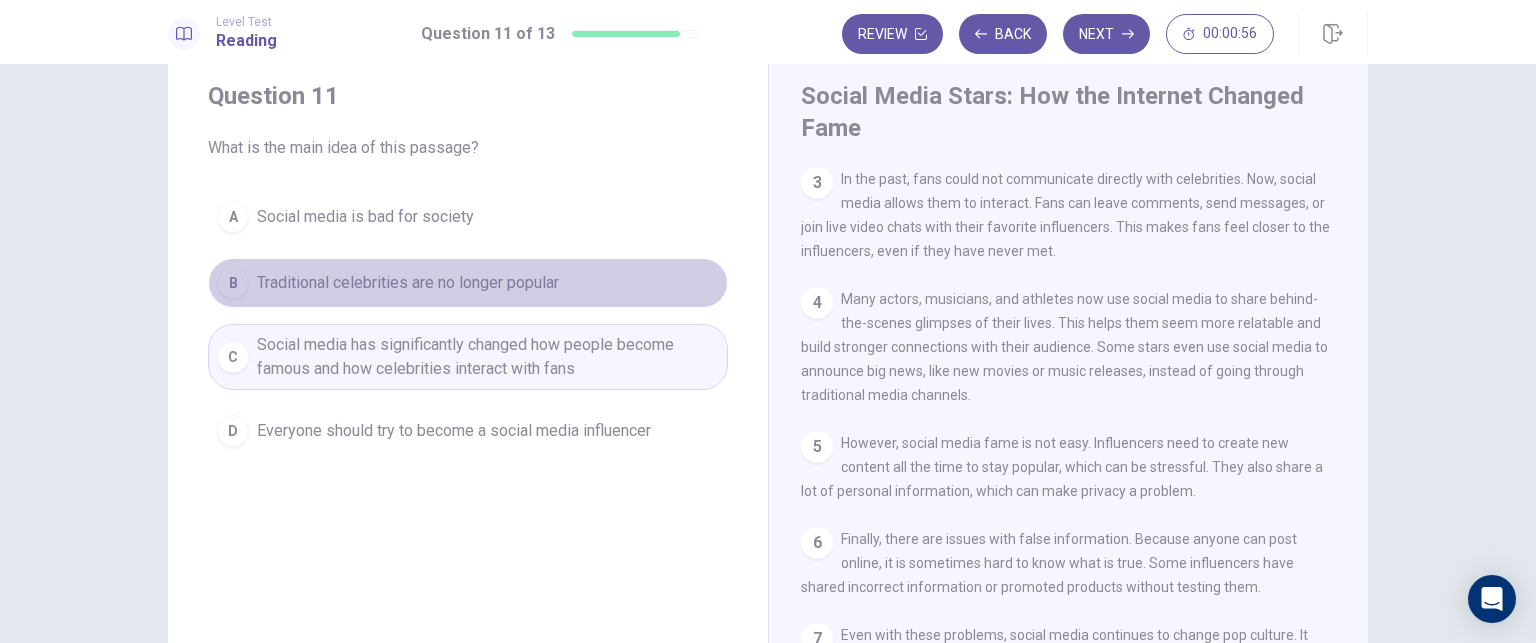 click on "Traditional celebrities are no longer popular" at bounding box center (408, 283) 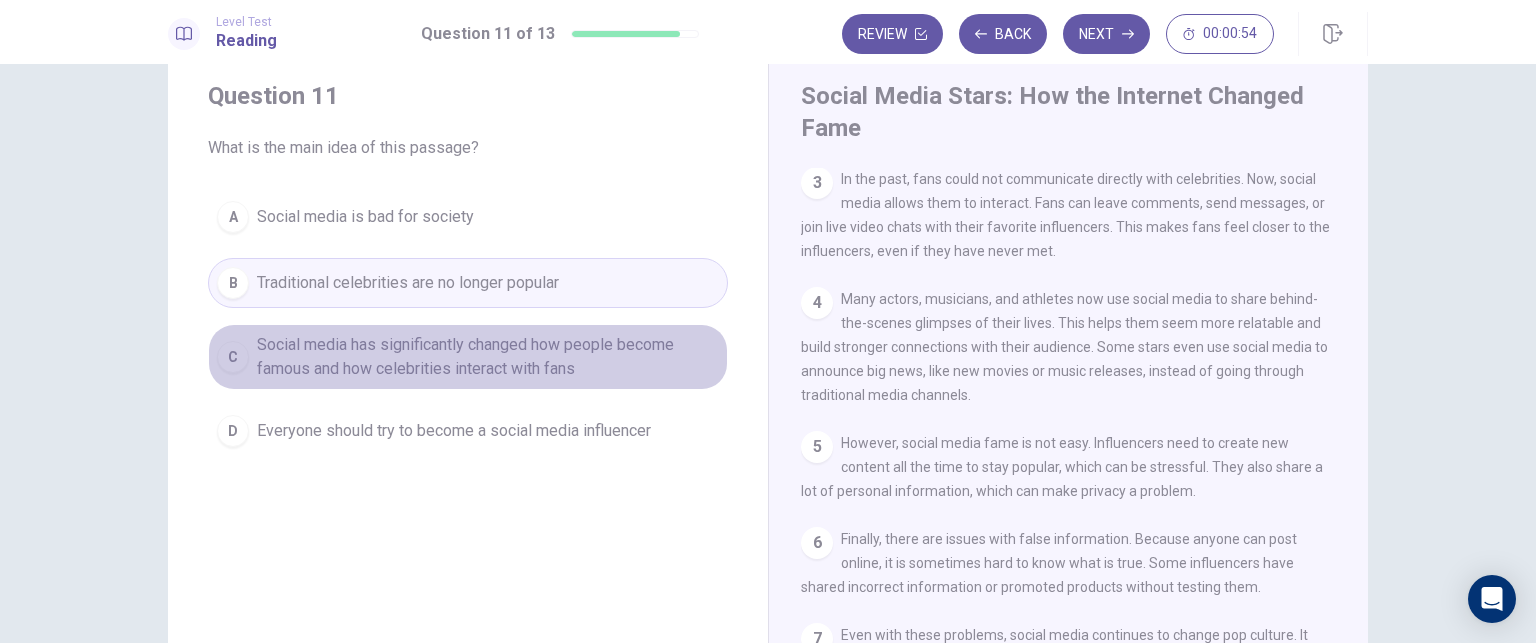 click on "C Social media has significantly changed how people become famous and how celebrities interact with fans" at bounding box center (468, 357) 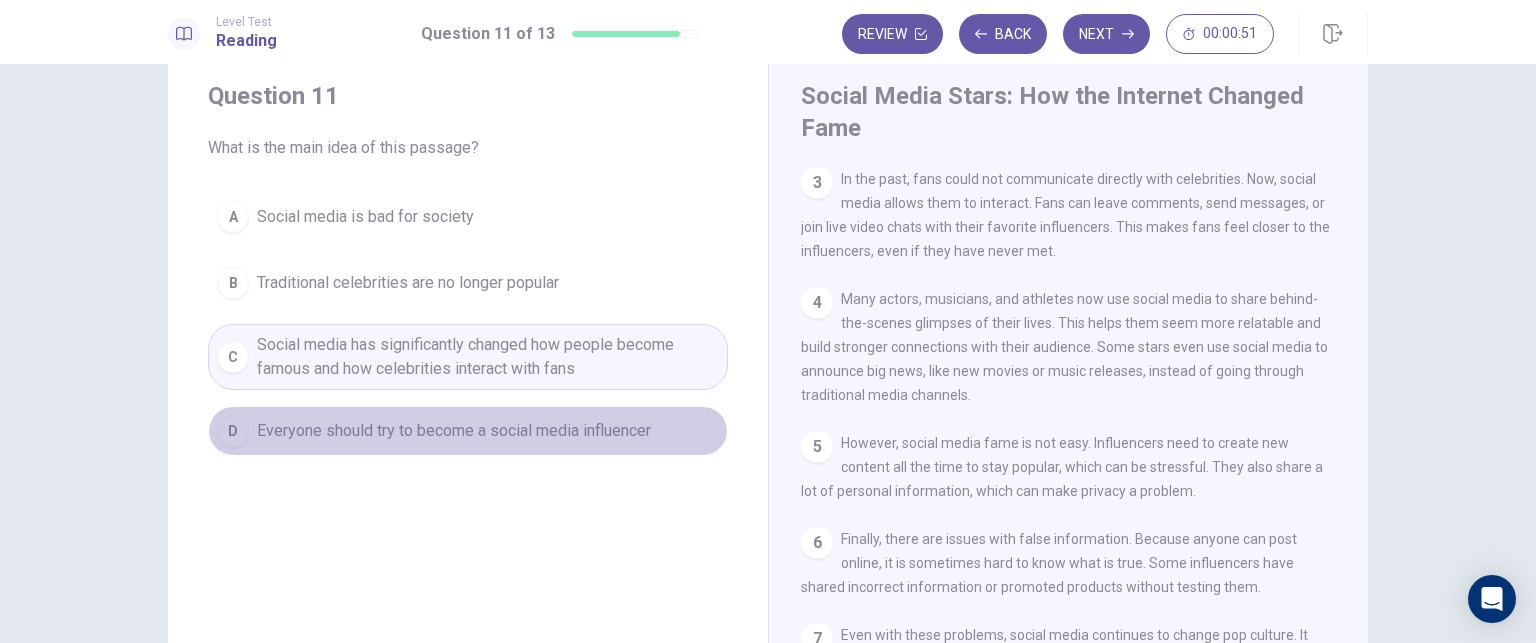 click on "Everyone should try to become a social media influencer" at bounding box center [454, 431] 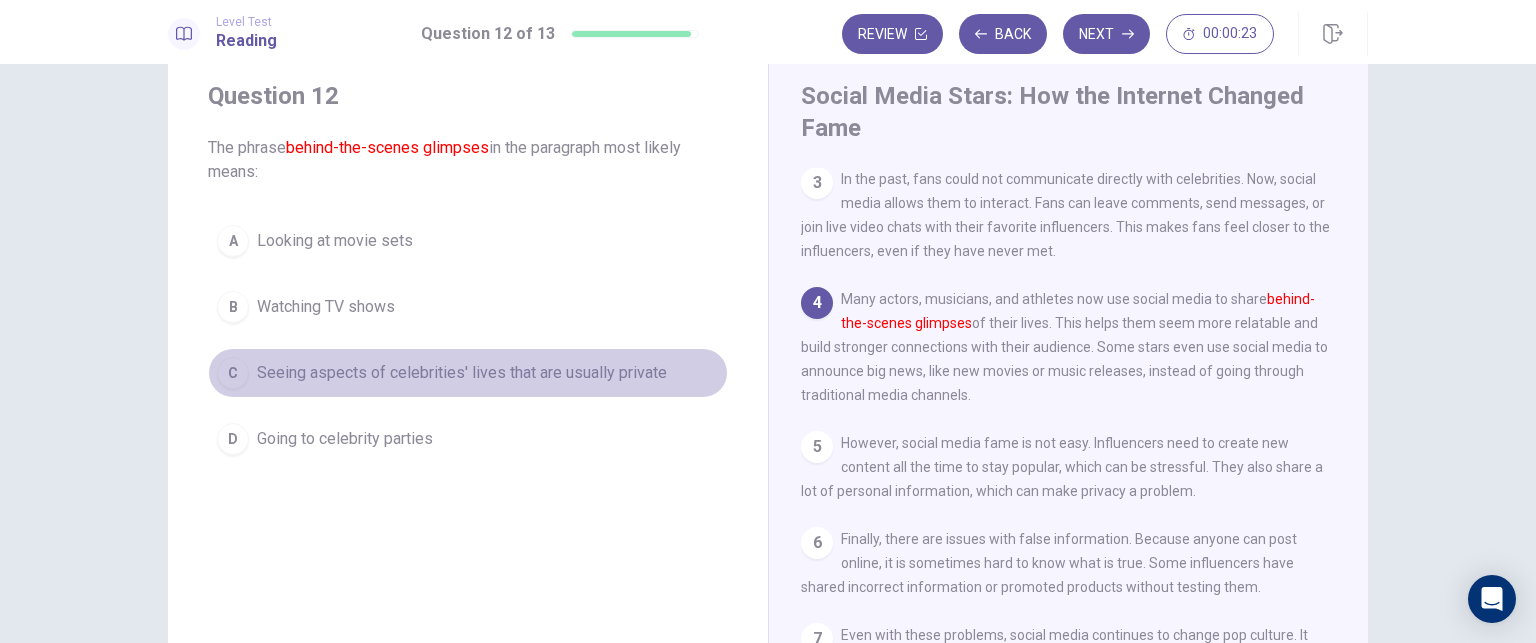 click on "C Seeing aspects of celebrities' lives that are usually private" at bounding box center (468, 373) 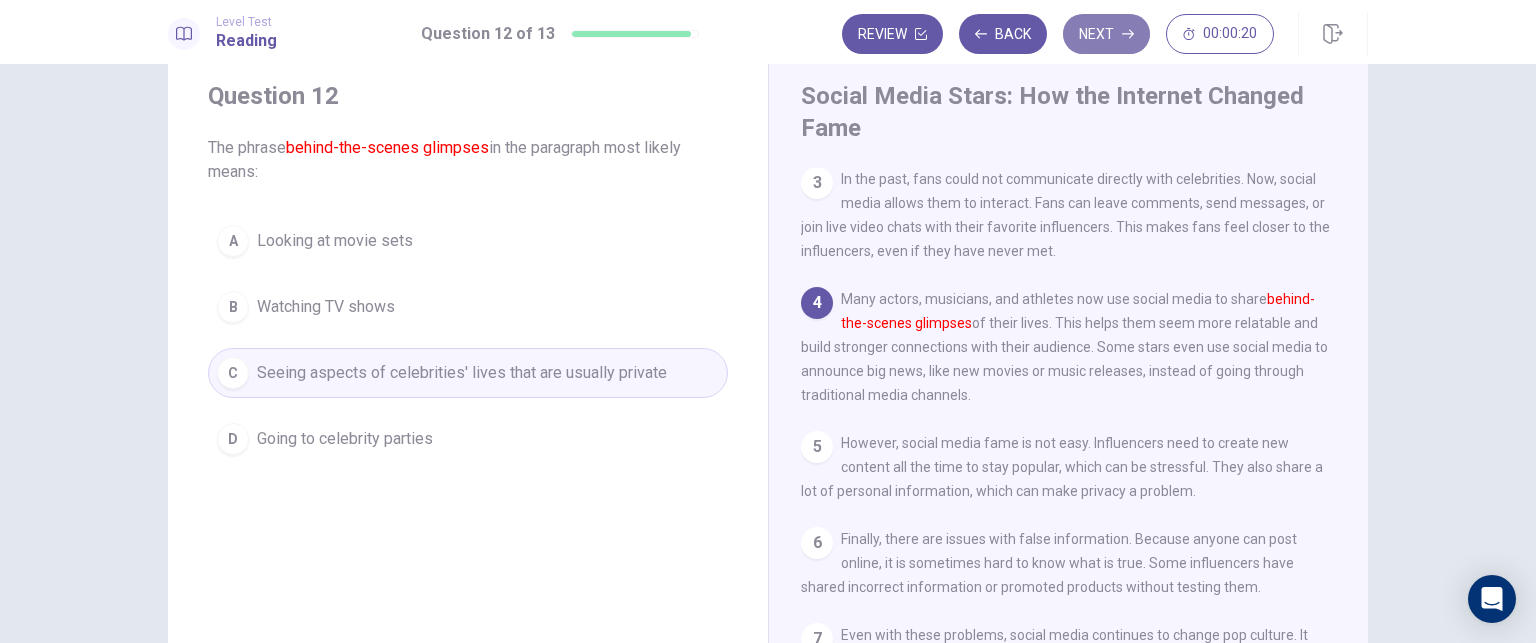 click on "Next" at bounding box center (1106, 34) 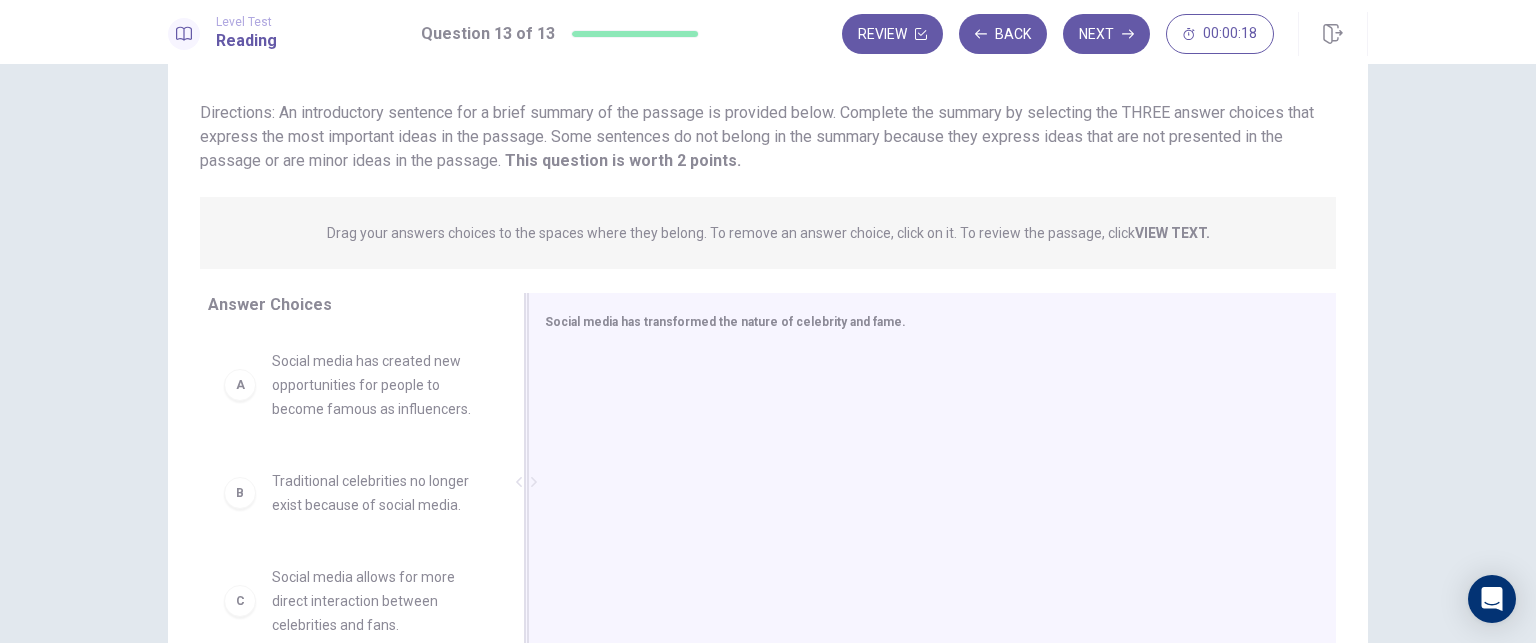 scroll, scrollTop: 118, scrollLeft: 0, axis: vertical 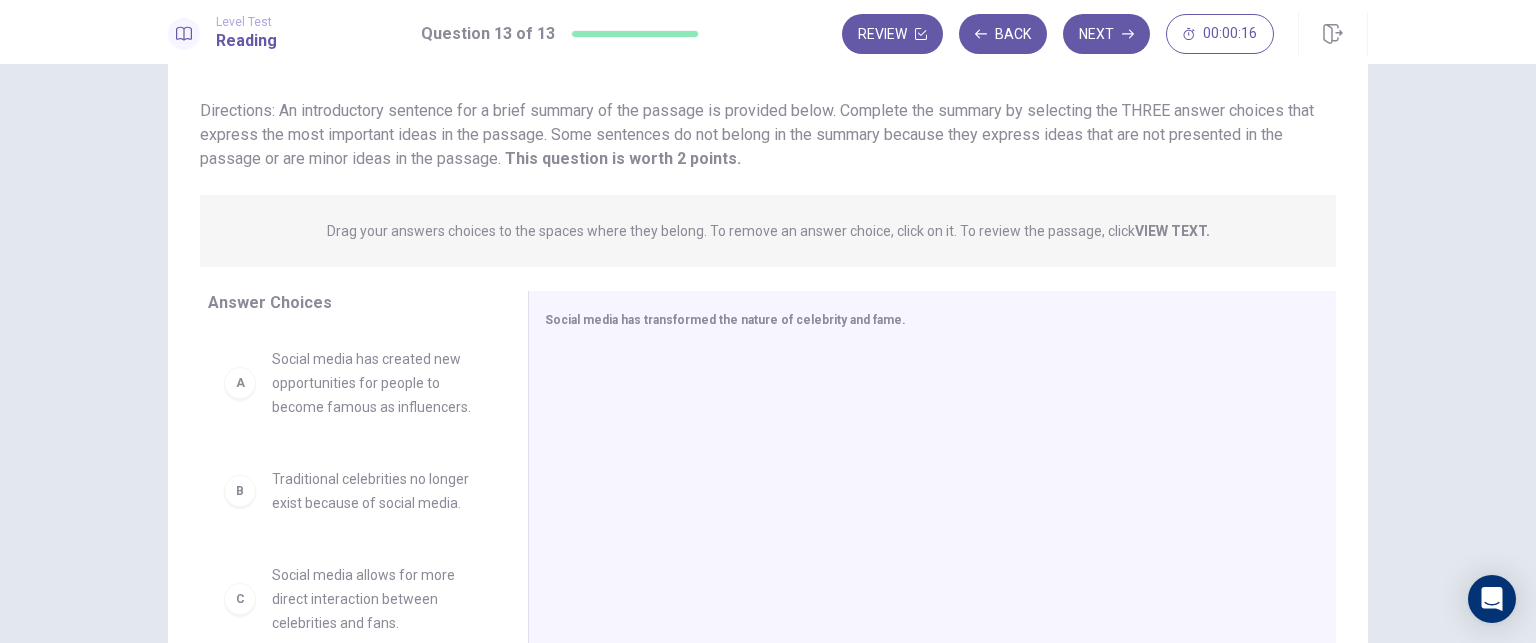 click on "Social media has created new opportunities for people to become famous as influencers." at bounding box center [376, 383] 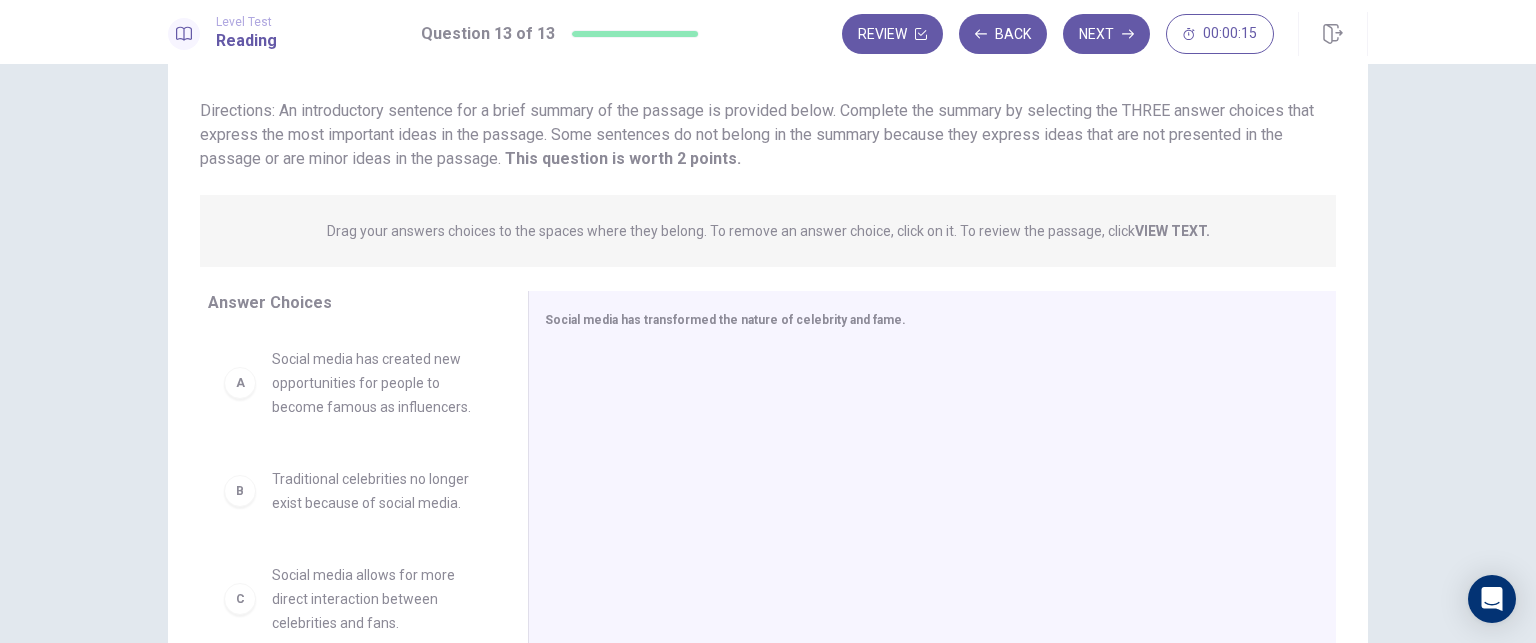 click on "Social media has created new opportunities for people to become famous as influencers." at bounding box center (376, 383) 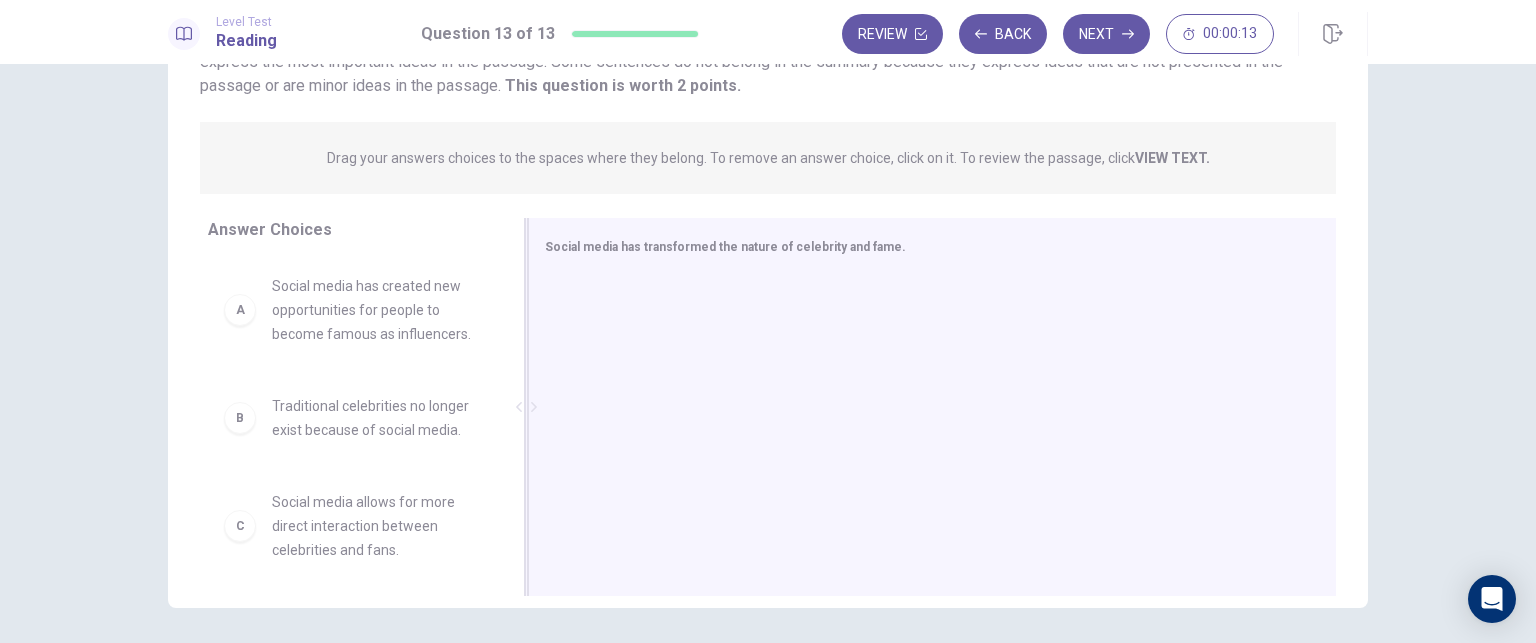 scroll, scrollTop: 240, scrollLeft: 0, axis: vertical 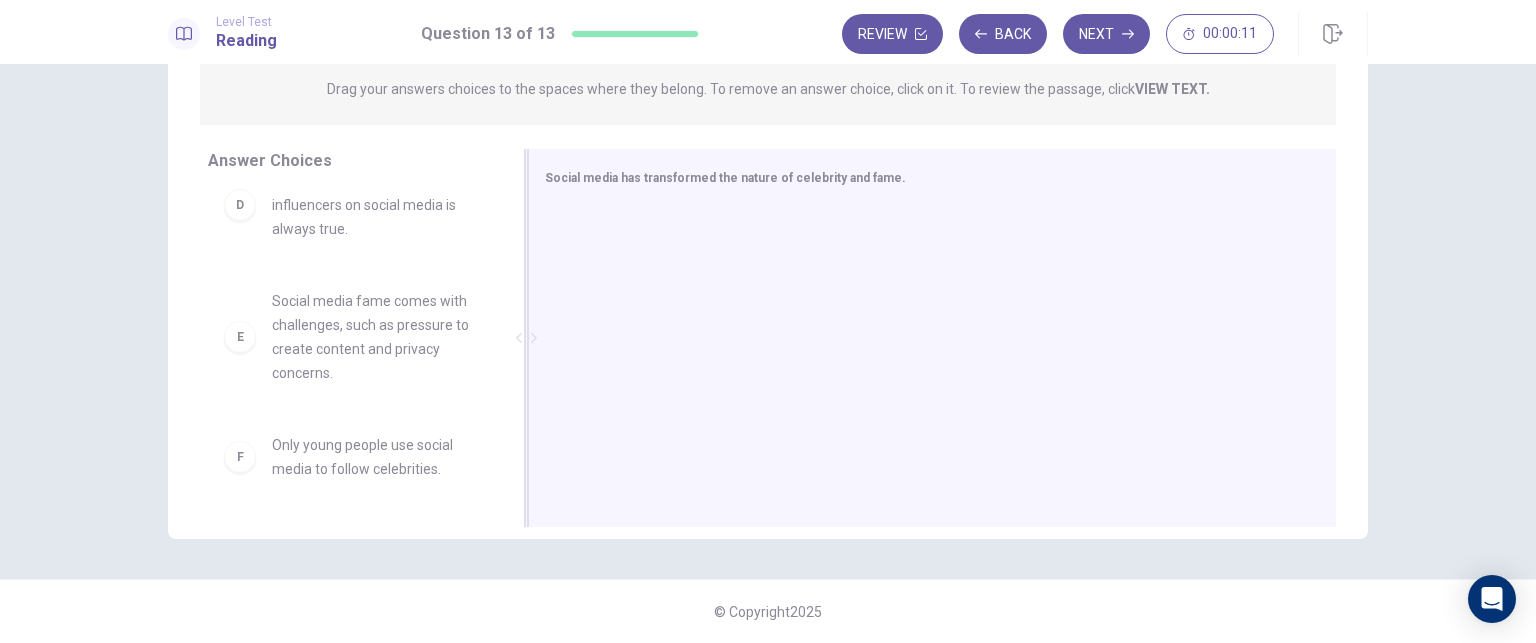 click at bounding box center (924, 340) 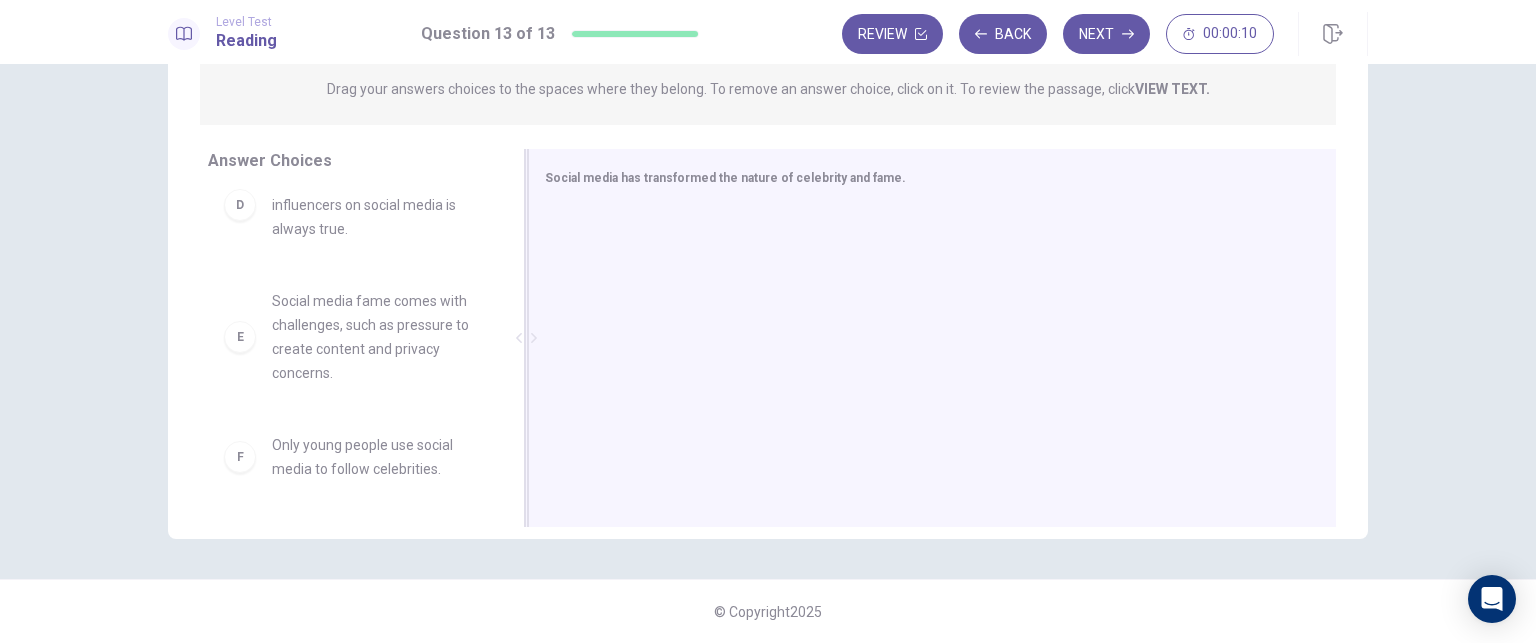 click on "Social media has transformed the nature of celebrity and fame." at bounding box center (920, 177) 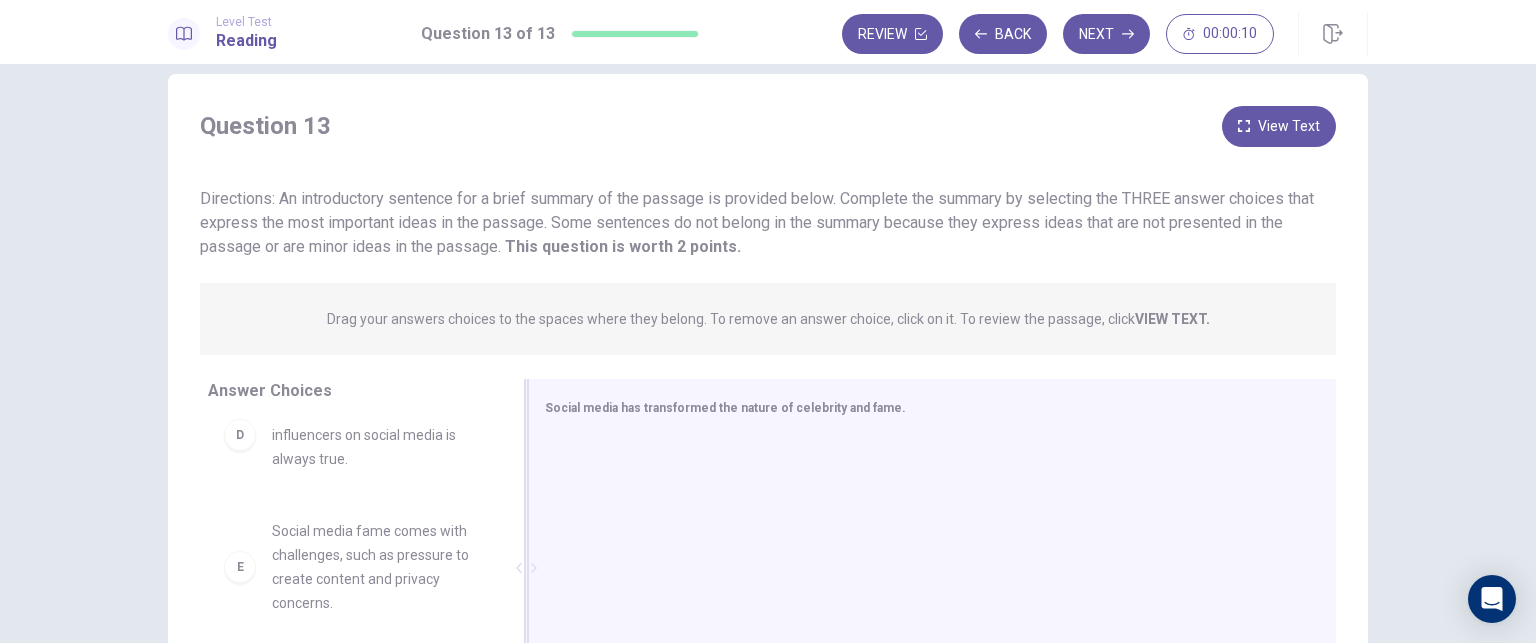 scroll, scrollTop: 31, scrollLeft: 0, axis: vertical 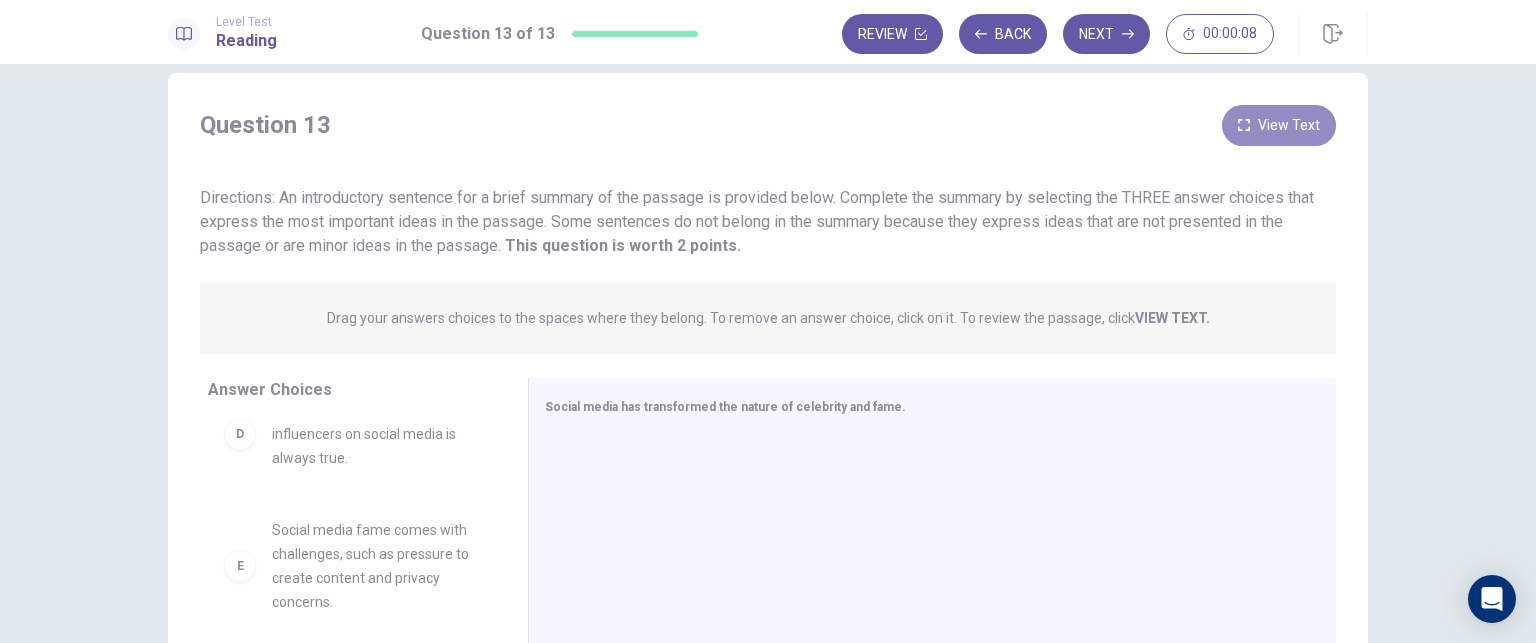 click on "View Text" at bounding box center [1279, 125] 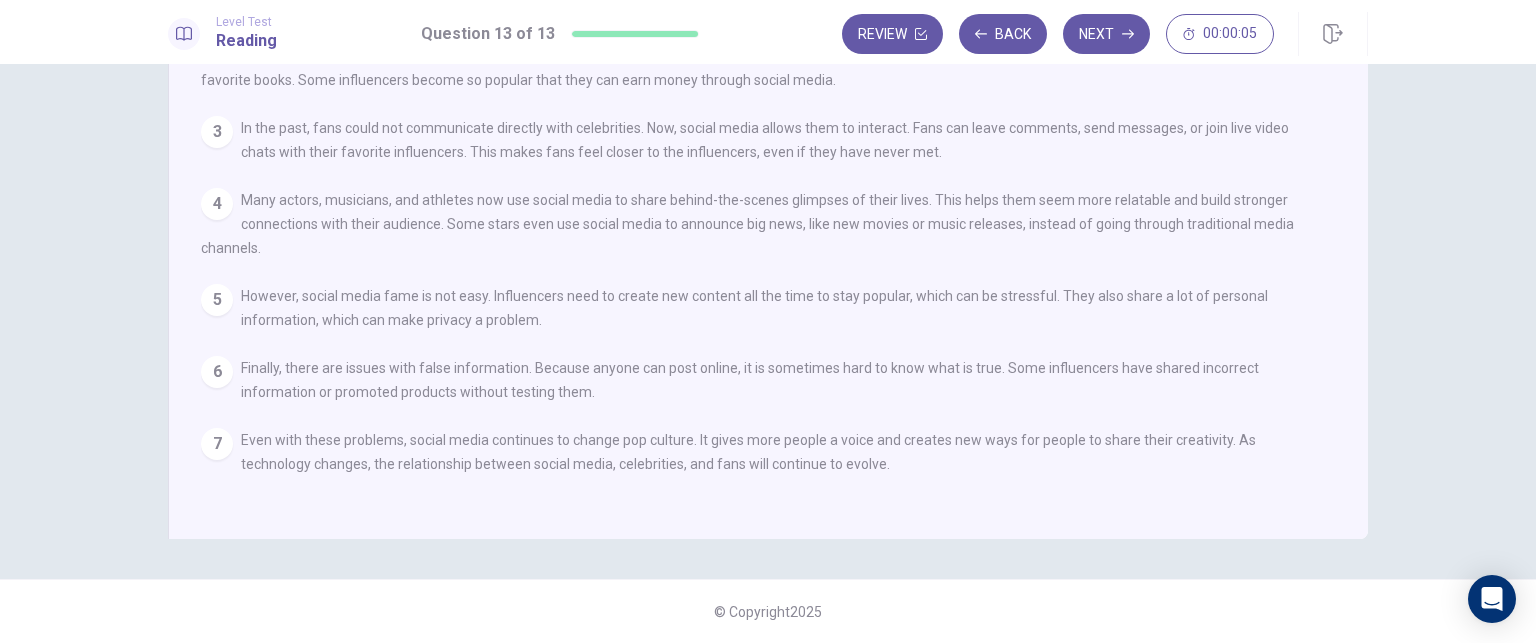 scroll, scrollTop: 0, scrollLeft: 0, axis: both 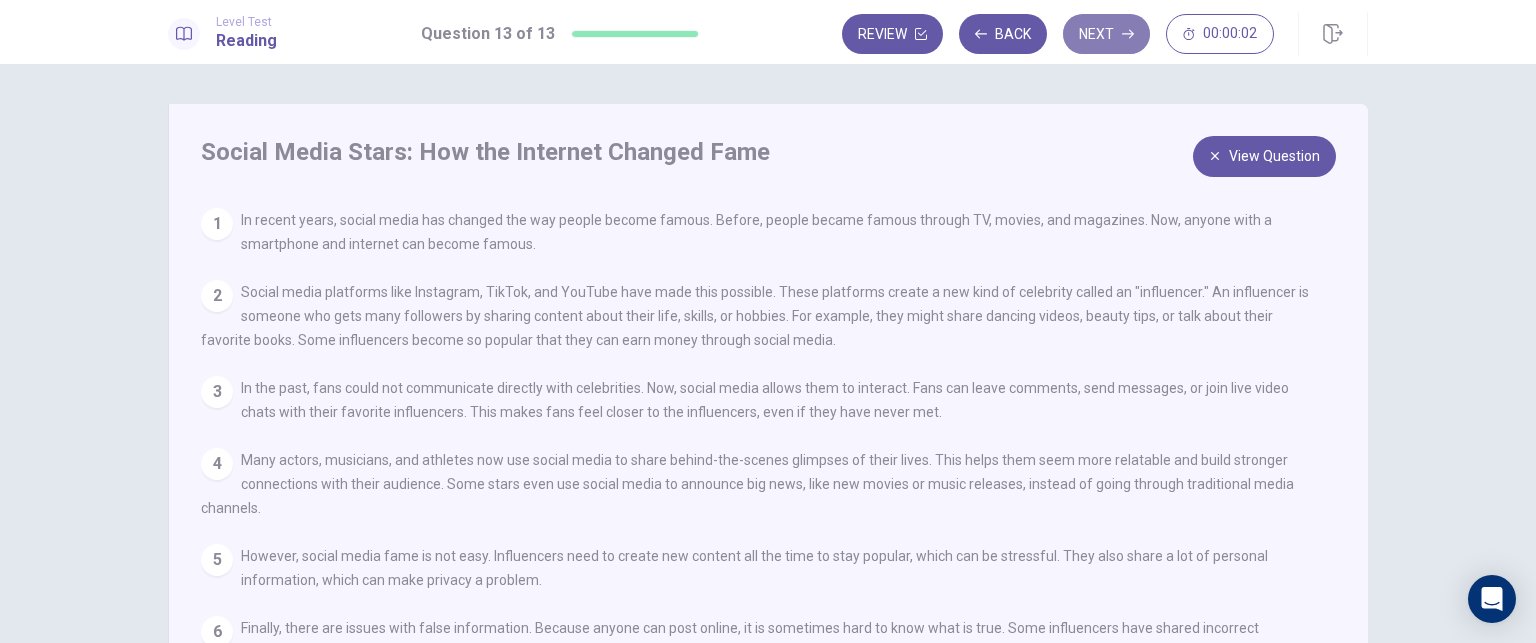 click on "Next" at bounding box center (1106, 34) 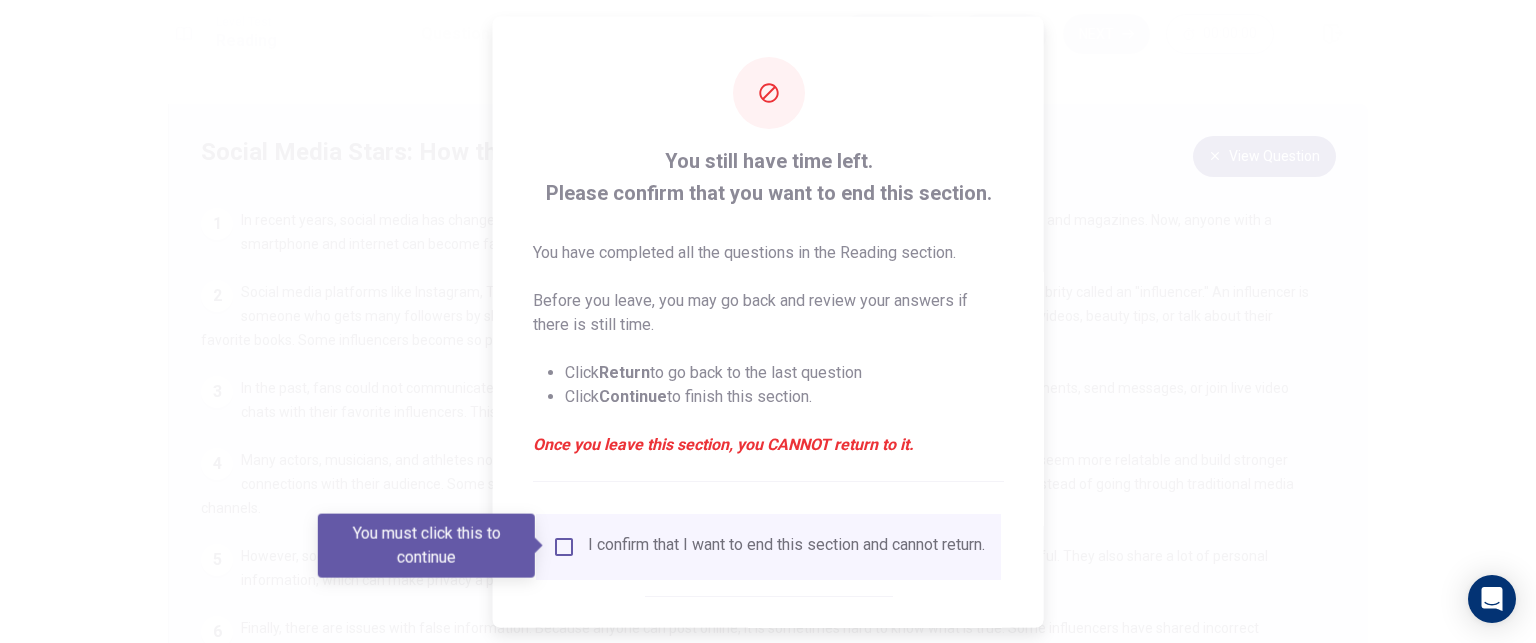 click on "I confirm that I want to end this section and cannot return." at bounding box center (768, 546) 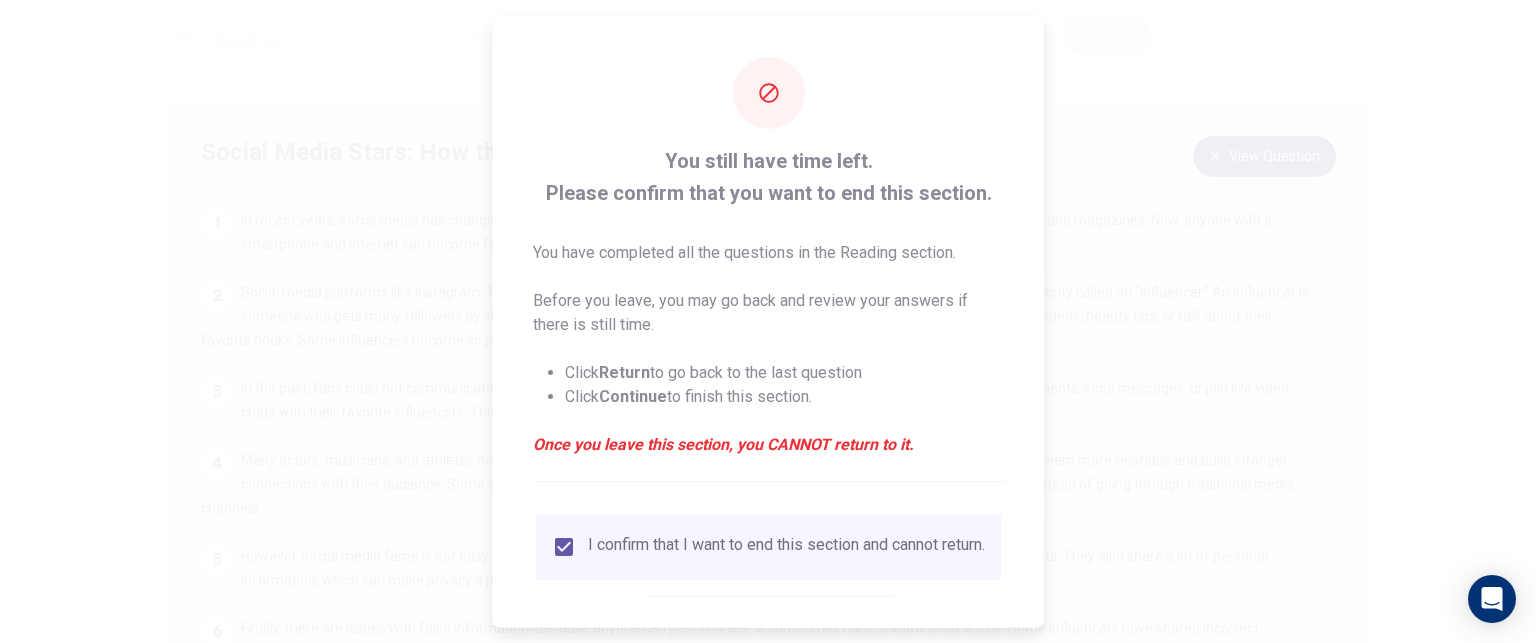 scroll, scrollTop: 103, scrollLeft: 0, axis: vertical 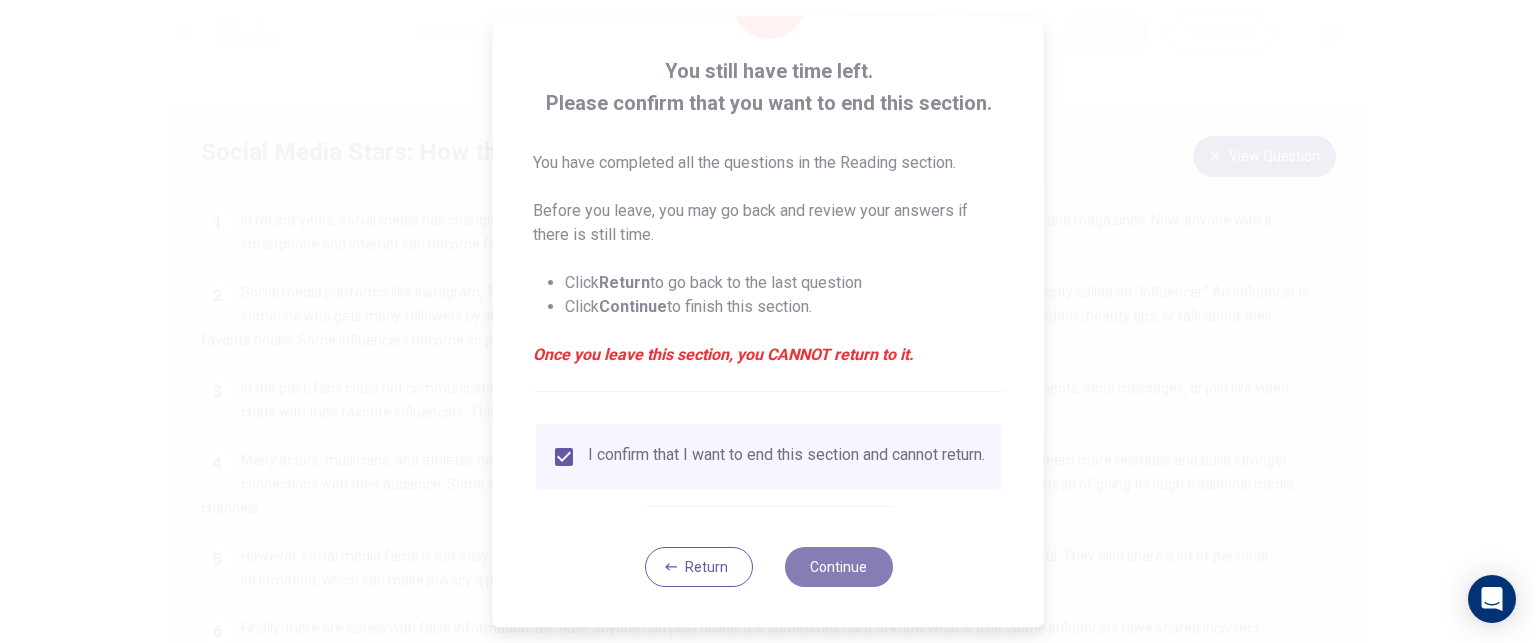 click on "Continue" at bounding box center [838, 567] 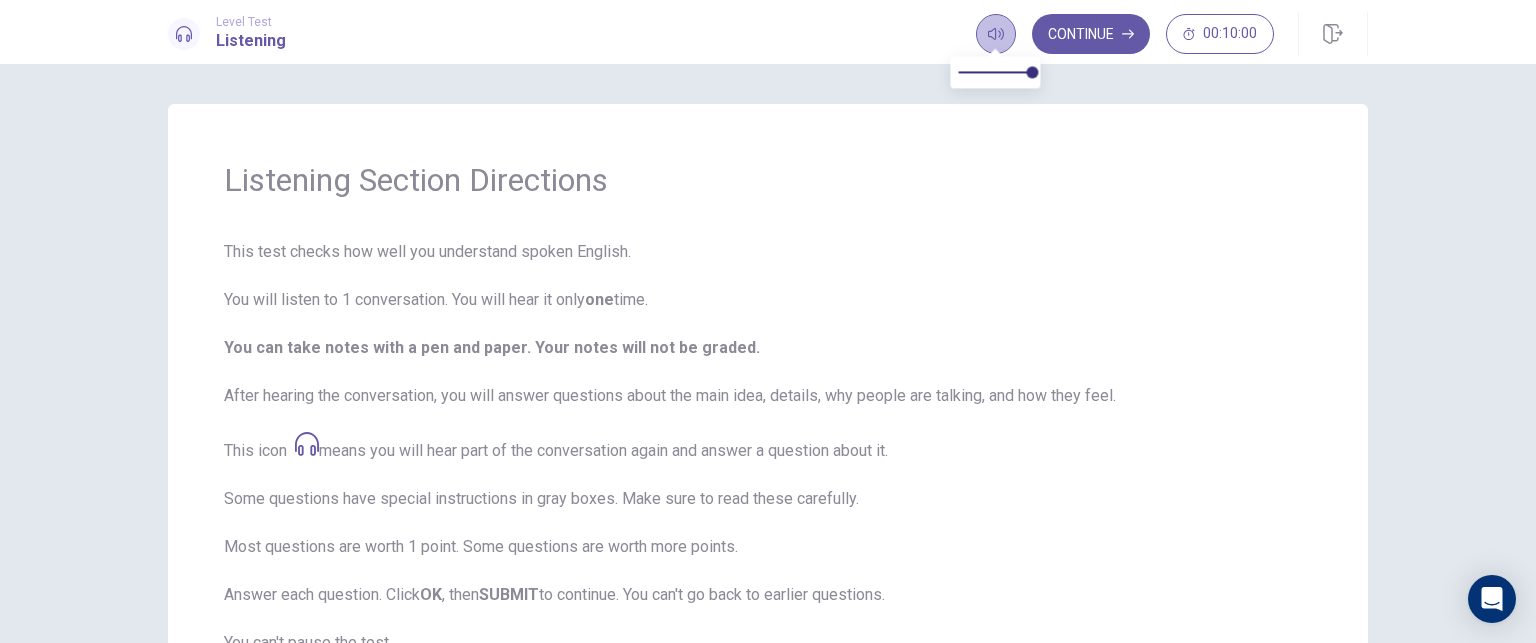 click 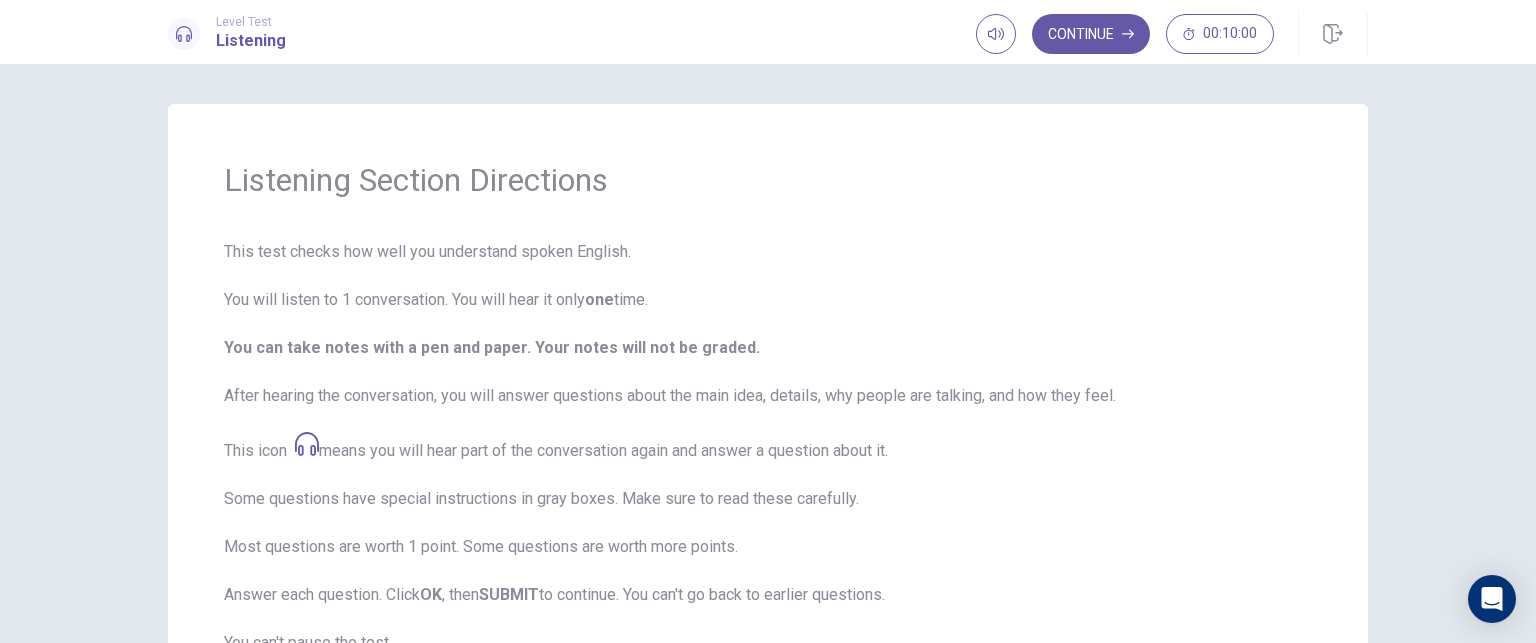 click on "This test checks how well you understand spoken English.
You will listen to 1 conversation. You will hear it only  one  time.
You can take notes with a pen and paper. Your notes will not be graded.
After hearing the conversation, you will answer questions about the main idea, details, why people are talking, and how they feel.
This icon    means you will hear part of the conversation again and answer a question about it.
Some questions have special instructions in gray boxes. Make sure to read these carefully.
Most questions are worth 1 point. Some questions are worth more points.
Answer each question. Click  OK , then  SUBMIT  to continue. You can't go back to earlier questions.
You can't pause the test.
To change the volume, use the  Volume  button at the top.
A clock at the top shows your time. It will not count down during the conversation.
Click  Continue  to start." at bounding box center [768, 519] 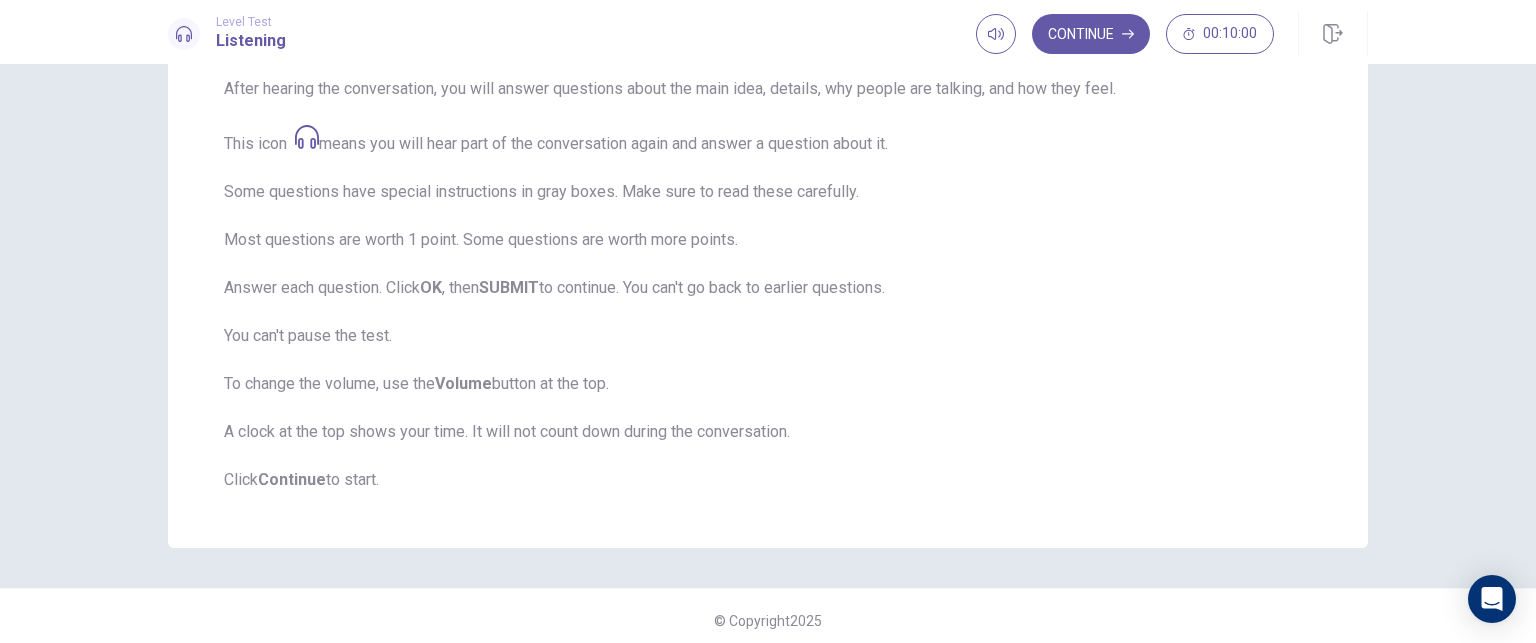 scroll, scrollTop: 308, scrollLeft: 0, axis: vertical 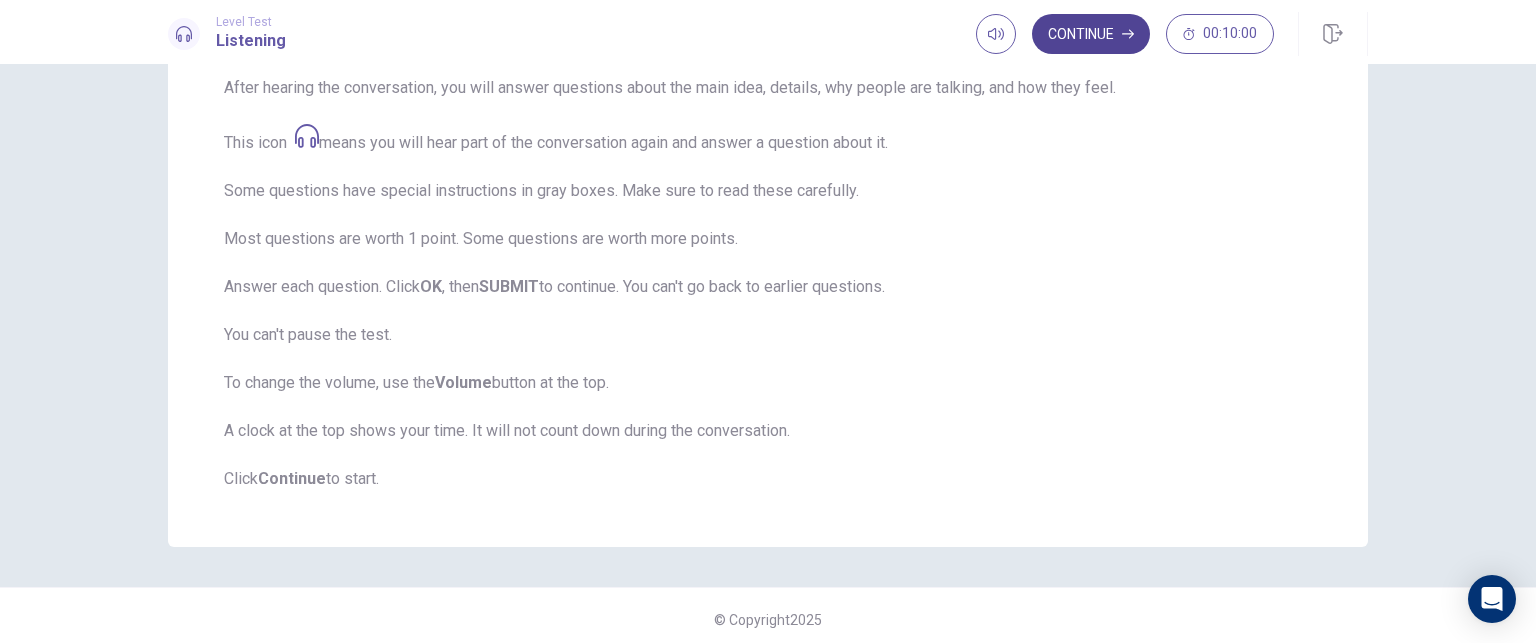 click on "Continue" at bounding box center (1091, 34) 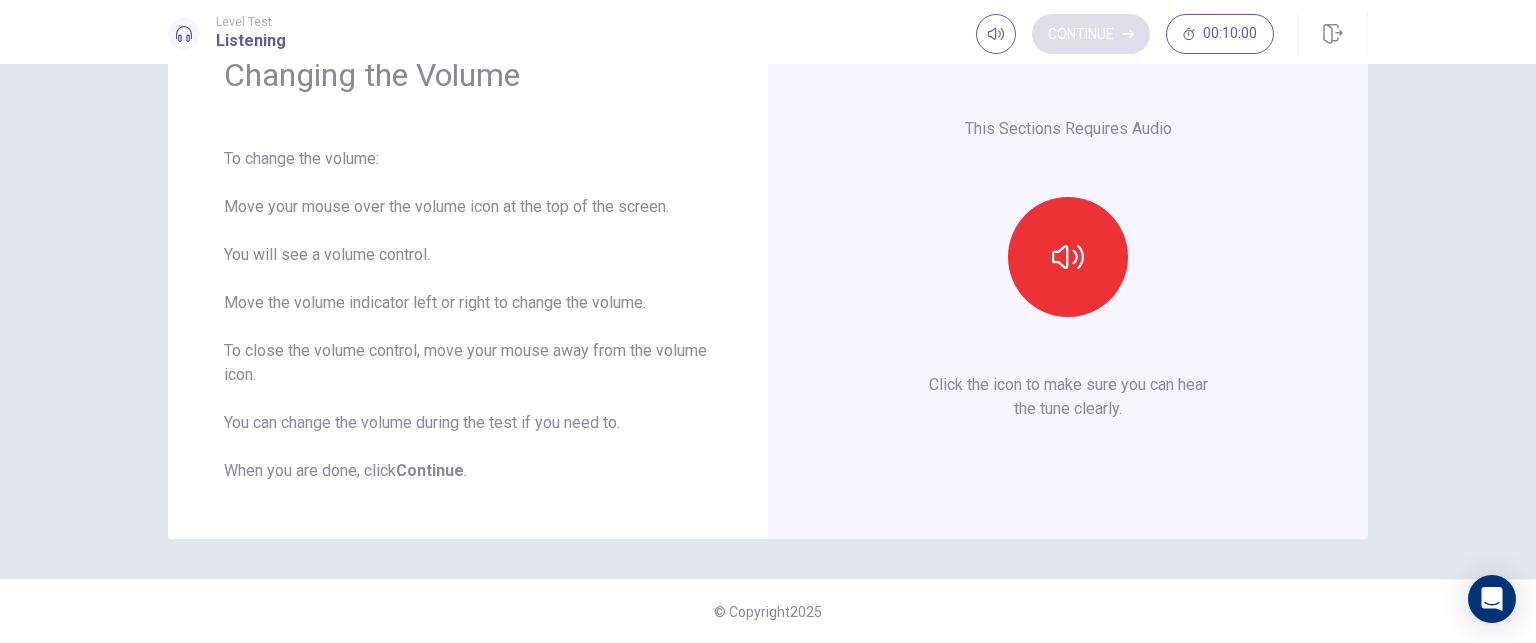 scroll, scrollTop: 104, scrollLeft: 0, axis: vertical 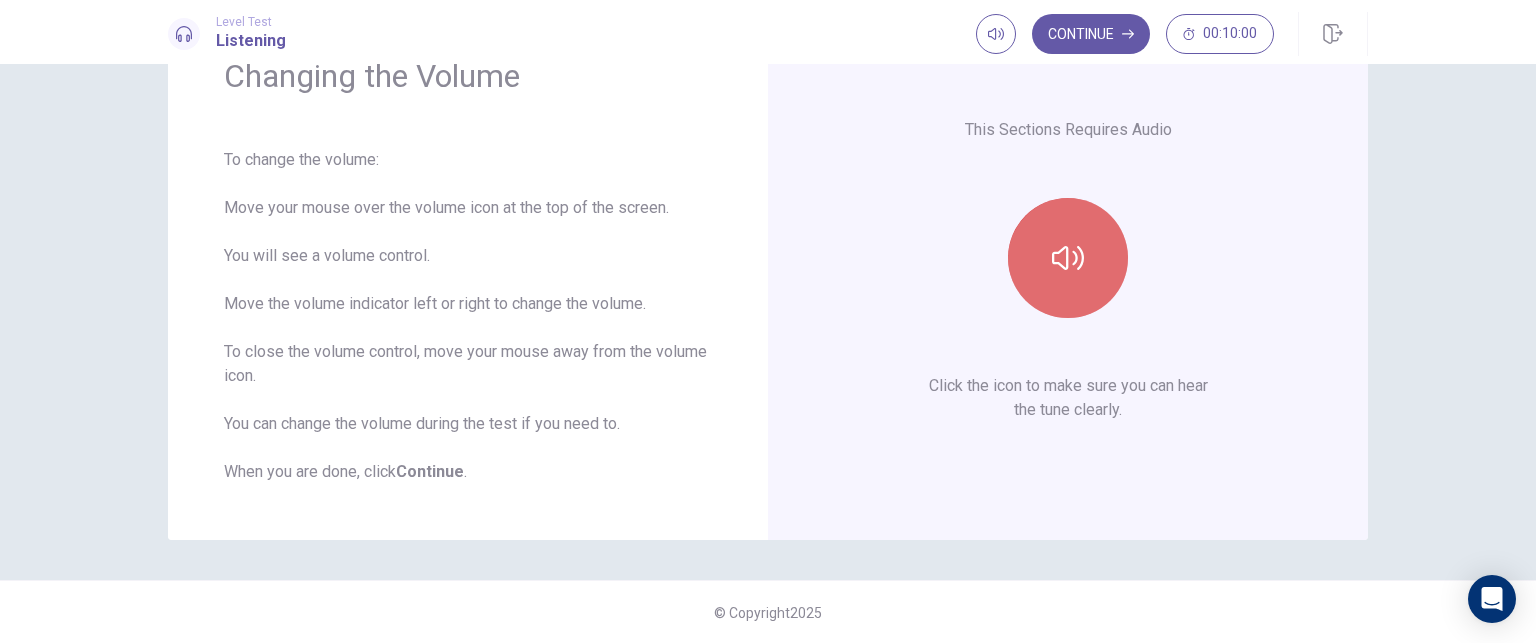 click at bounding box center [1068, 258] 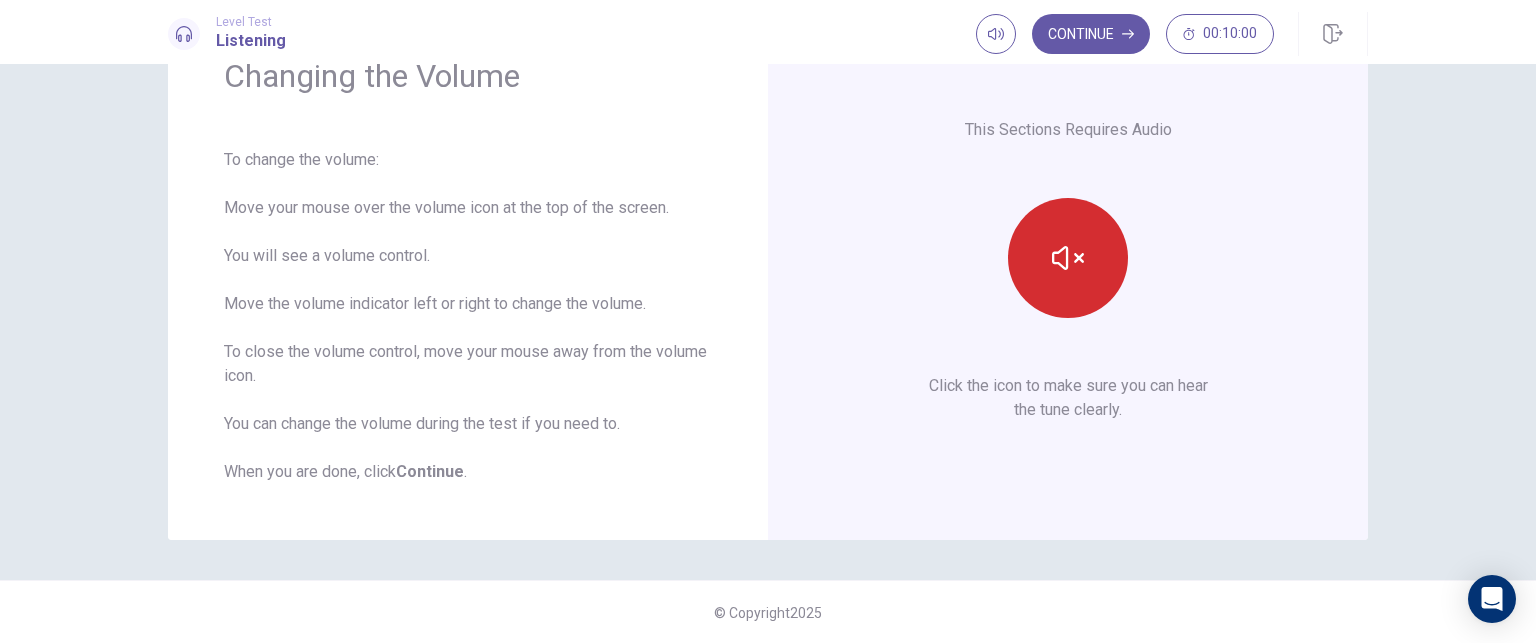 click at bounding box center [1068, 258] 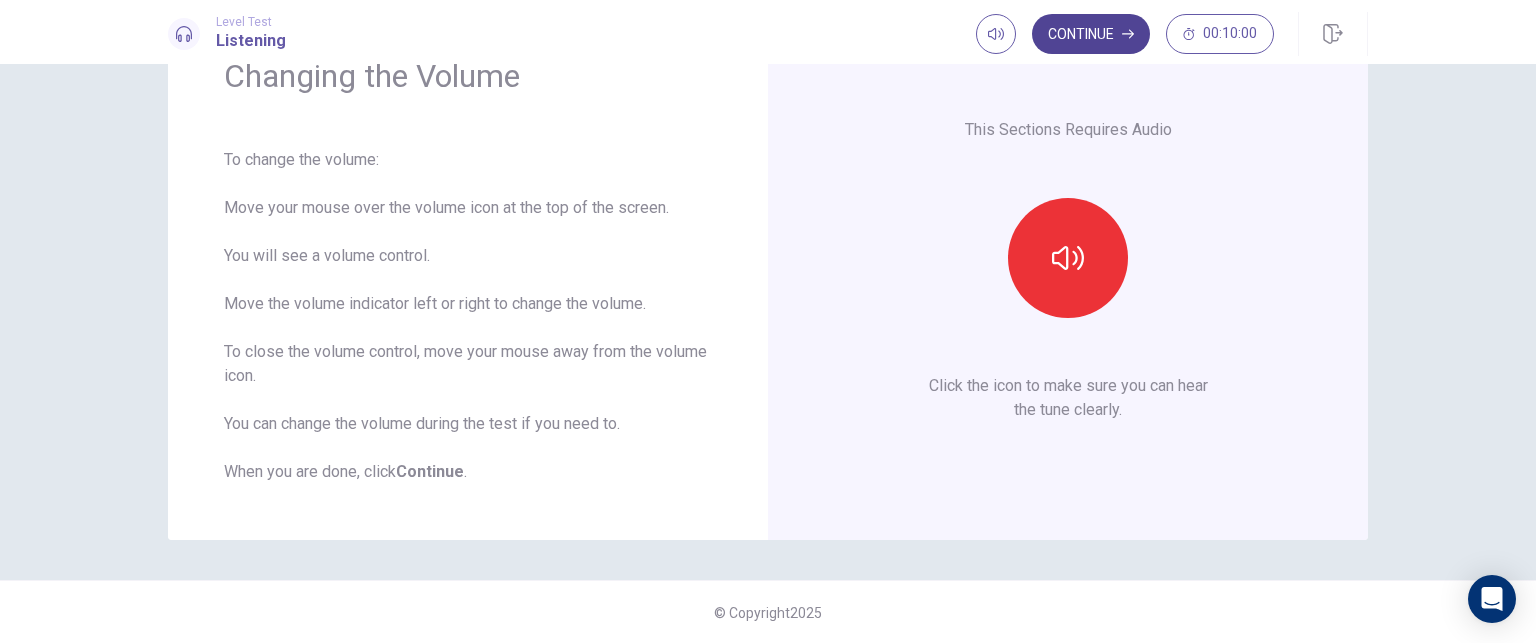 click on "Continue" at bounding box center [1091, 34] 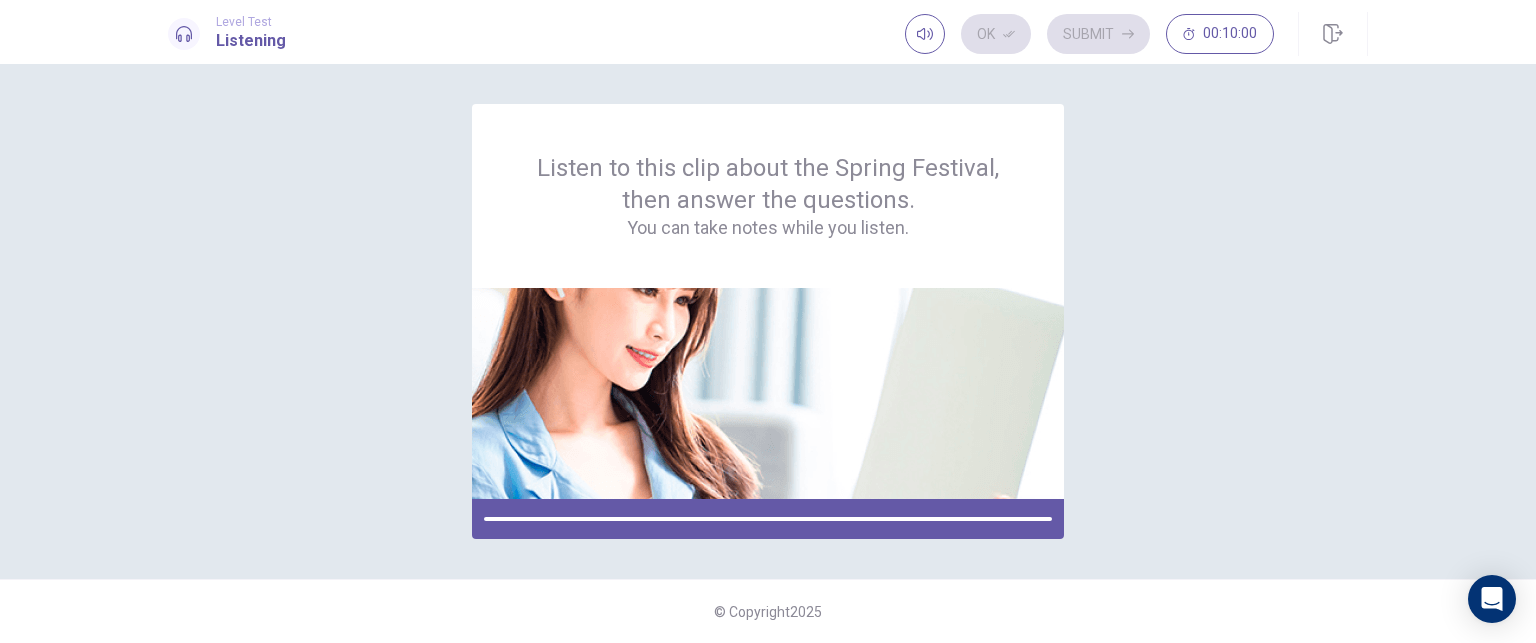 scroll, scrollTop: 0, scrollLeft: 0, axis: both 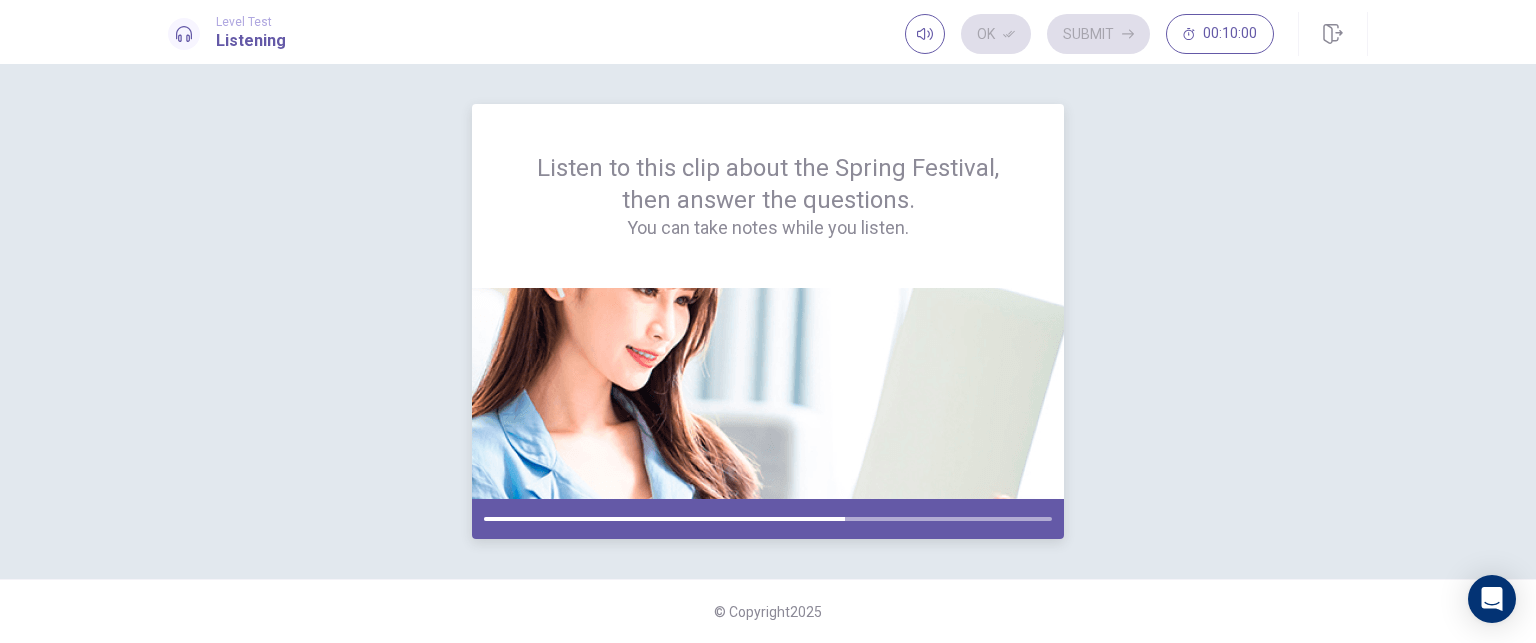 click at bounding box center [664, 519] 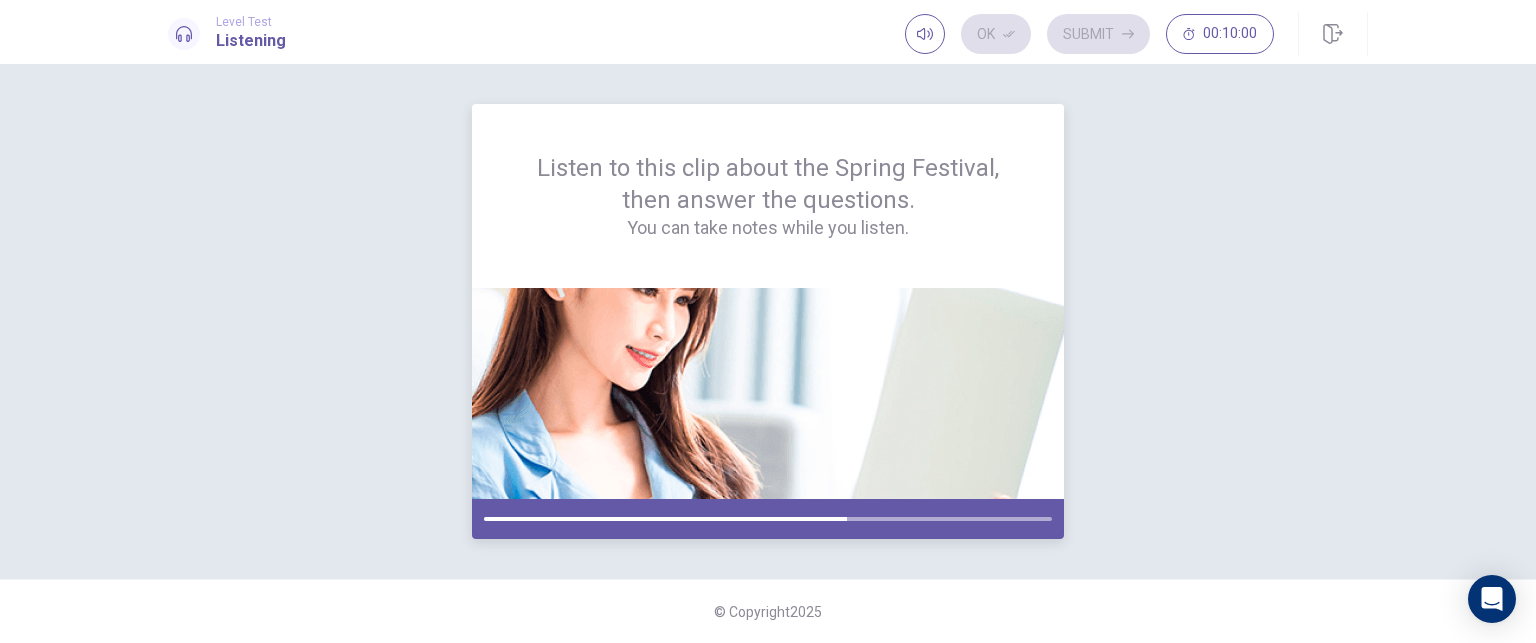 click at bounding box center (665, 519) 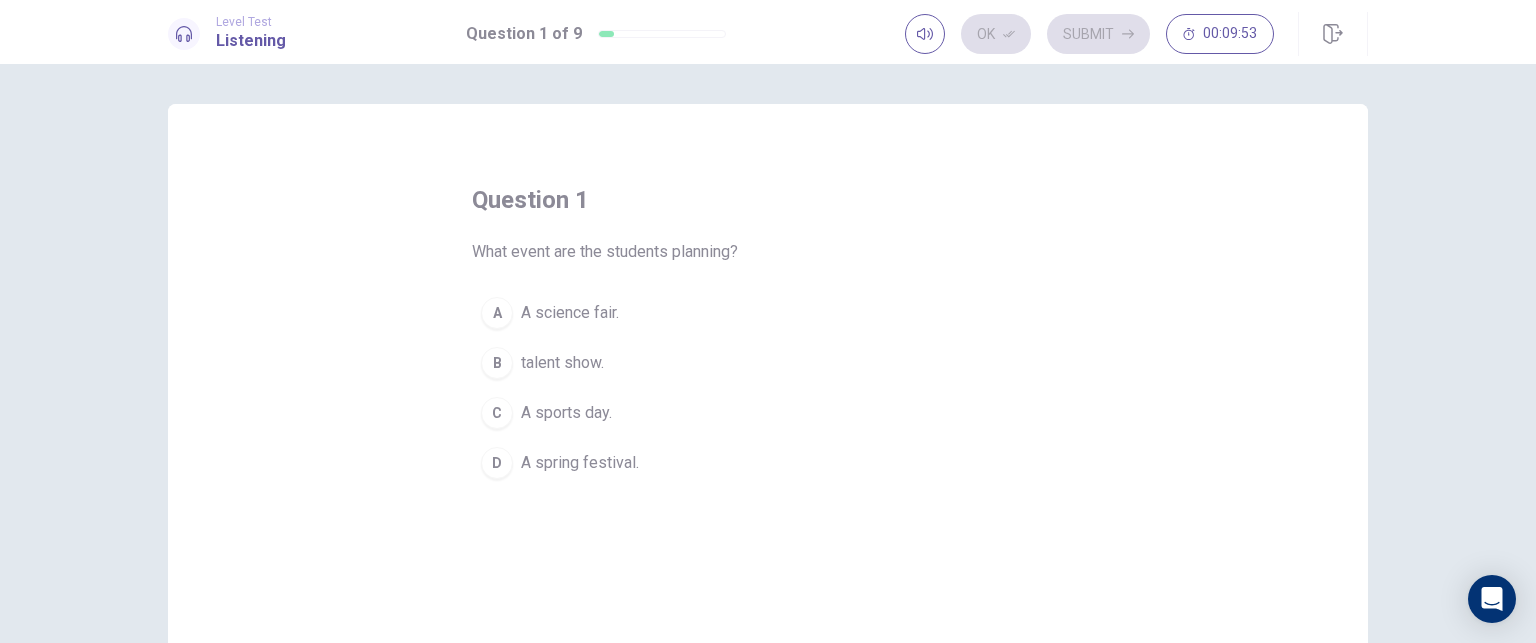 click on "D" at bounding box center [497, 463] 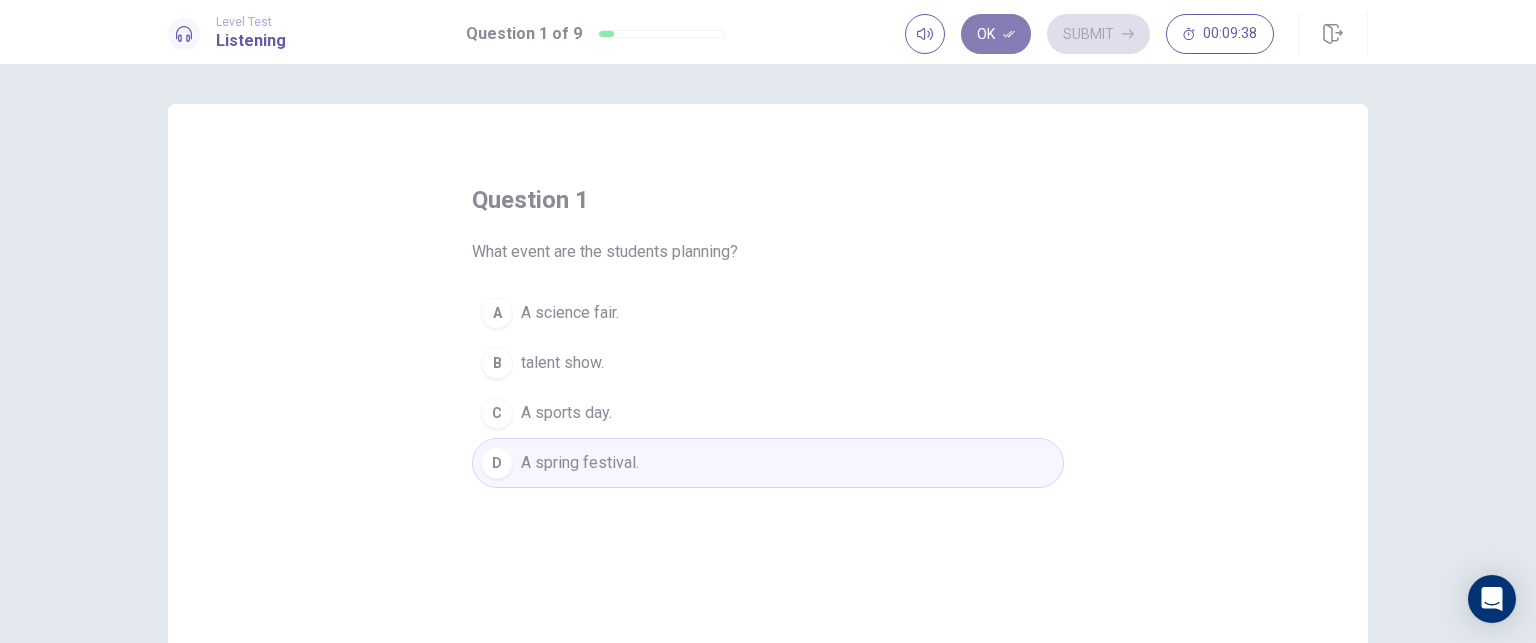 click 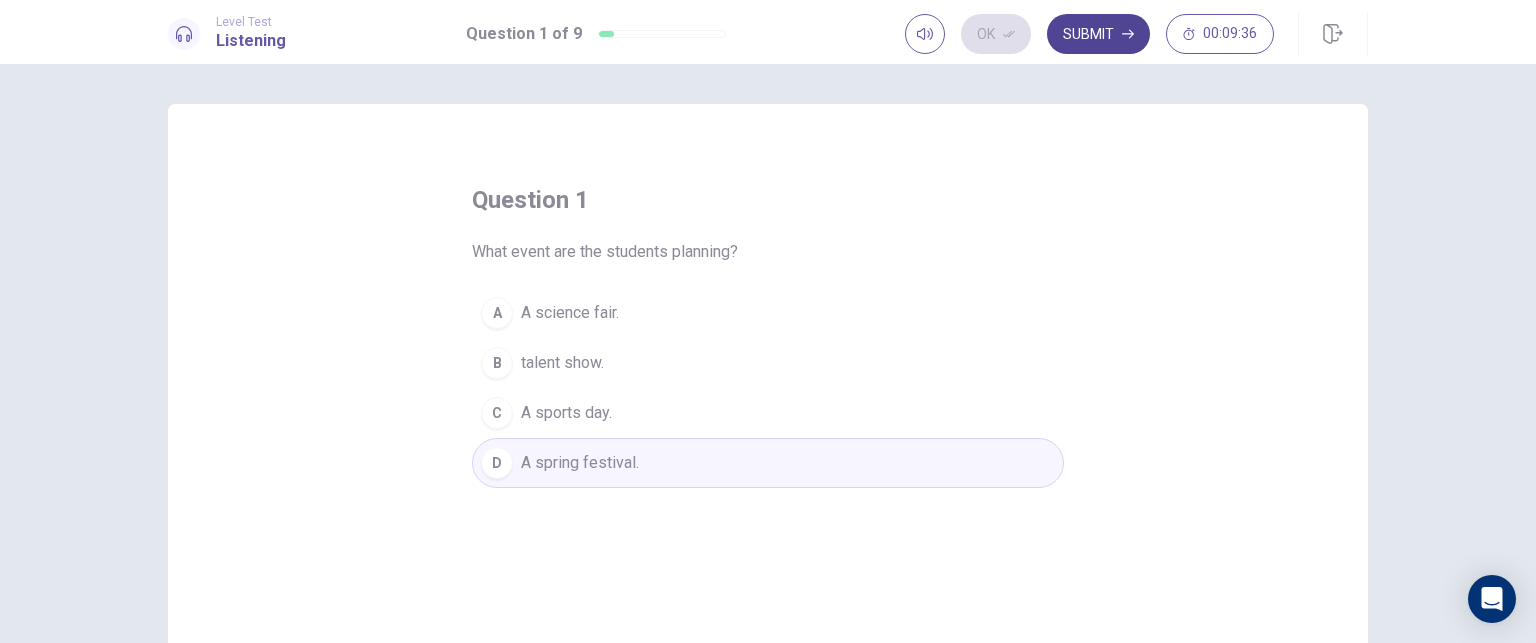 click on "Submit" at bounding box center (1098, 34) 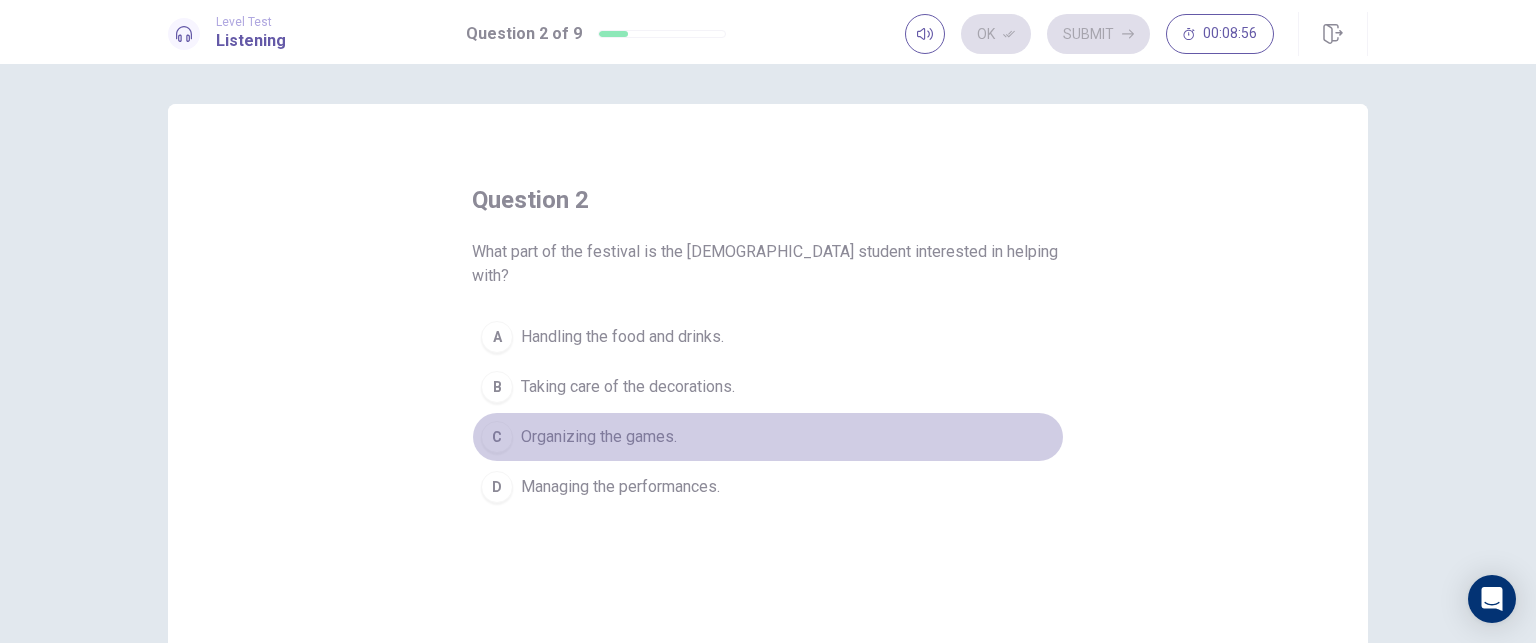 click on "C" at bounding box center [497, 437] 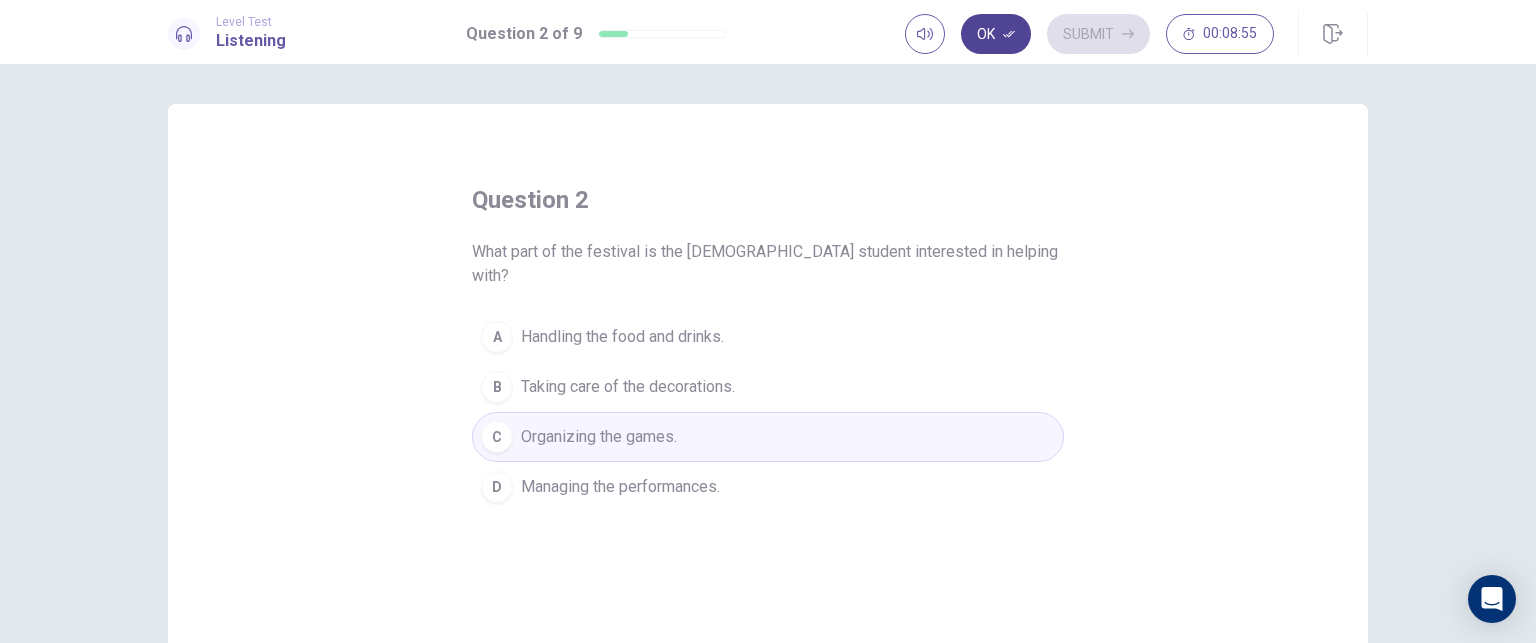 click on "Ok" at bounding box center [996, 34] 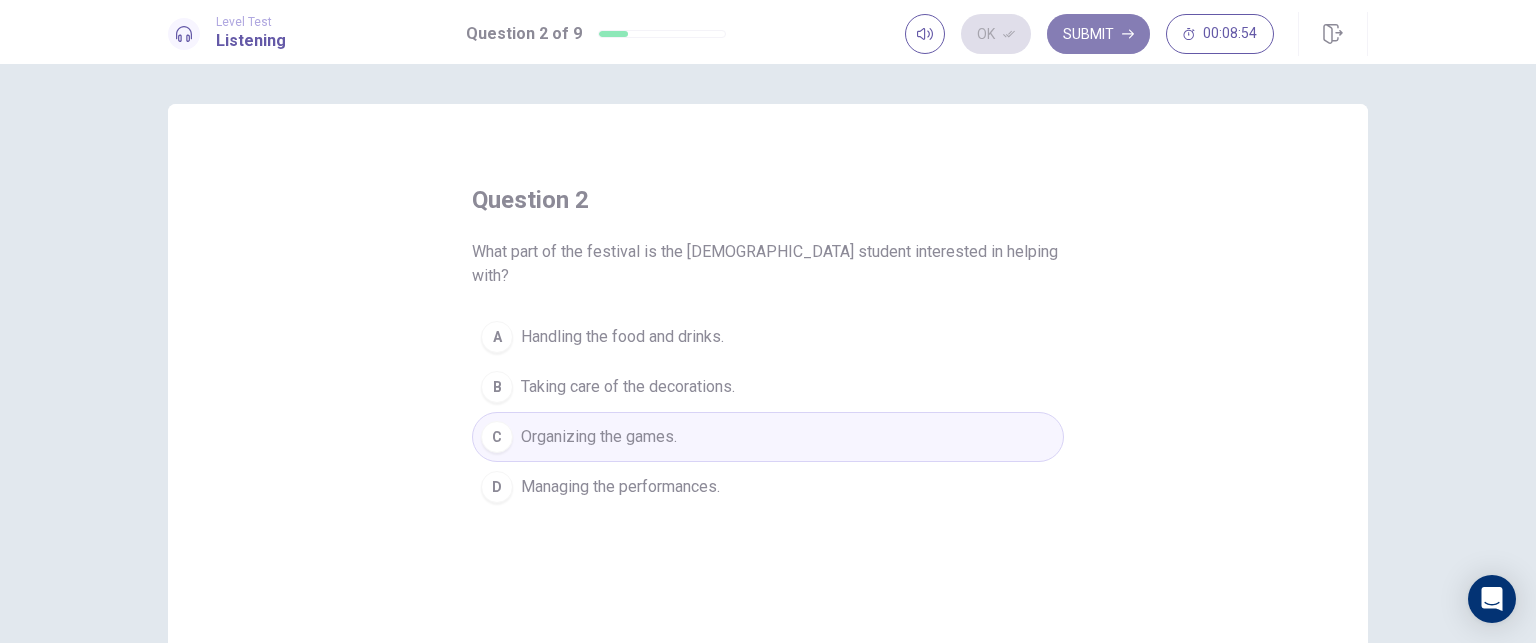 click on "Submit" at bounding box center (1098, 34) 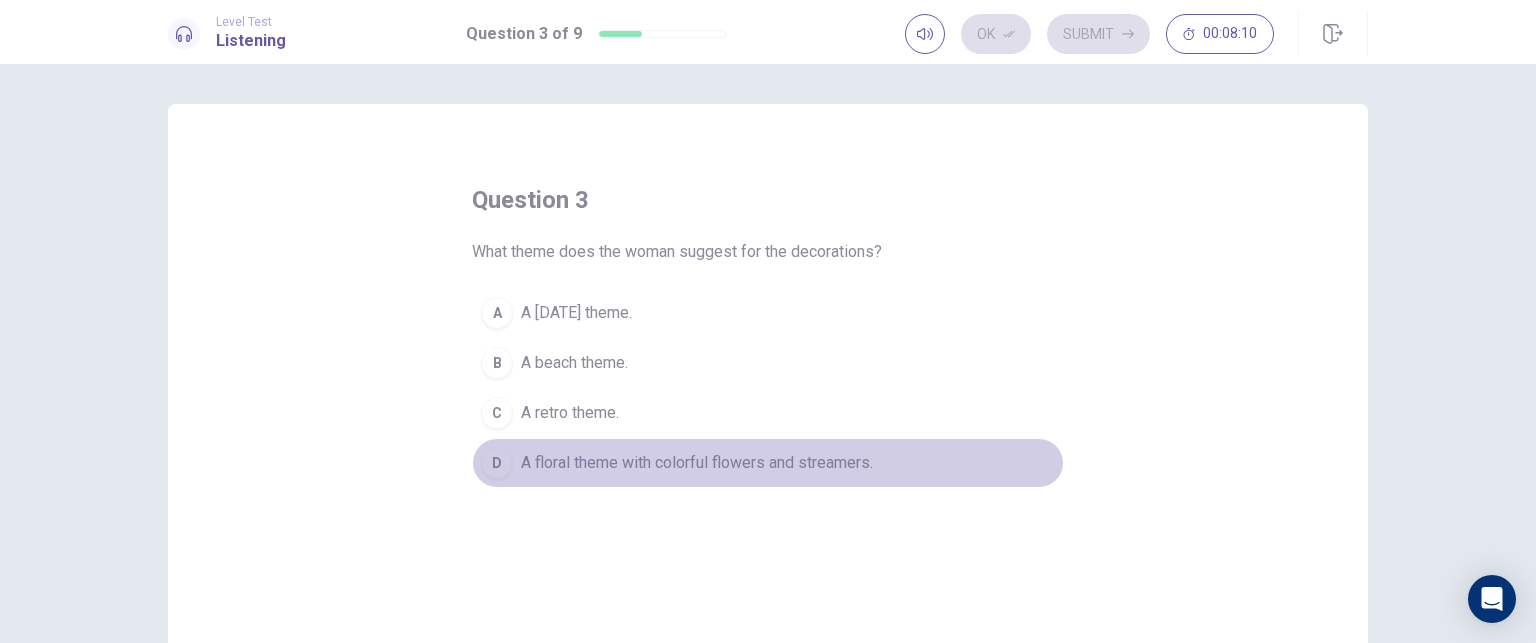 click on "D" at bounding box center [497, 463] 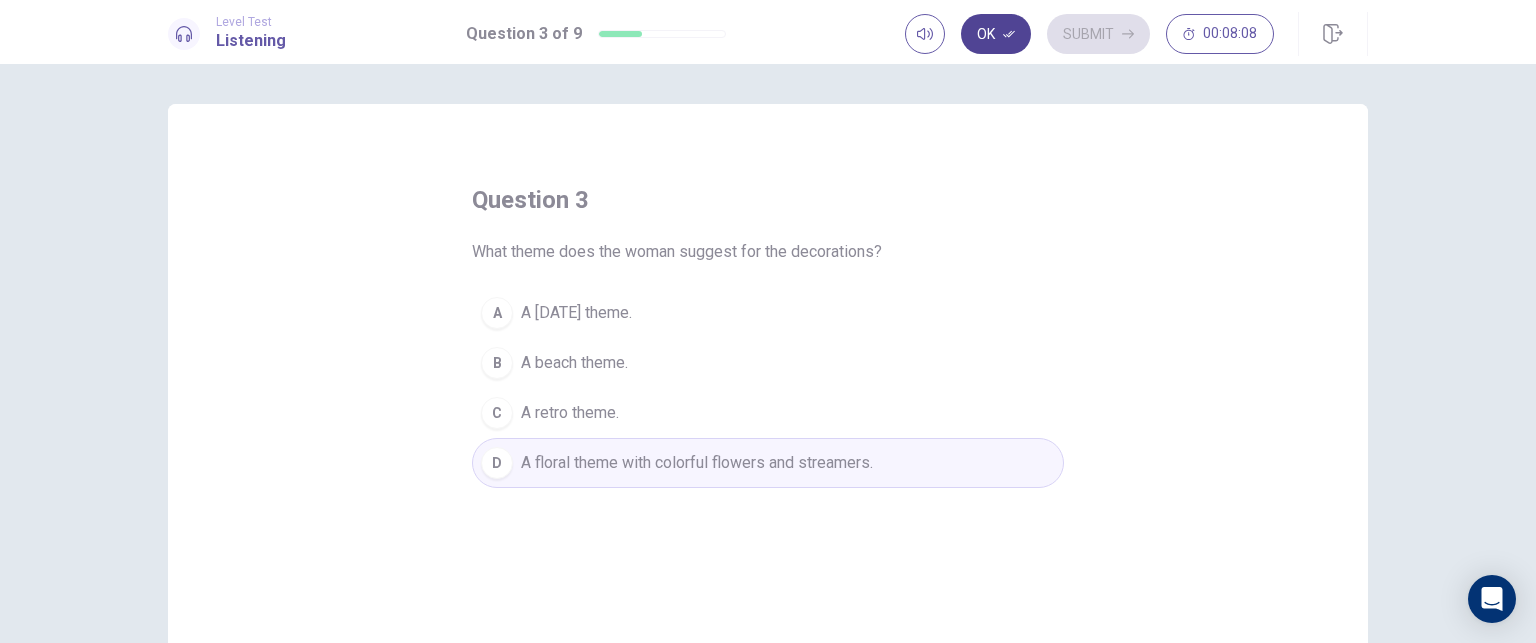 click on "Ok" at bounding box center (996, 34) 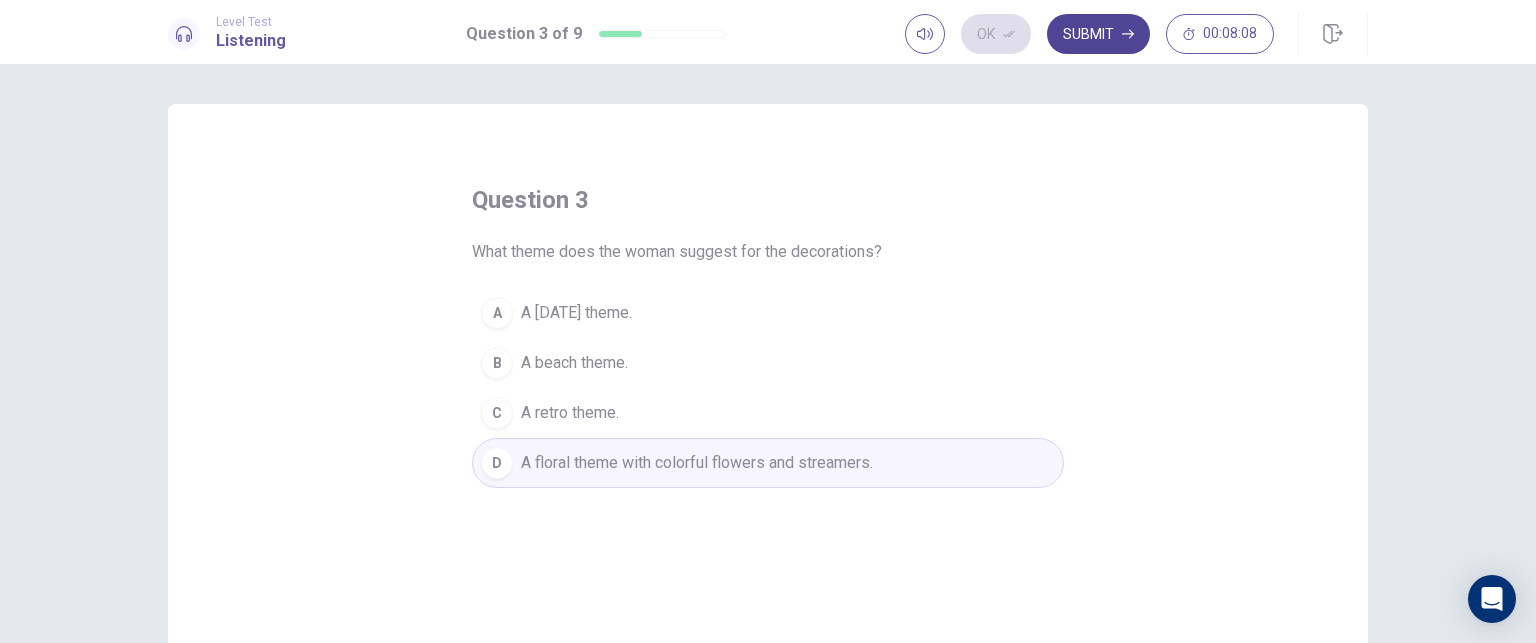 click on "Submit" at bounding box center (1098, 34) 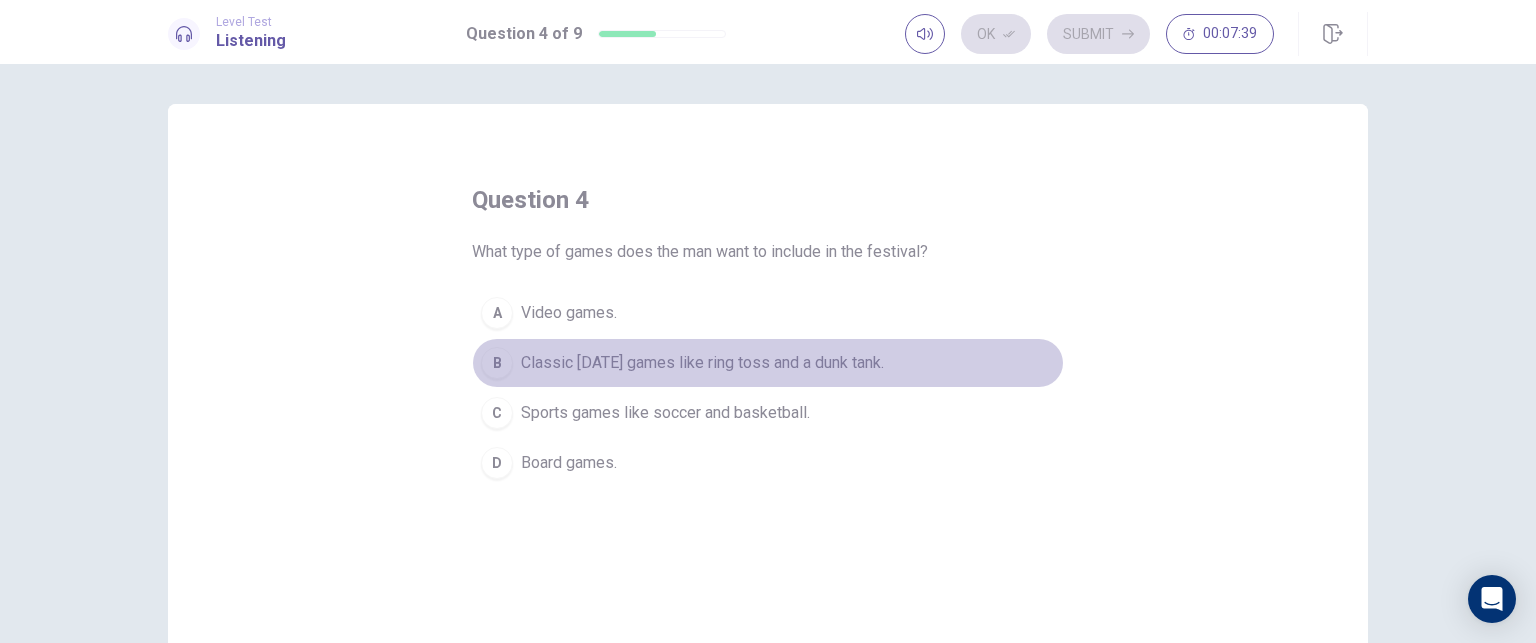 click on "Classic [DATE] games like ring toss and a dunk tank." at bounding box center (702, 363) 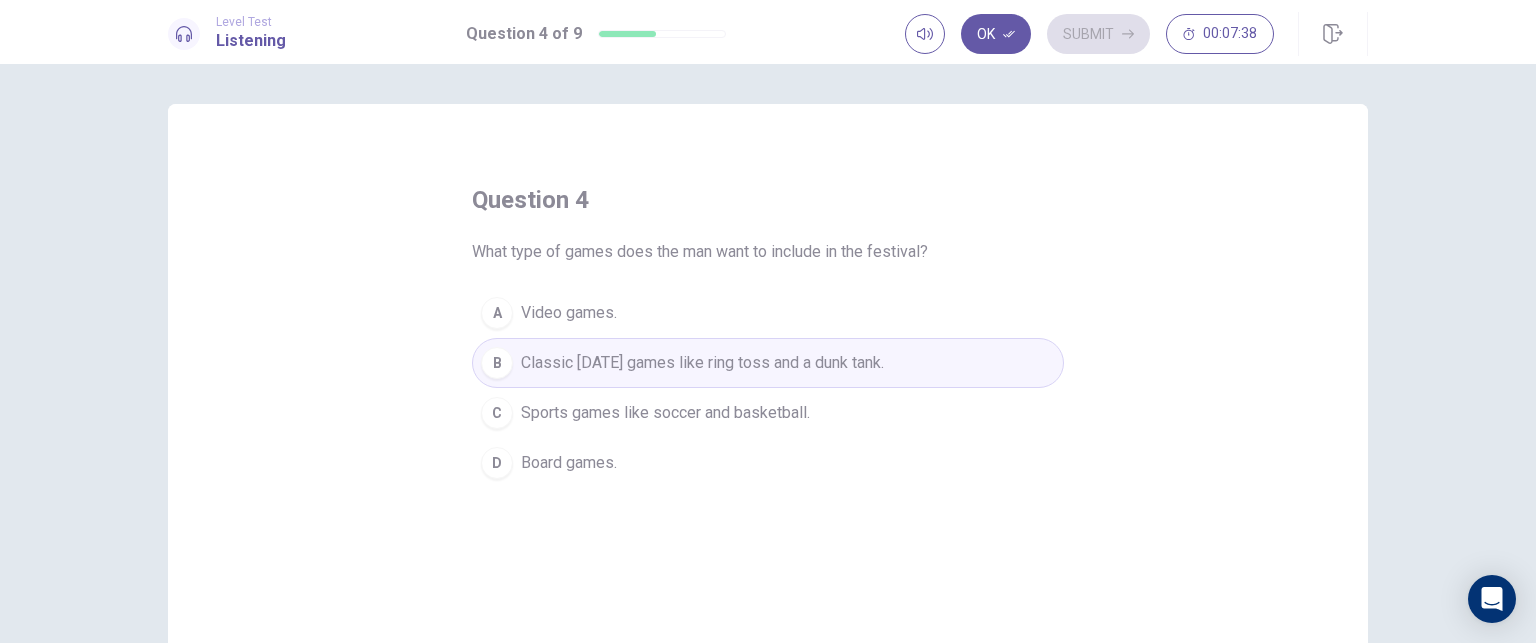 click on "Ok Submit 00:07:38" at bounding box center [1136, 34] 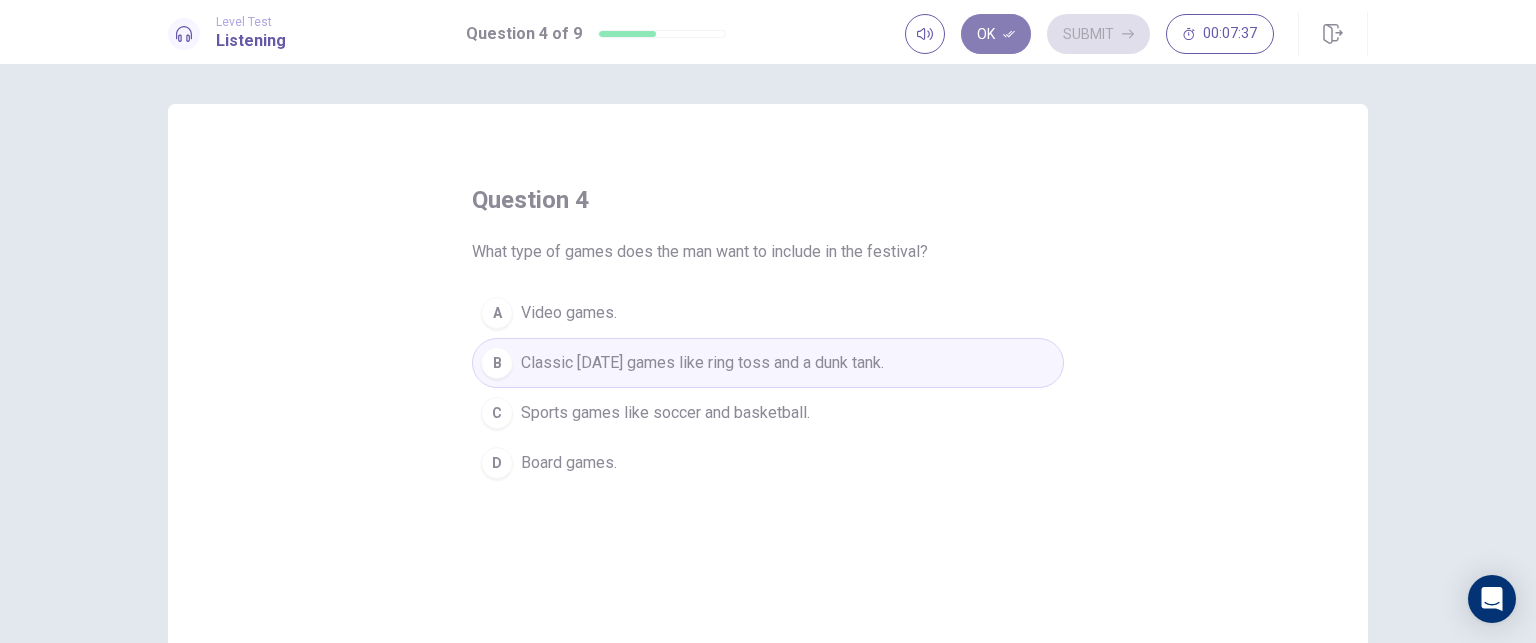 click on "Ok" at bounding box center [996, 34] 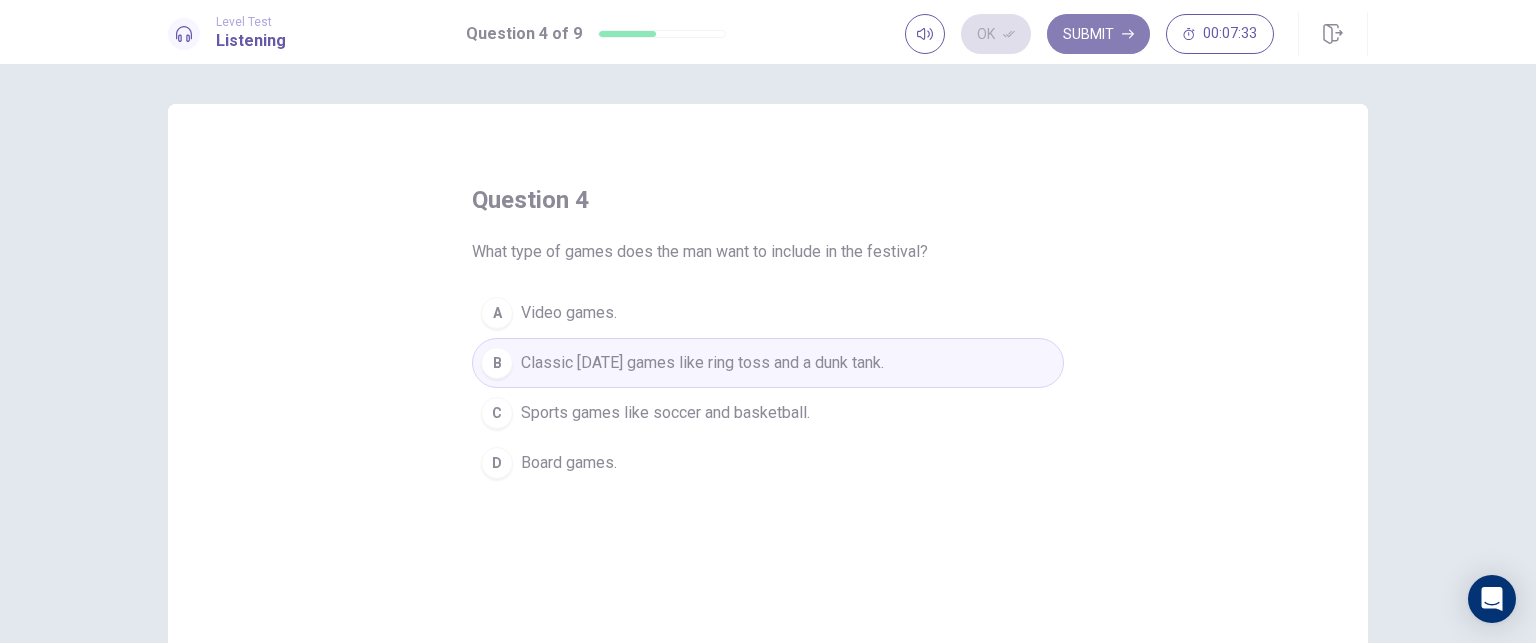 click on "Submit" at bounding box center (1098, 34) 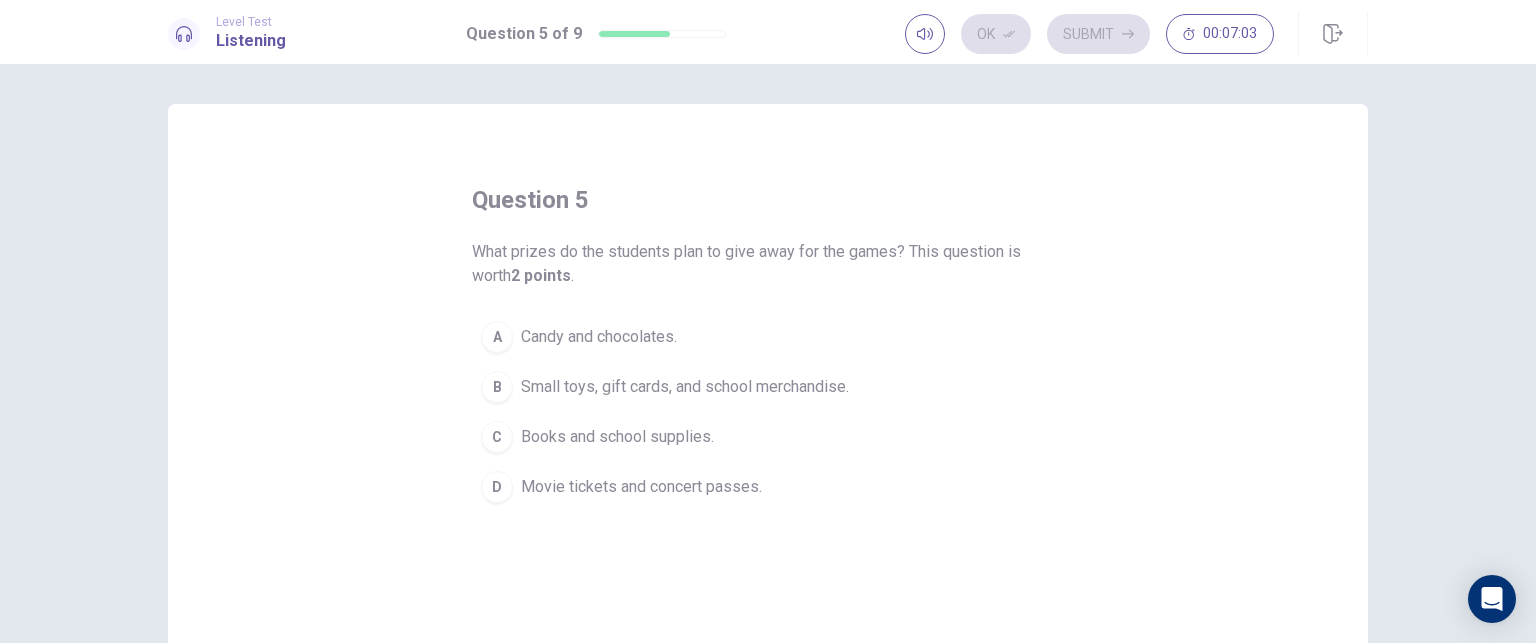 click on "B Small toys, gift cards, and school merchandise." at bounding box center (768, 387) 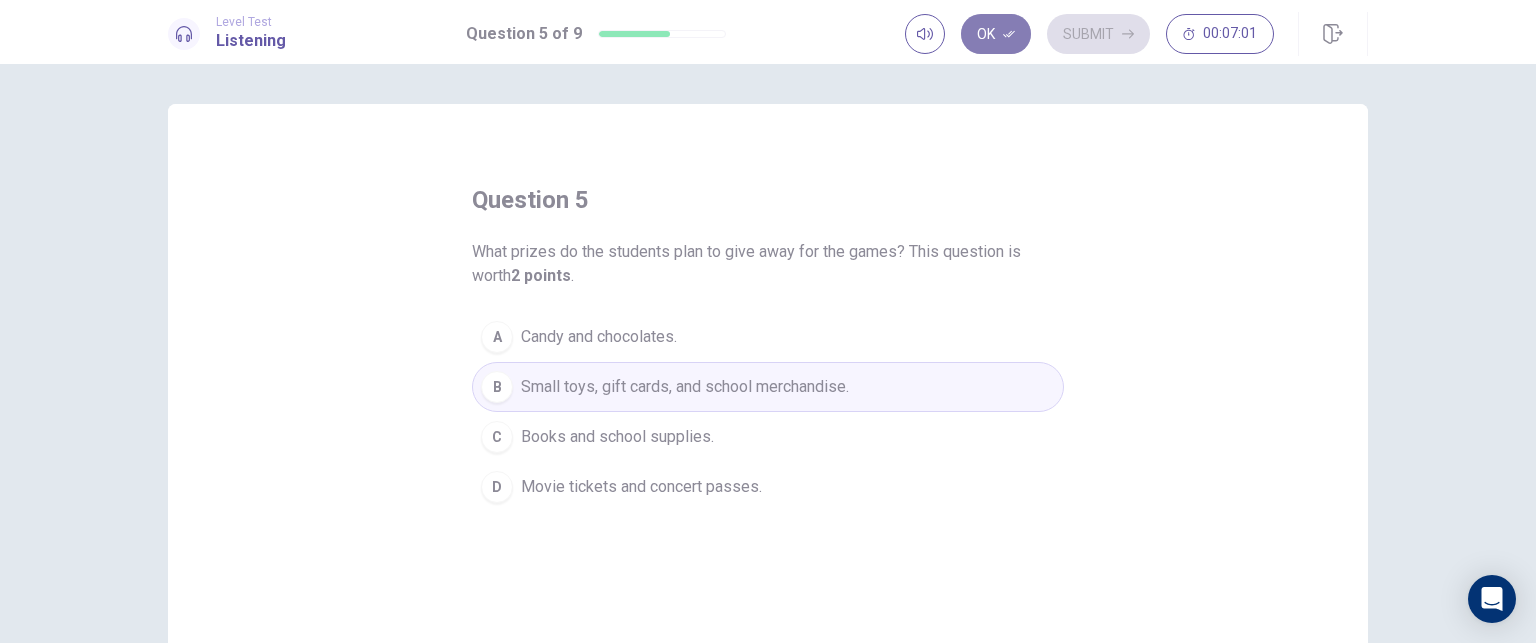 click on "Ok" at bounding box center (996, 34) 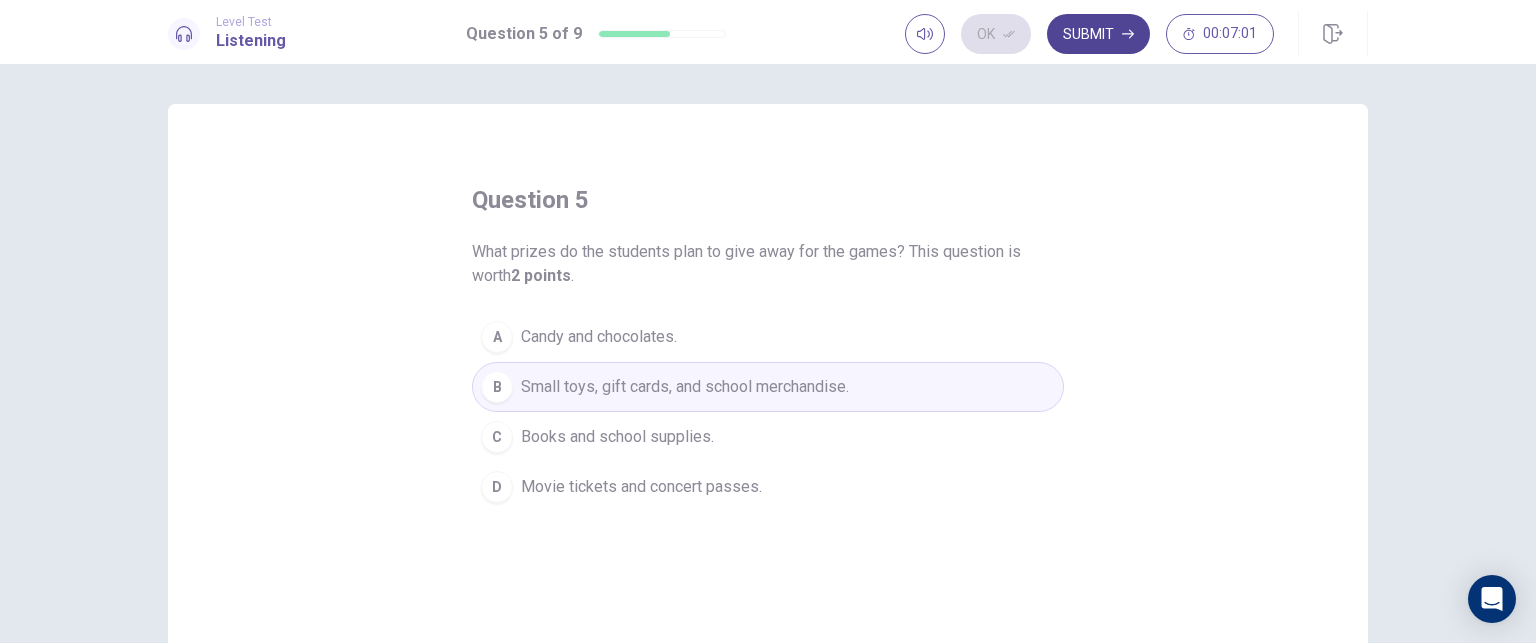 click on "Submit" at bounding box center (1098, 34) 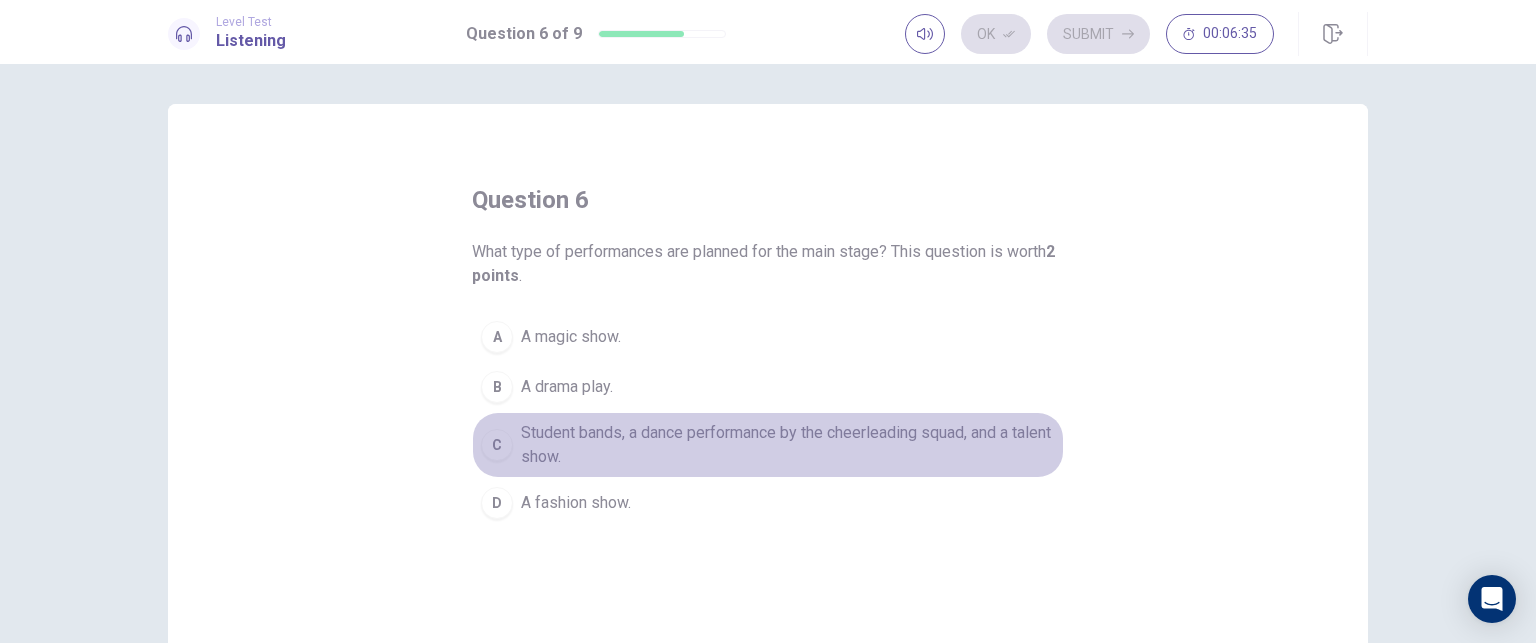 click on "C Student bands, a dance performance by the cheerleading squad, and a talent show." at bounding box center (768, 445) 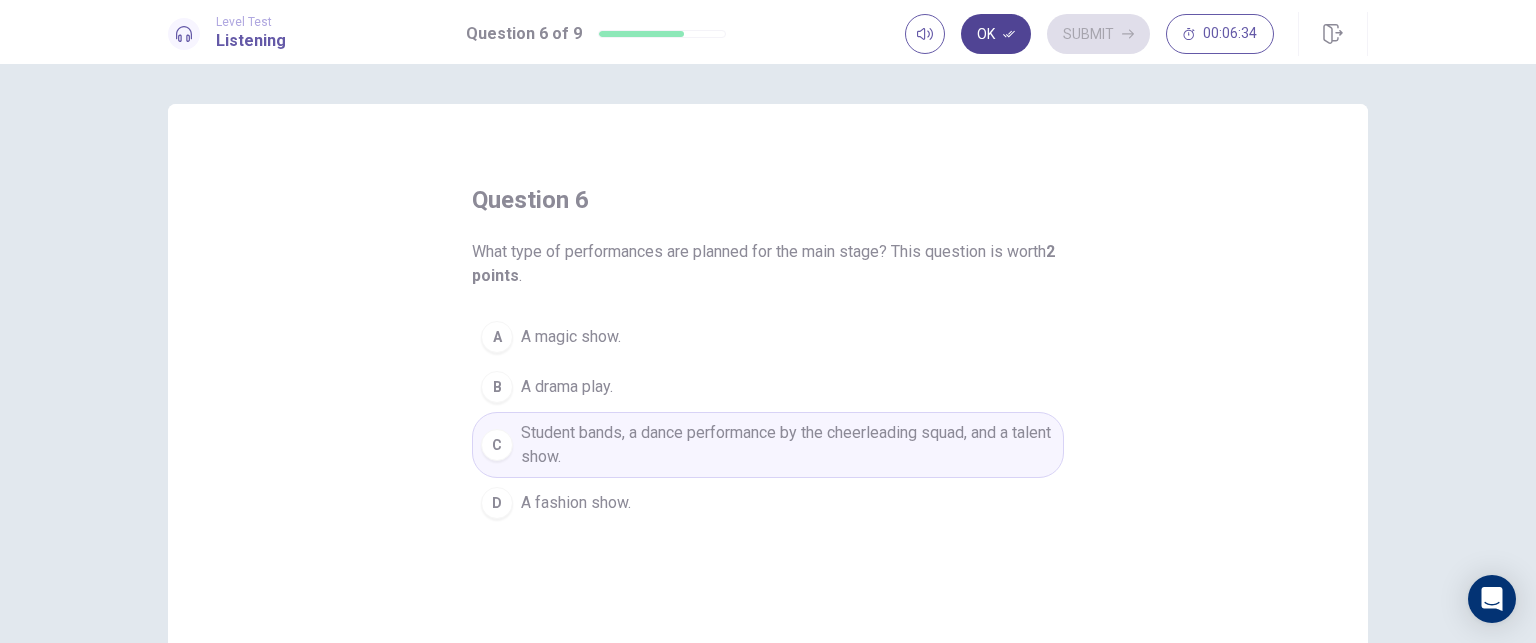 click 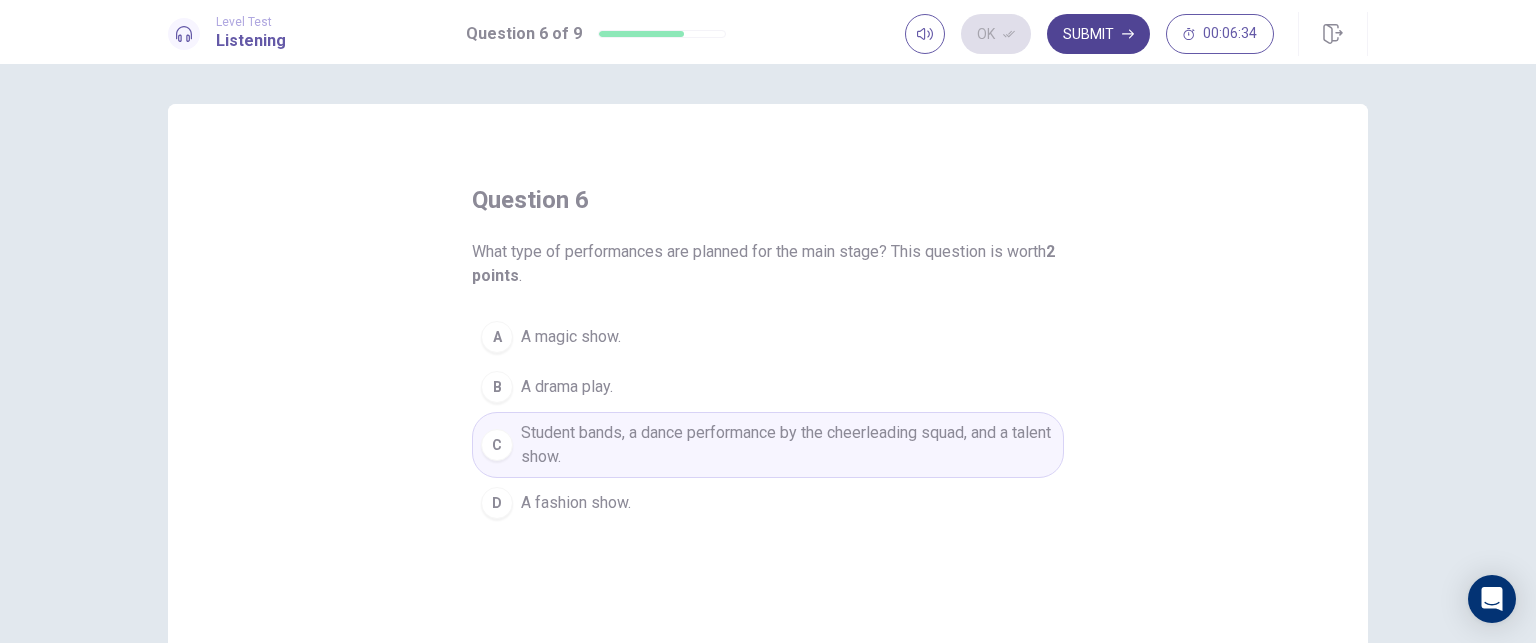 click on "Submit" at bounding box center (1098, 34) 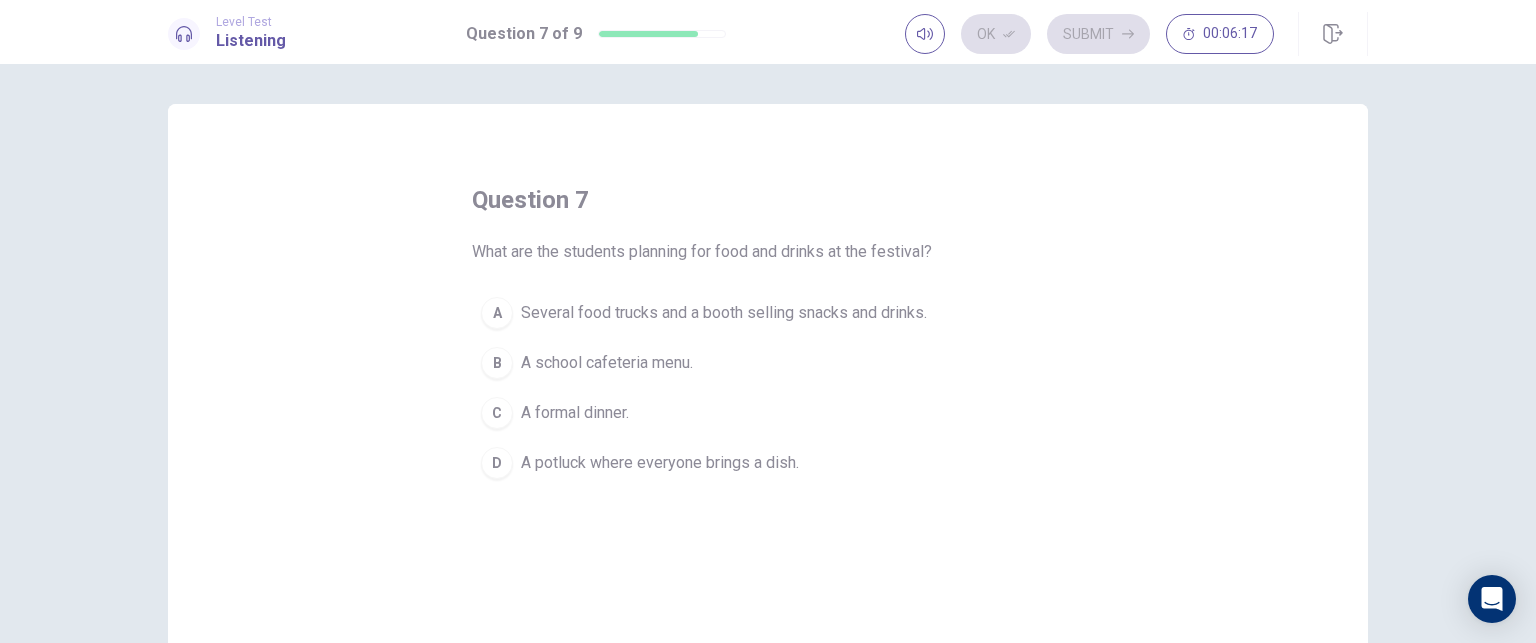 click on "A" at bounding box center (497, 313) 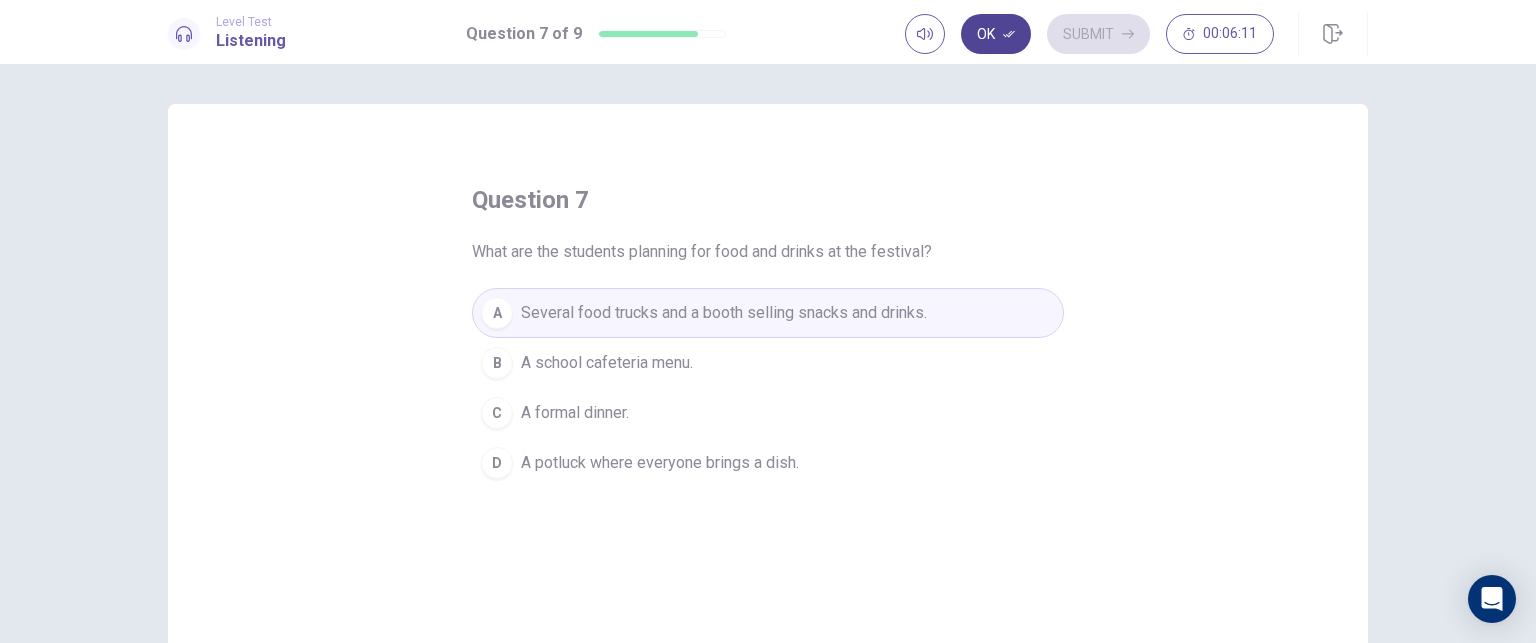 click on "Ok" at bounding box center (996, 34) 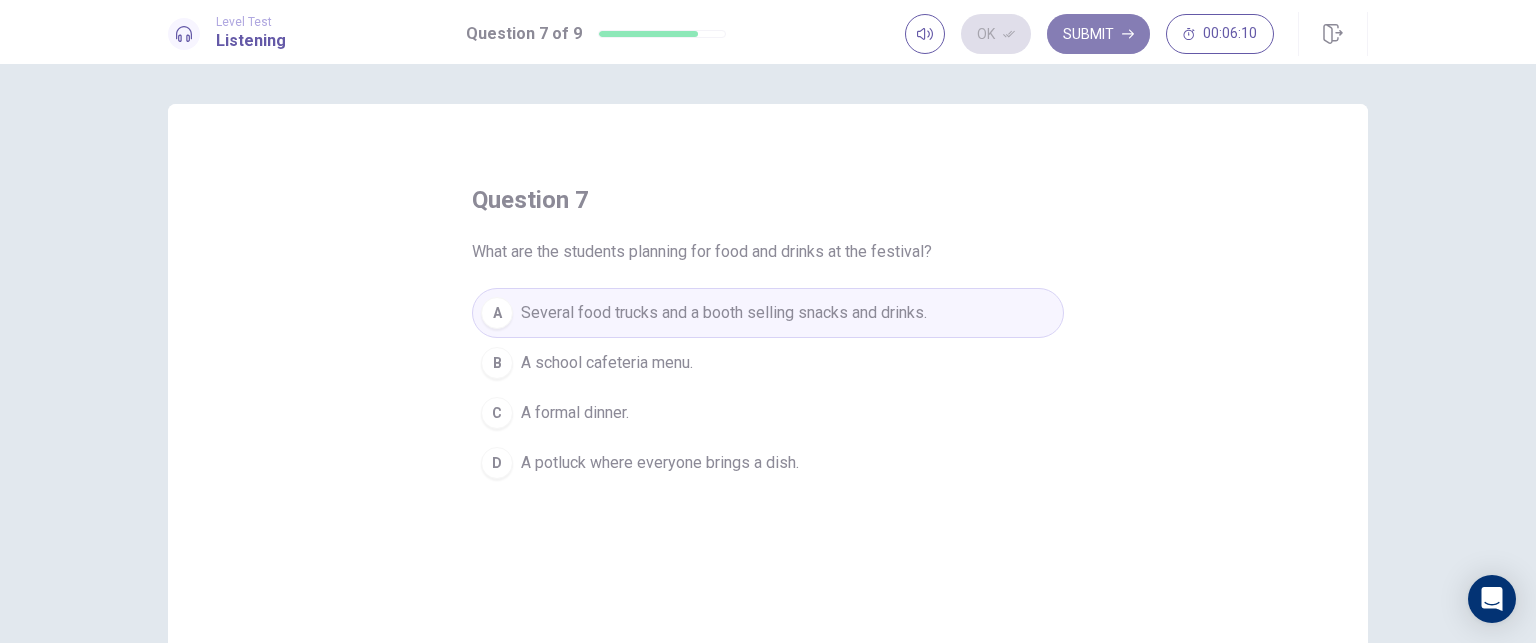click on "Submit" at bounding box center (1098, 34) 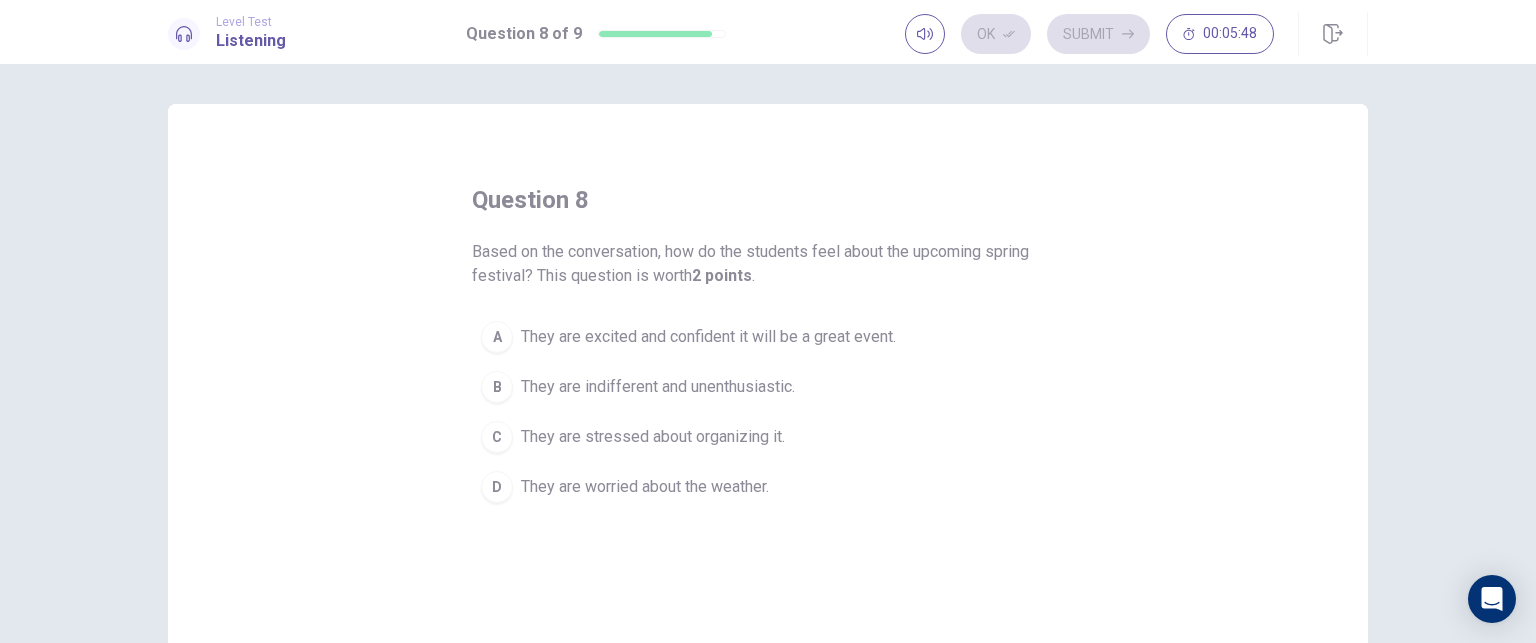 click on "They are excited and confident it will be a great event." at bounding box center [708, 337] 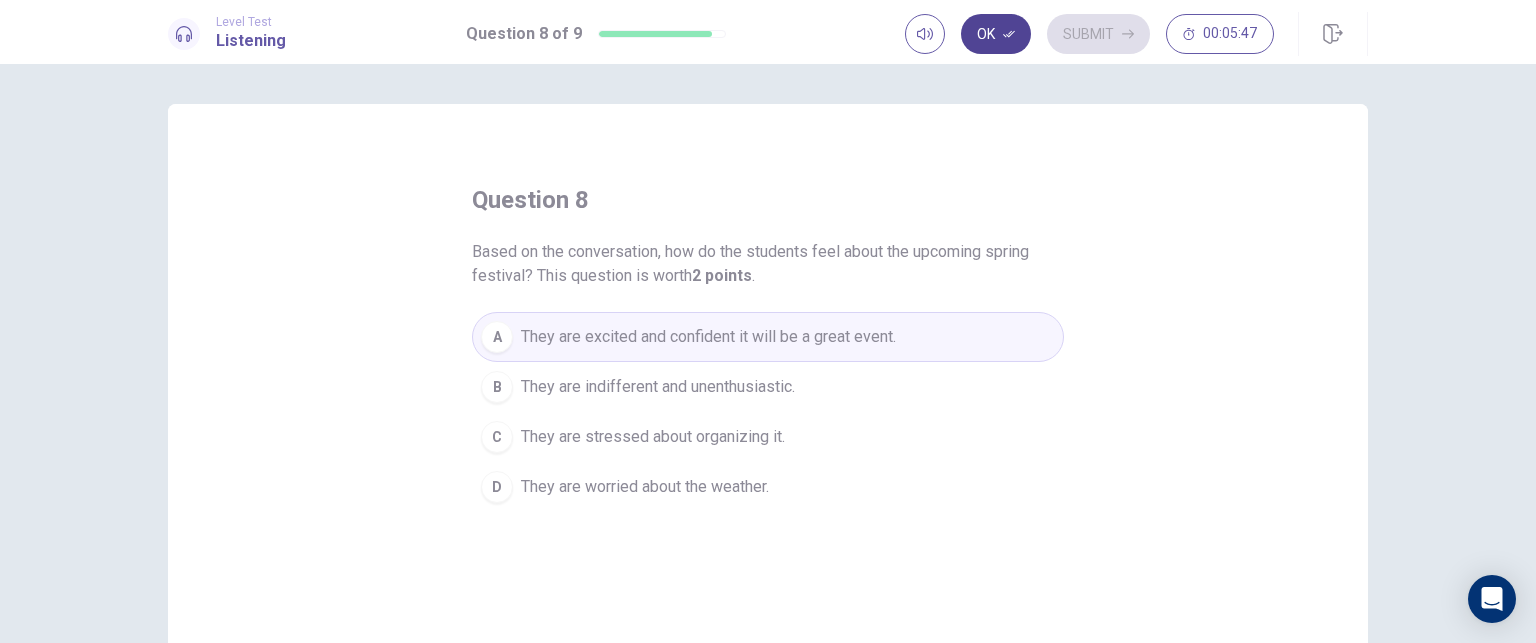 click on "Ok" at bounding box center [996, 34] 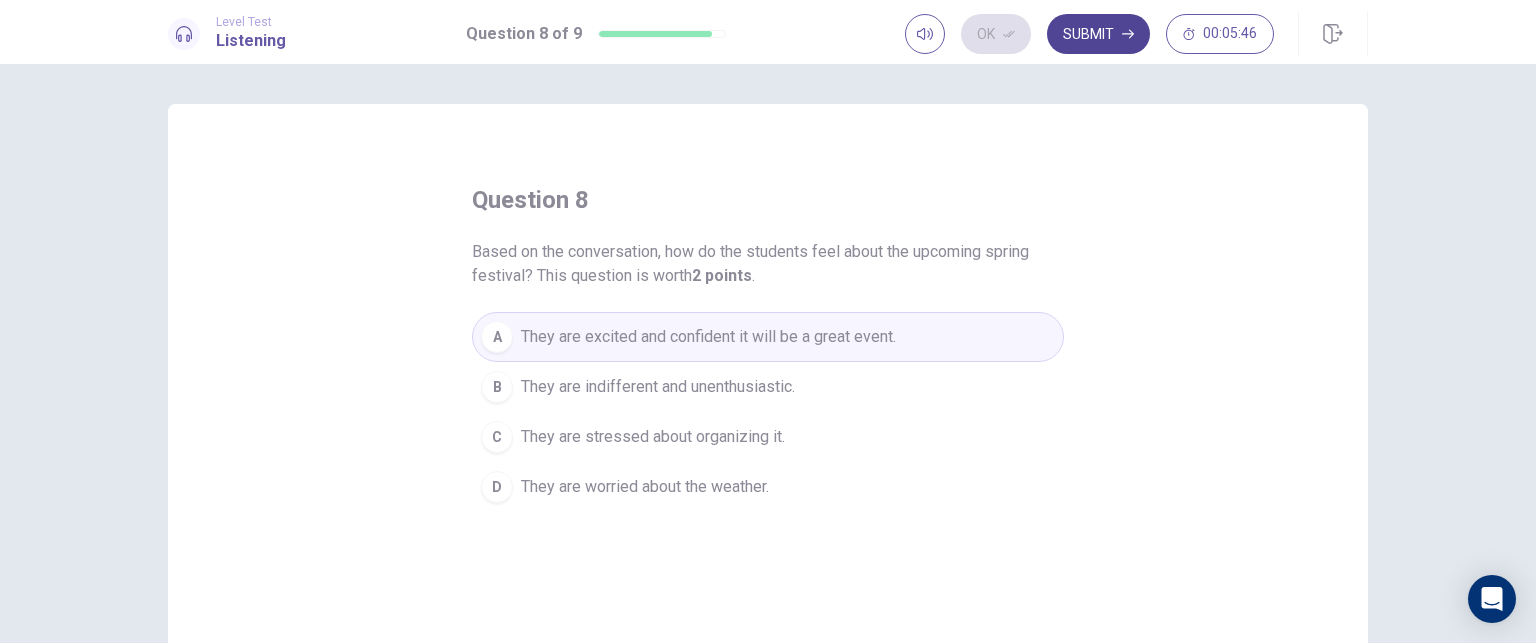 click on "Submit" at bounding box center (1098, 34) 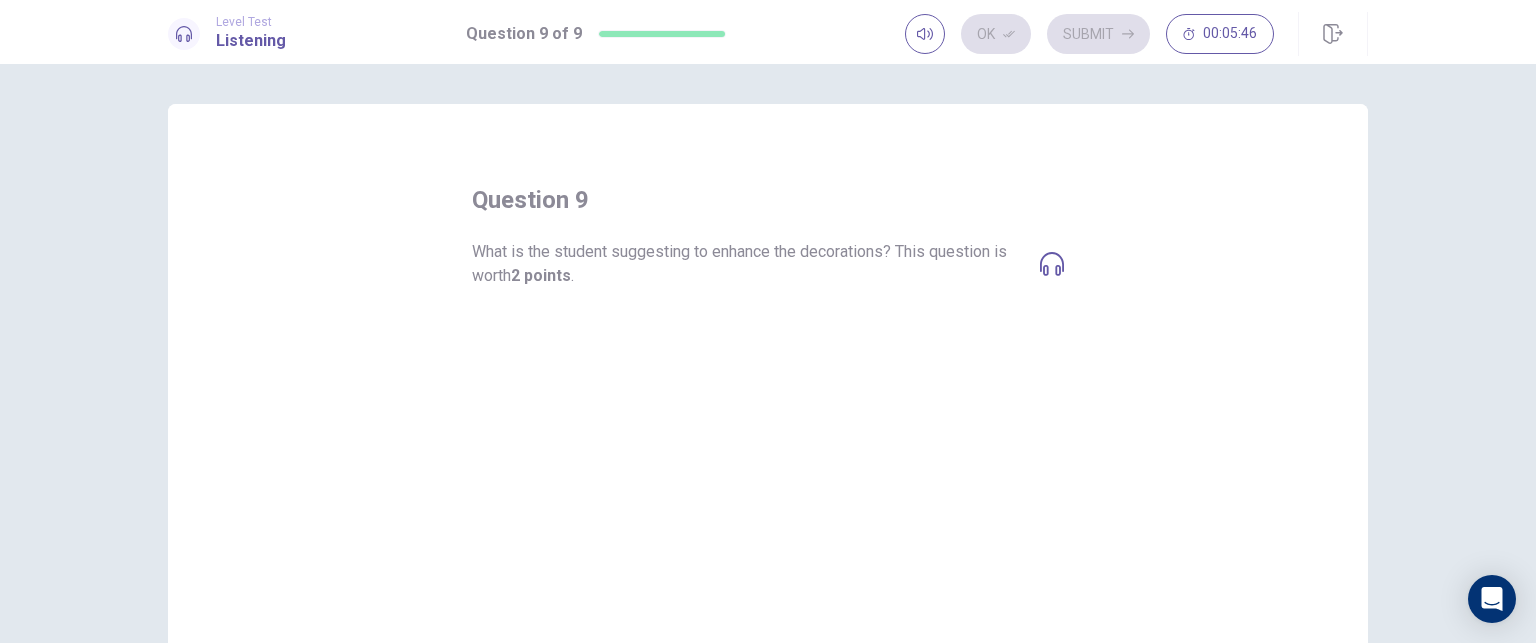 click on "A Setting up fairy lights around the main stage area." at bounding box center [768, 337] 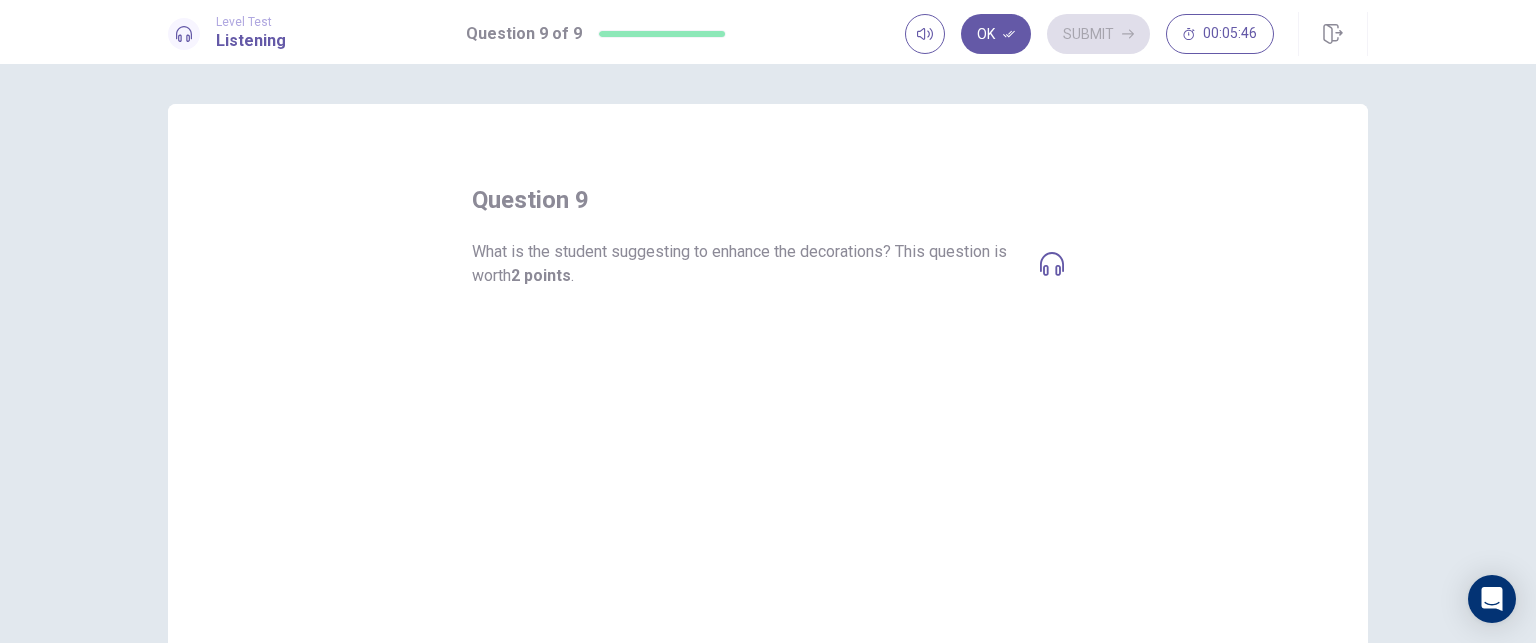 click on "question   9 What is the student suggesting to enhance the decorations? This question is worth  2 points . A Setting up fairy lights around the main stage area. B Waiting until evening to turn on the lights. C Using neon lights. D Putting up posters of famous artists." at bounding box center (768, 348) 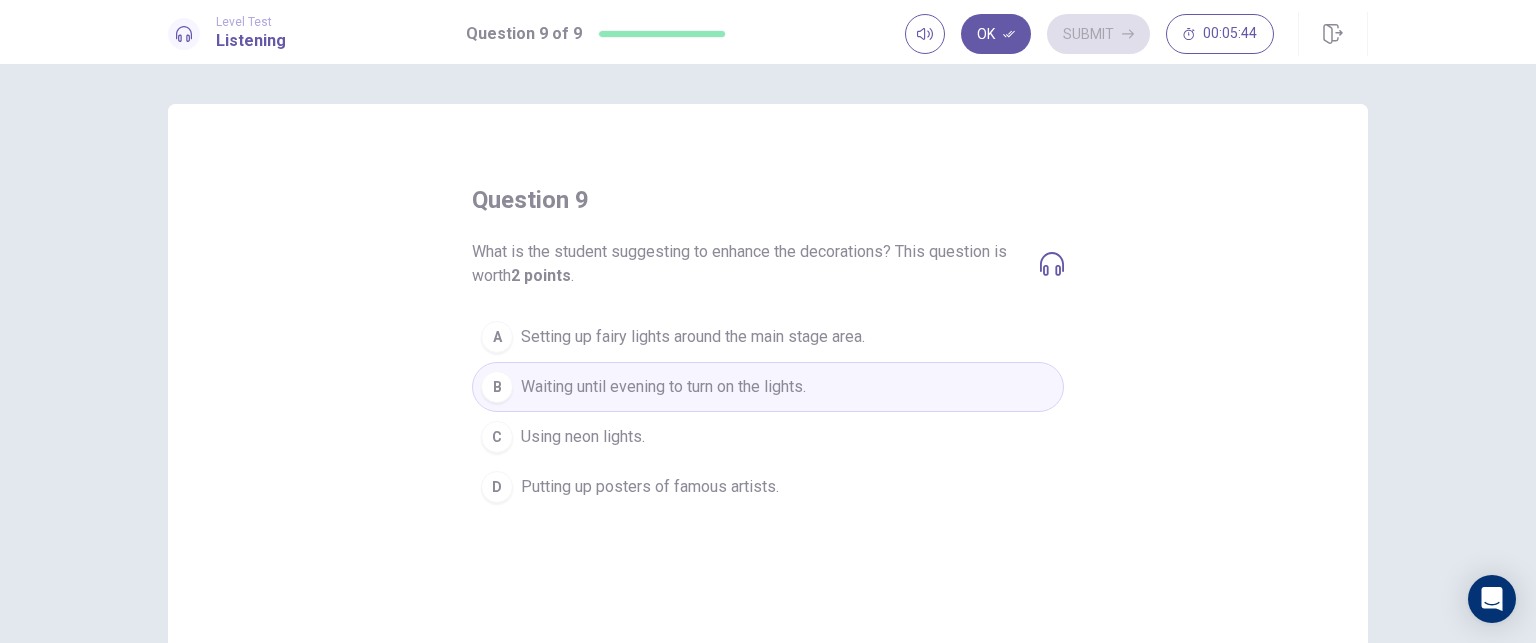 click on "A Setting up fairy lights around the main stage area." at bounding box center [768, 337] 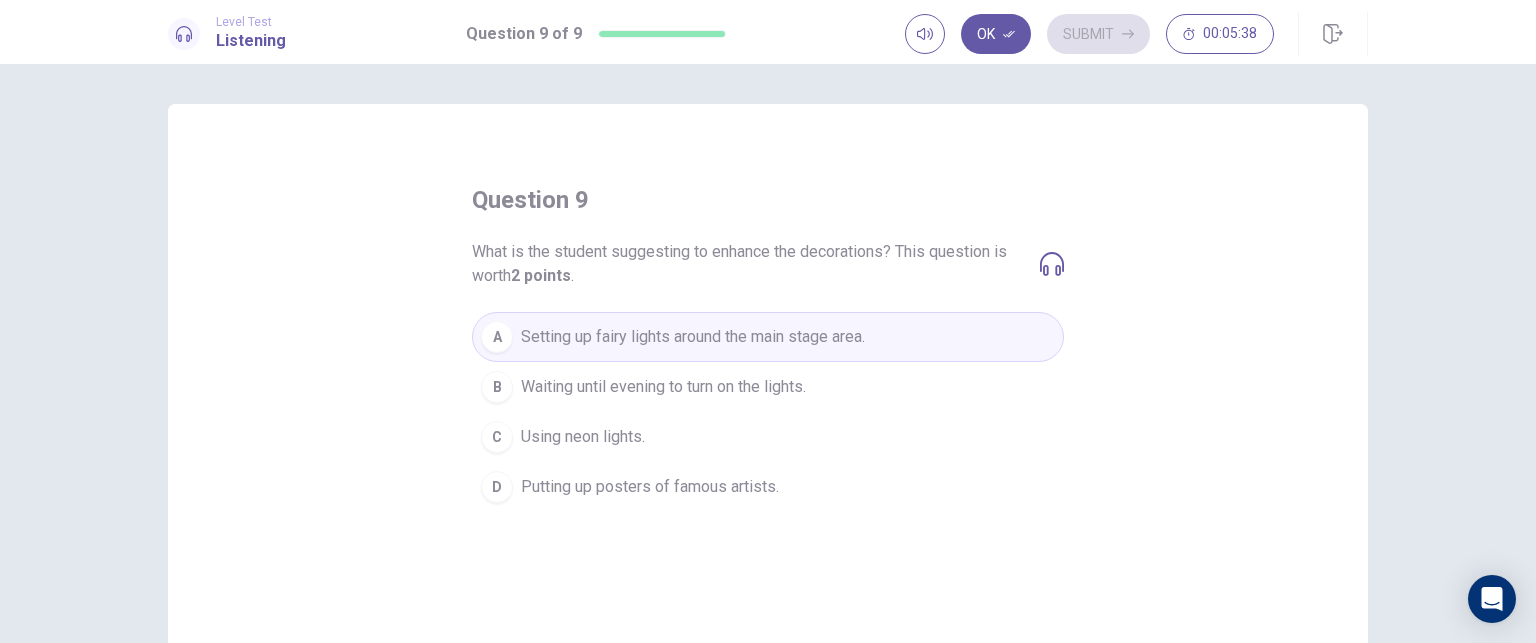 click 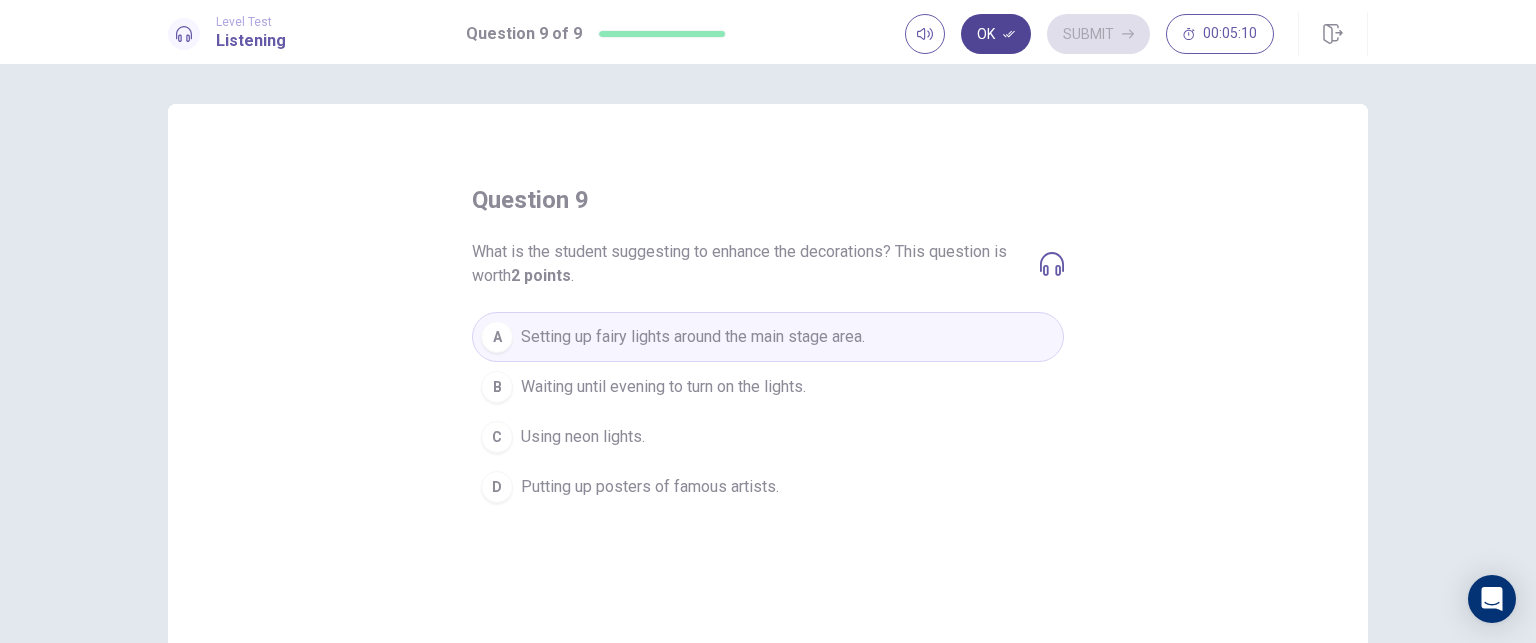 click on "Ok" at bounding box center [996, 34] 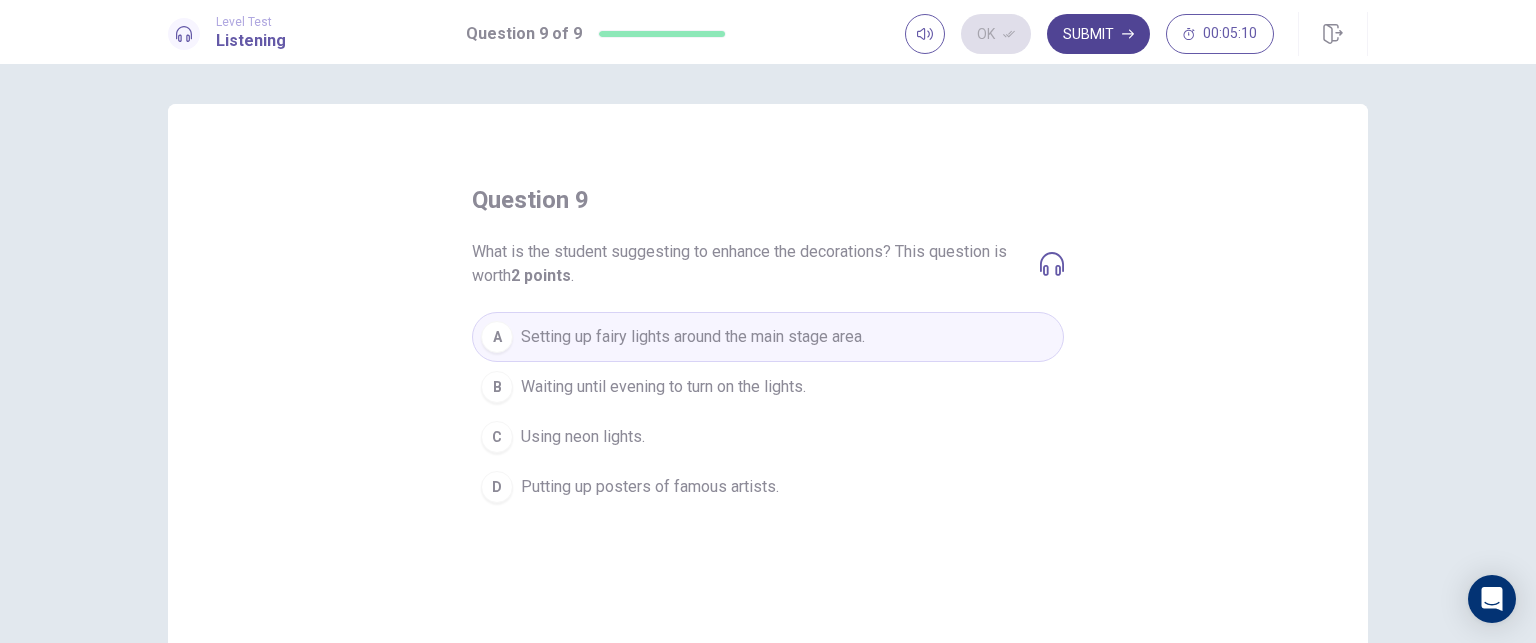 click on "Submit" at bounding box center [1098, 34] 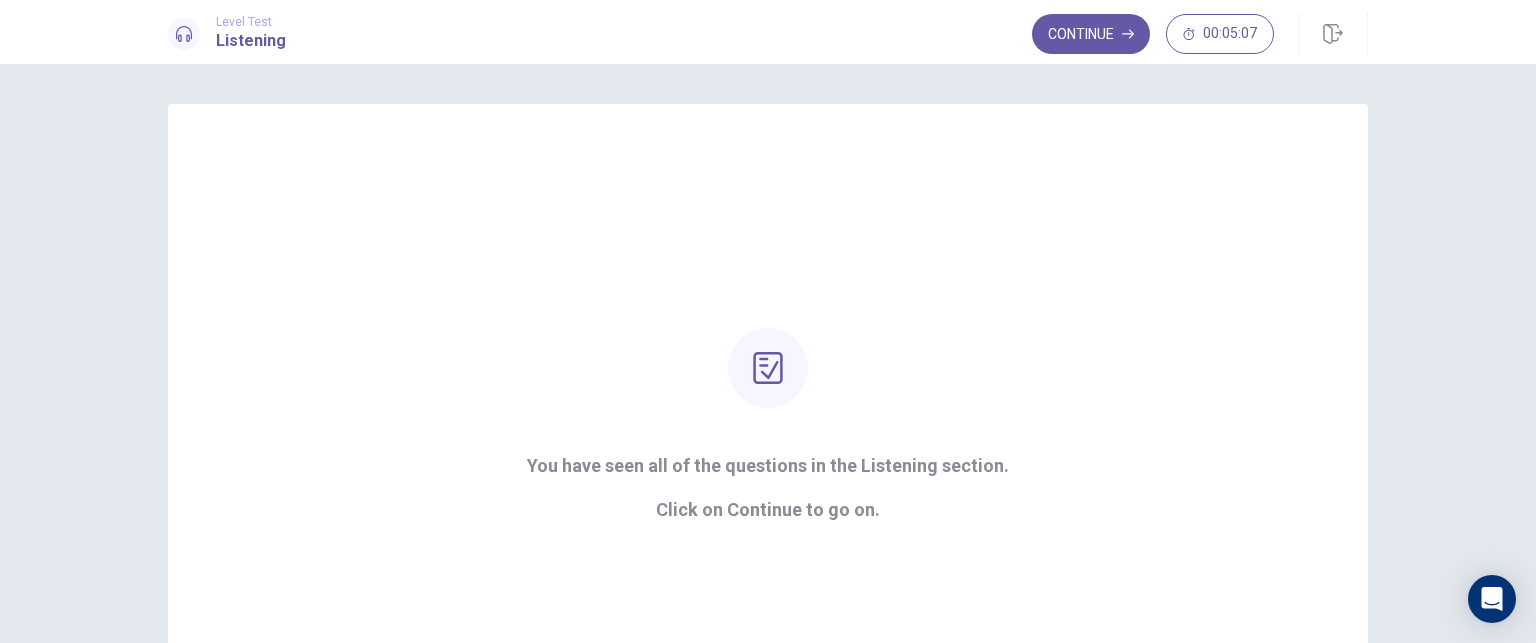 click on "Continue" at bounding box center (1091, 34) 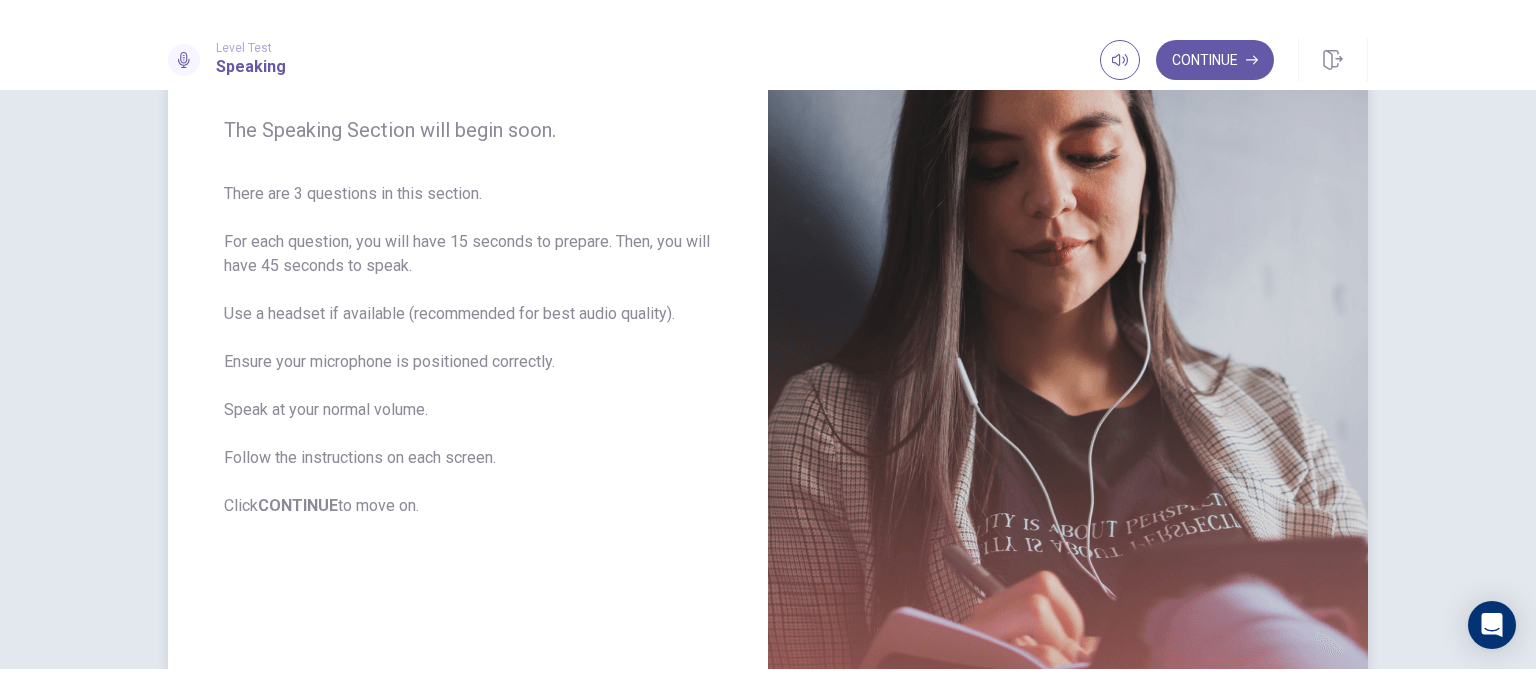 scroll, scrollTop: 219, scrollLeft: 0, axis: vertical 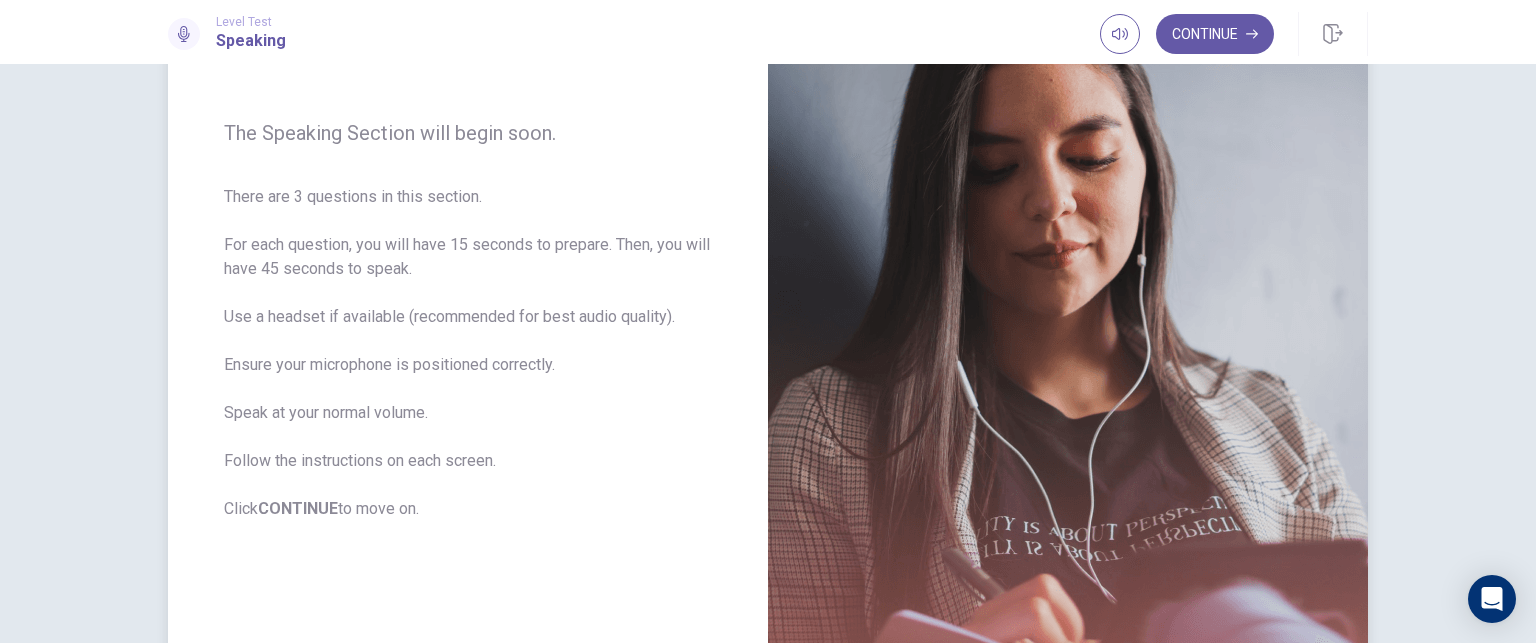 drag, startPoint x: 708, startPoint y: 357, endPoint x: 1066, endPoint y: 131, distance: 423.36746 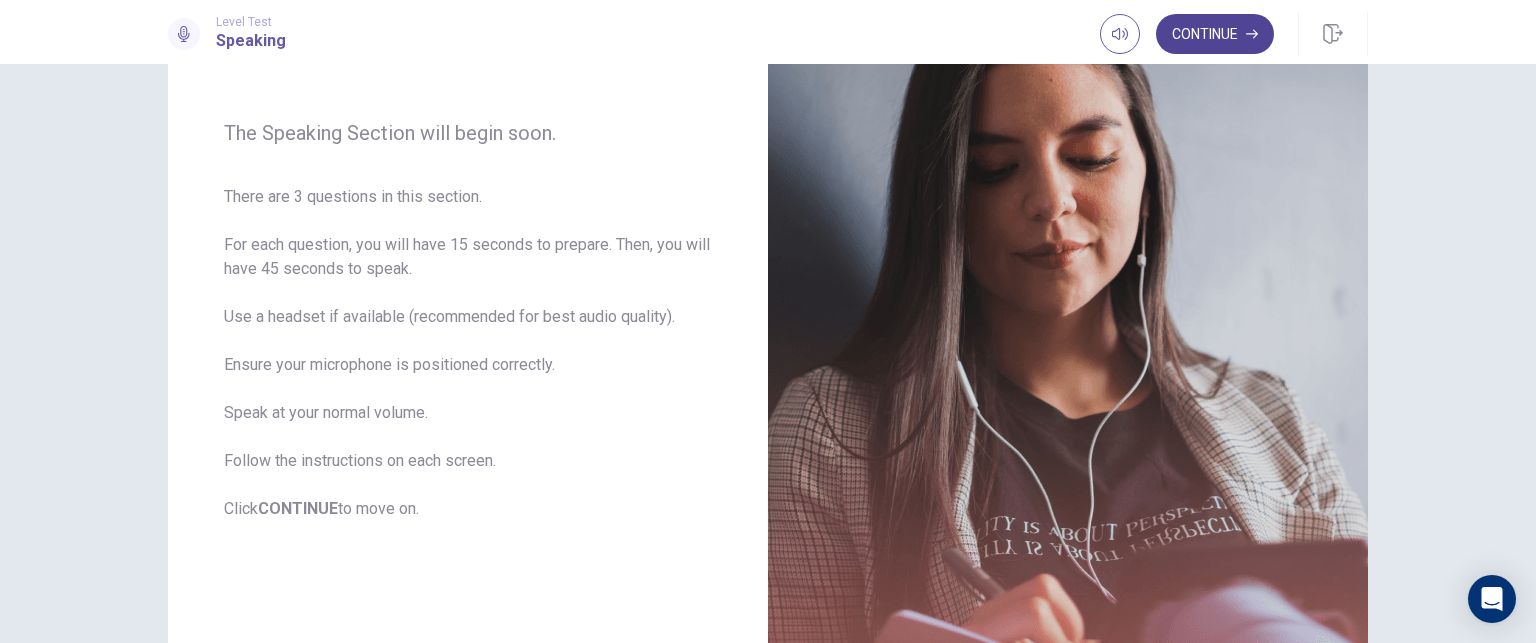 click on "Continue" at bounding box center (1215, 34) 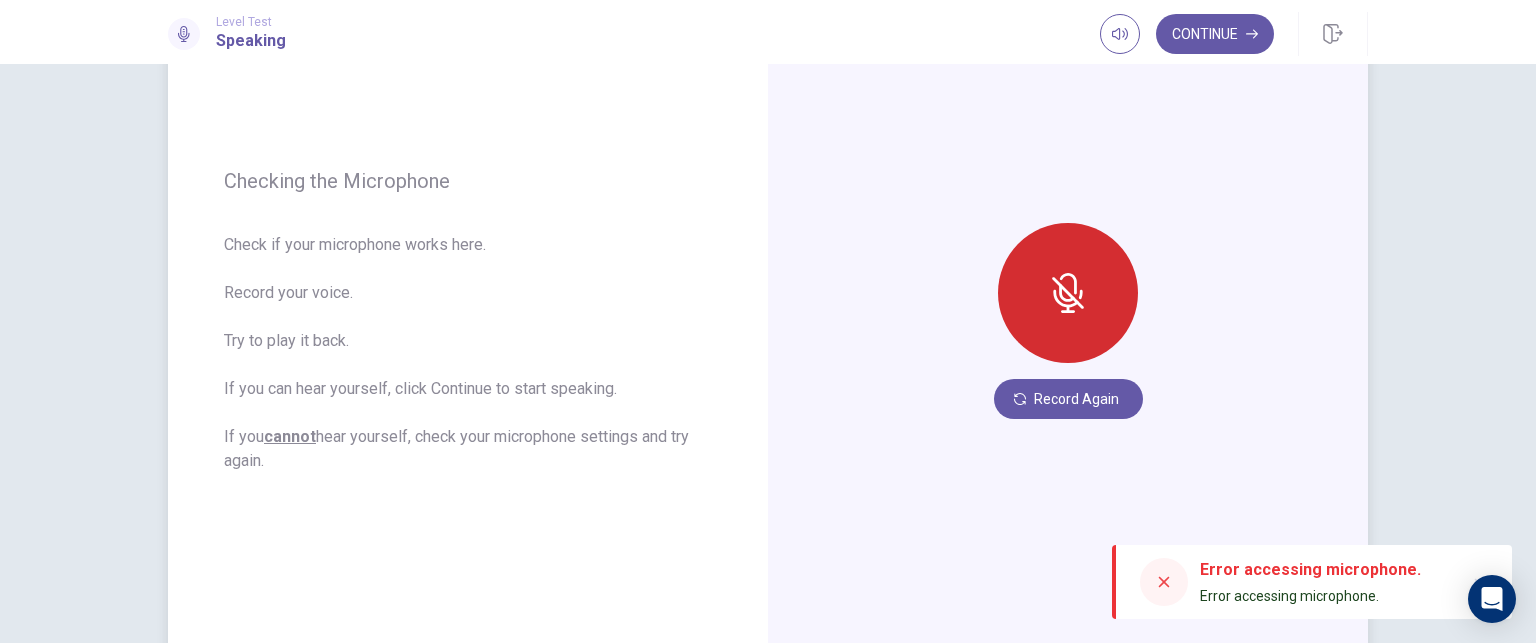 click at bounding box center (1068, 293) 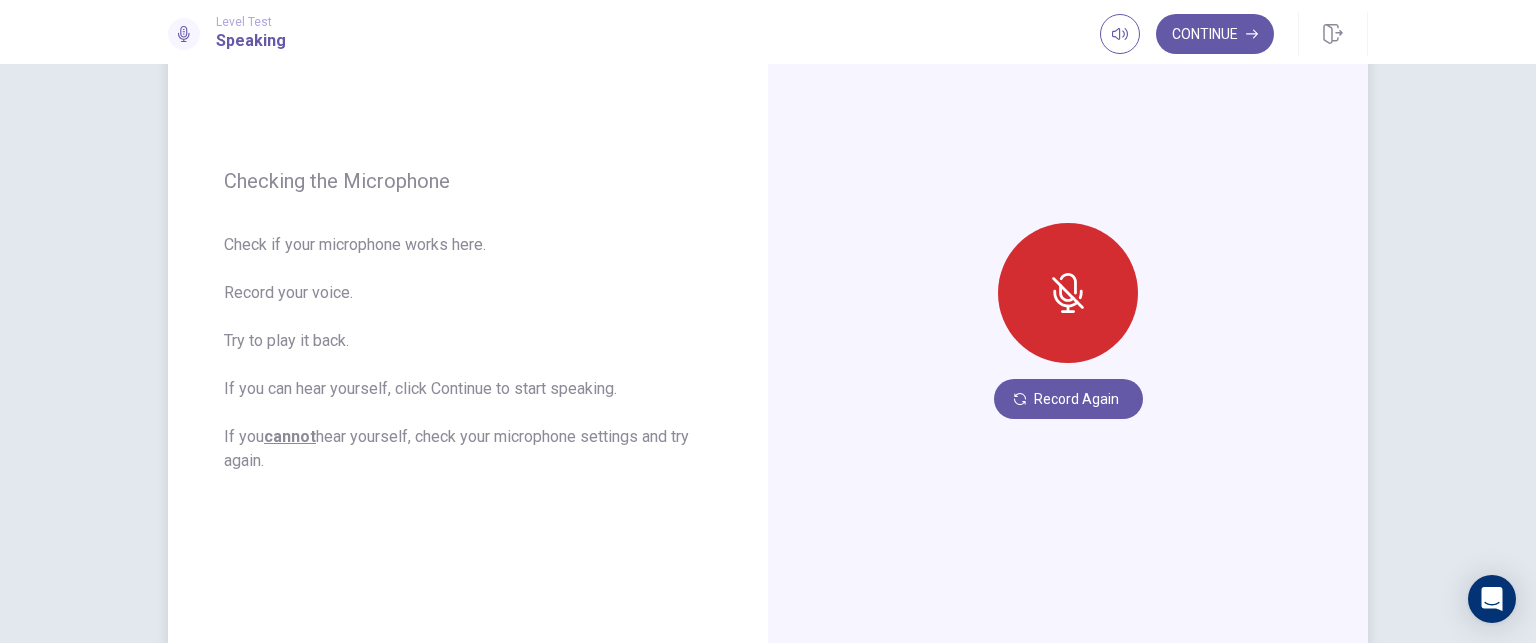 click at bounding box center [1068, 293] 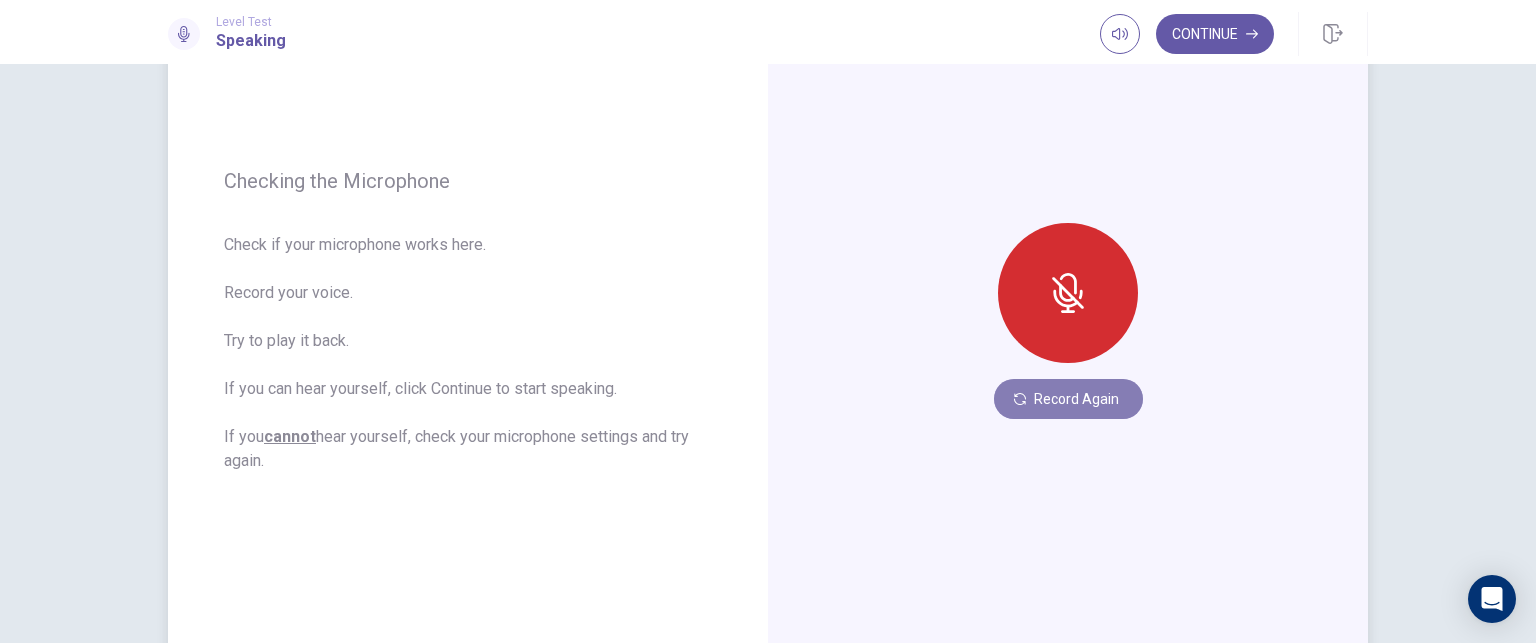 click on "Record Again" at bounding box center (1068, 399) 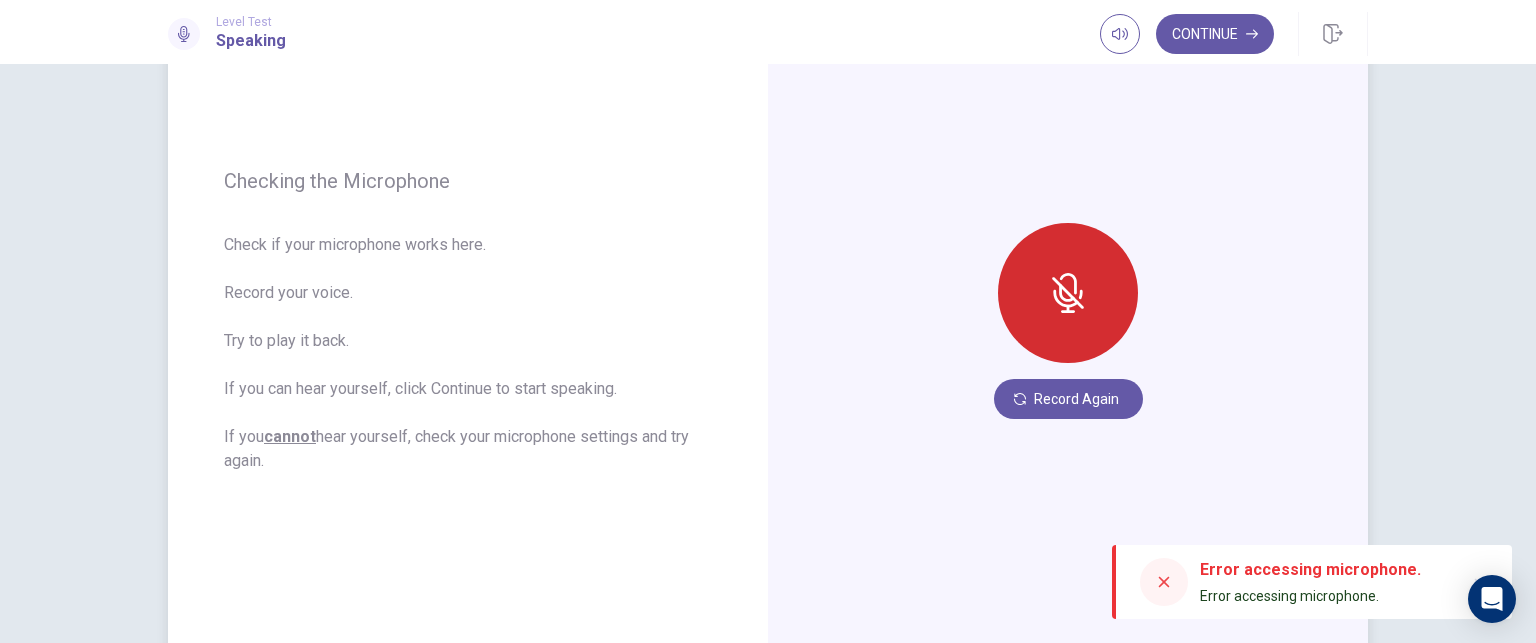 click at bounding box center (1068, 293) 